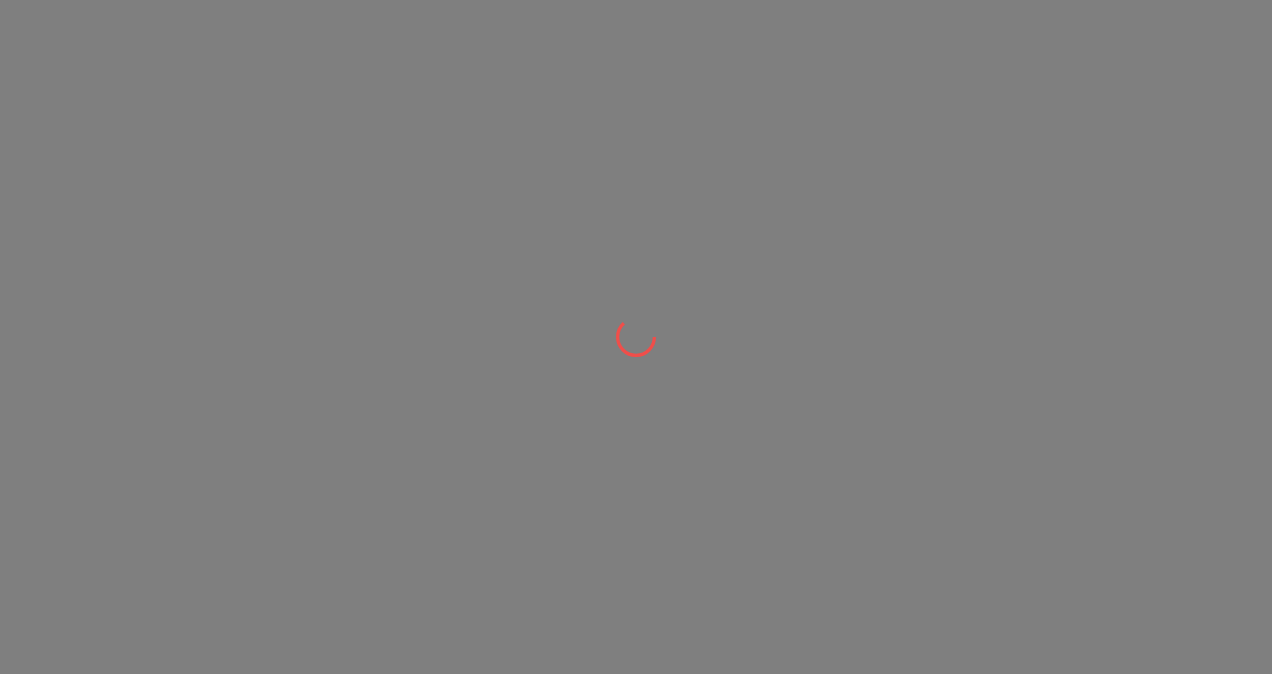 scroll, scrollTop: 0, scrollLeft: 0, axis: both 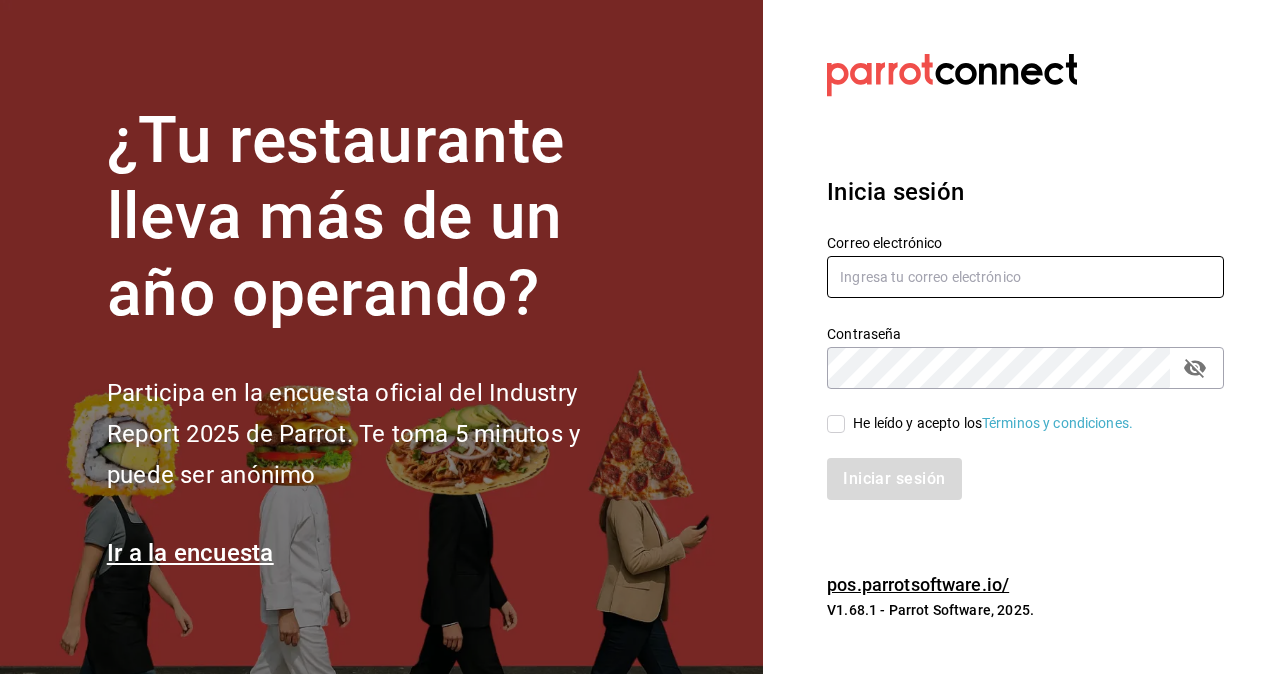 click at bounding box center [1025, 277] 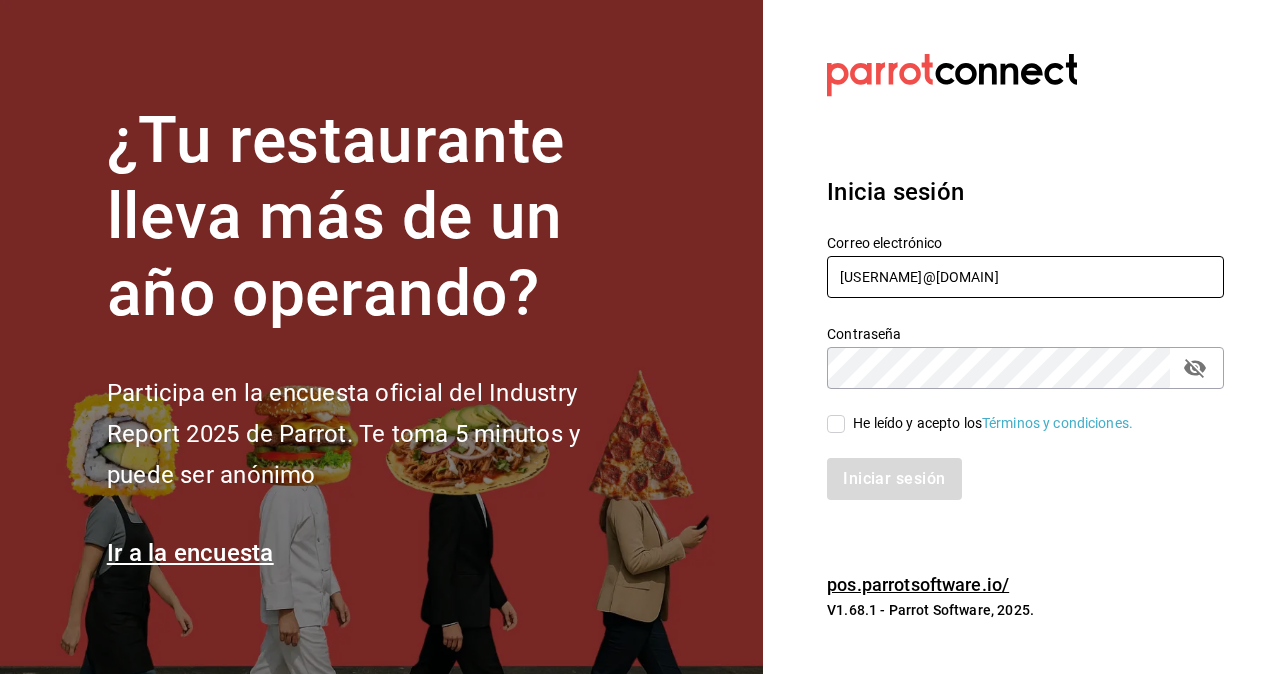 type on "[USERNAME]@[DOMAIN]" 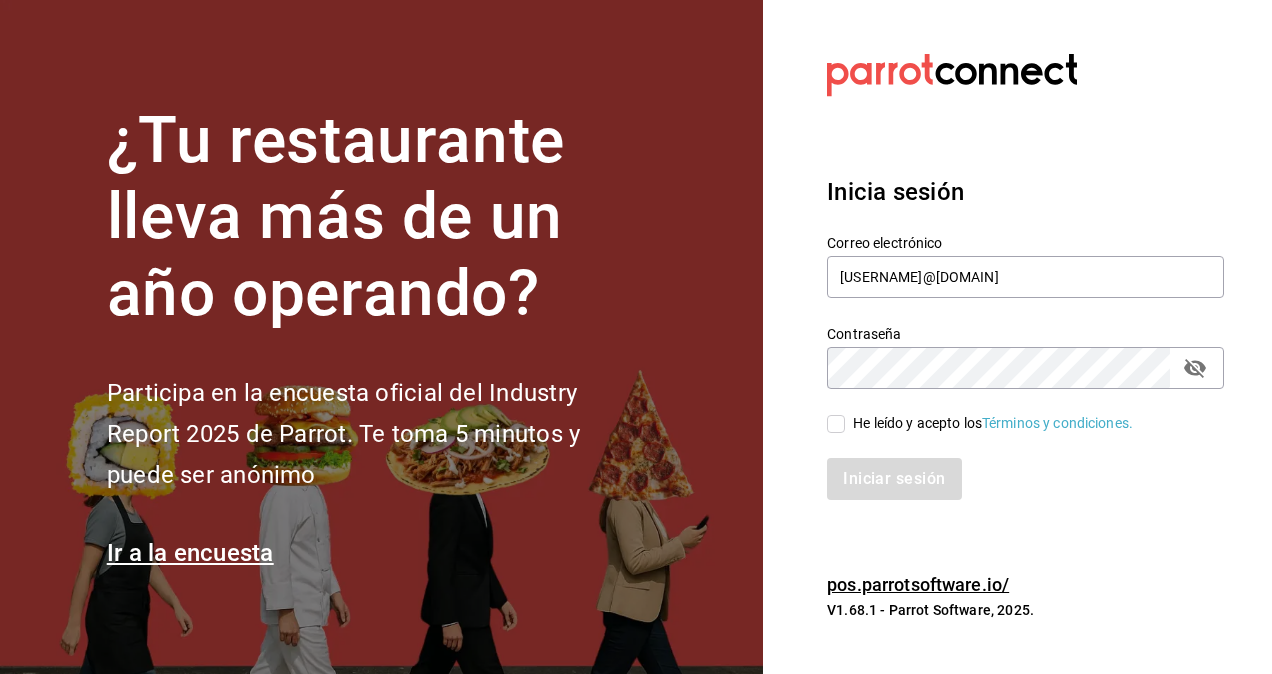 click 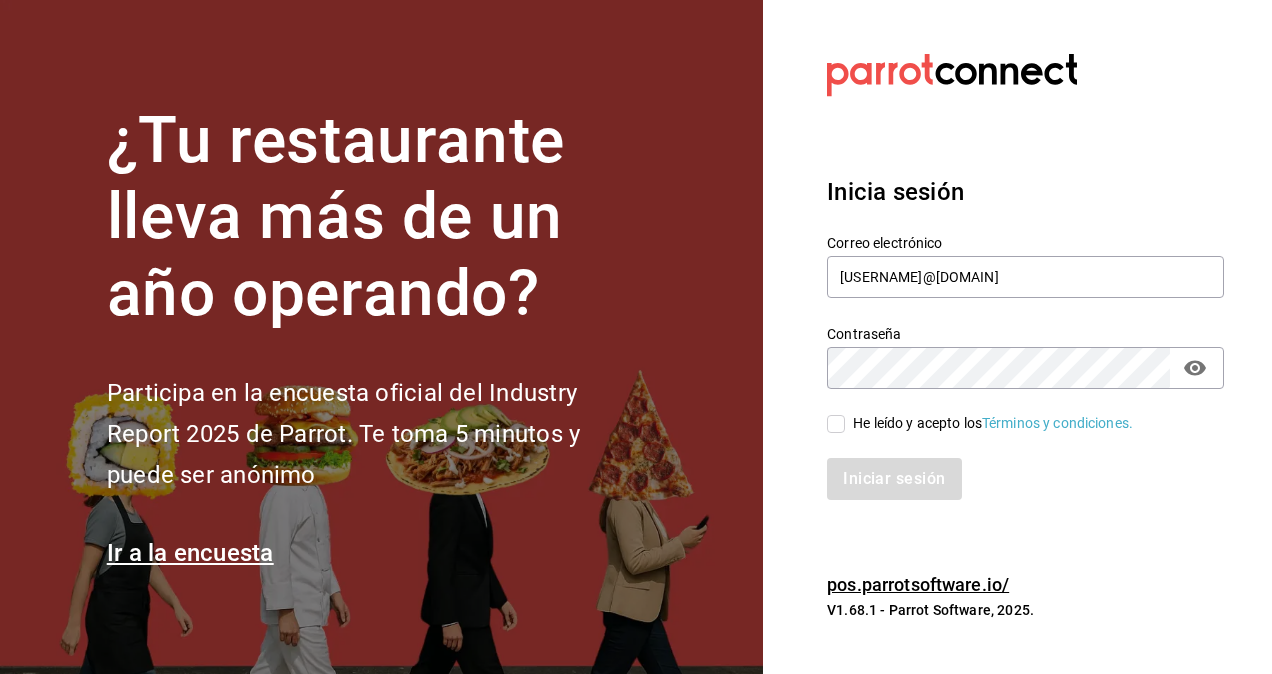 click 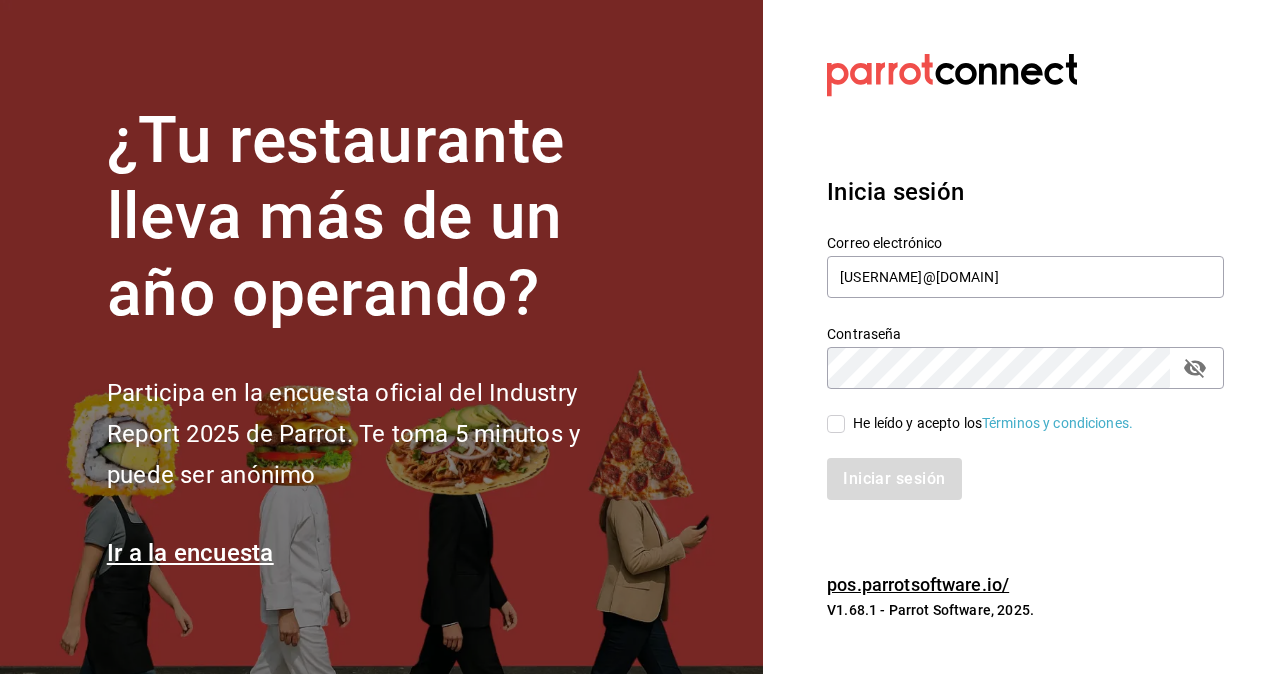 click 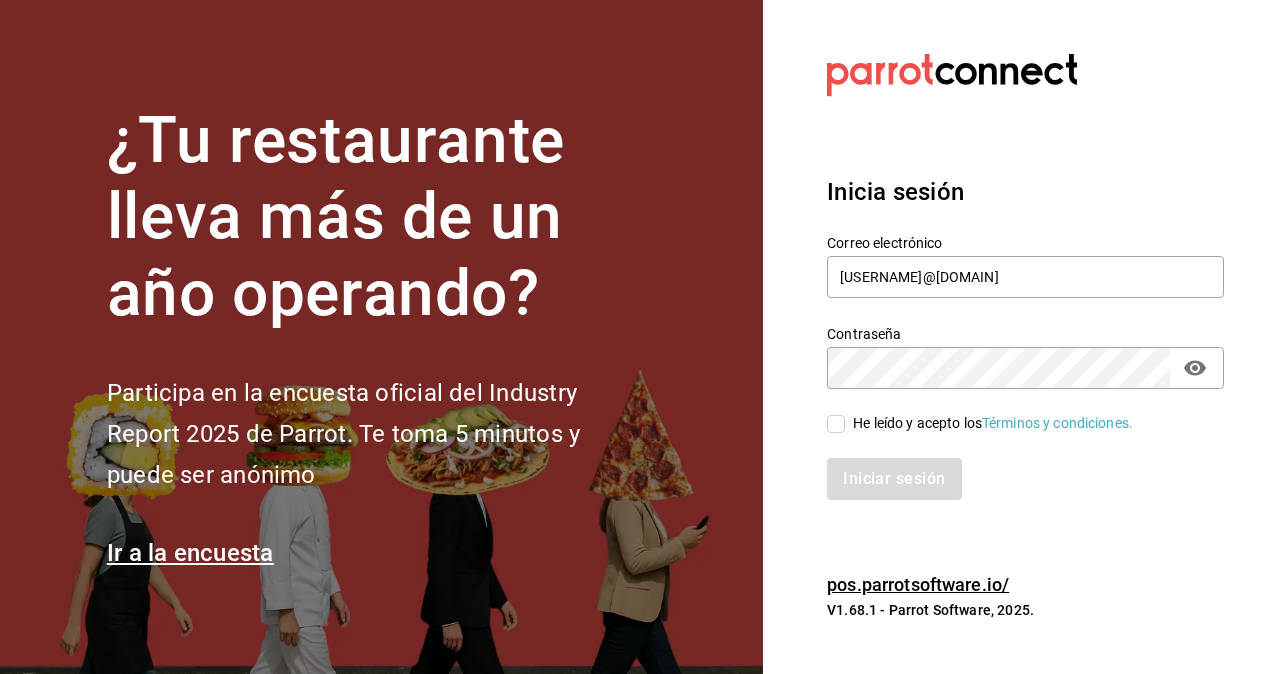 click on "He leído y acepto los  Términos y condiciones." at bounding box center [836, 424] 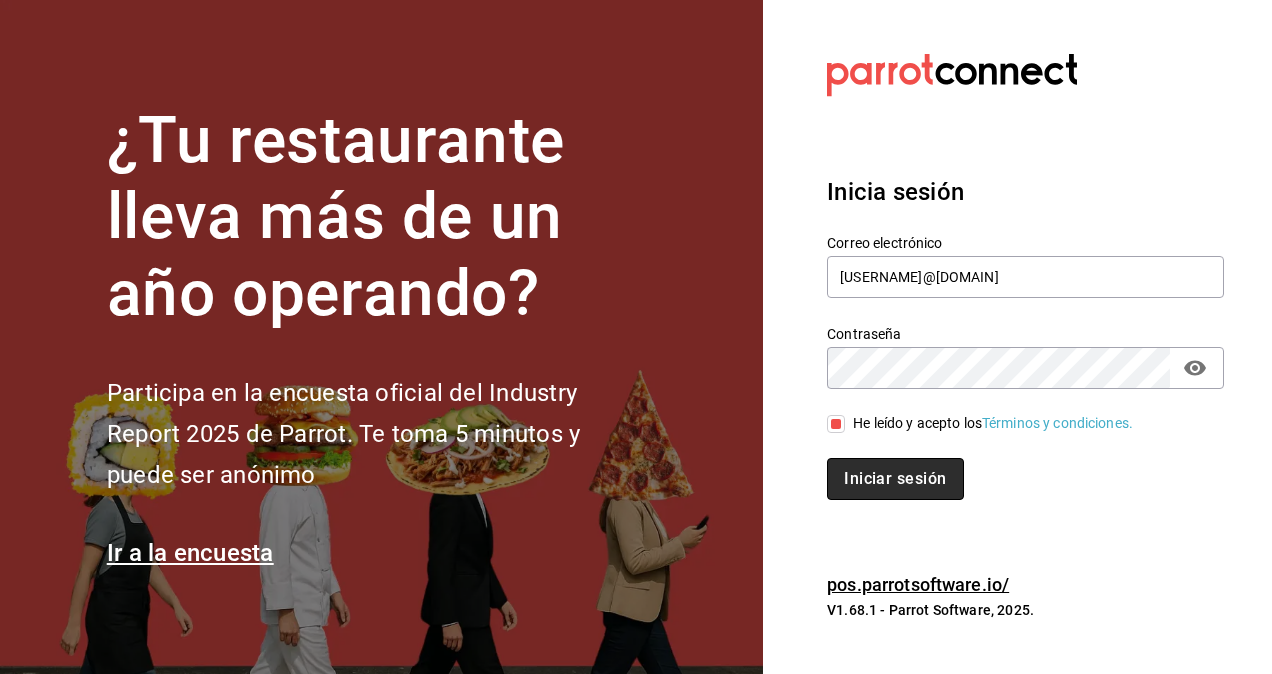 click on "Iniciar sesión" at bounding box center (895, 479) 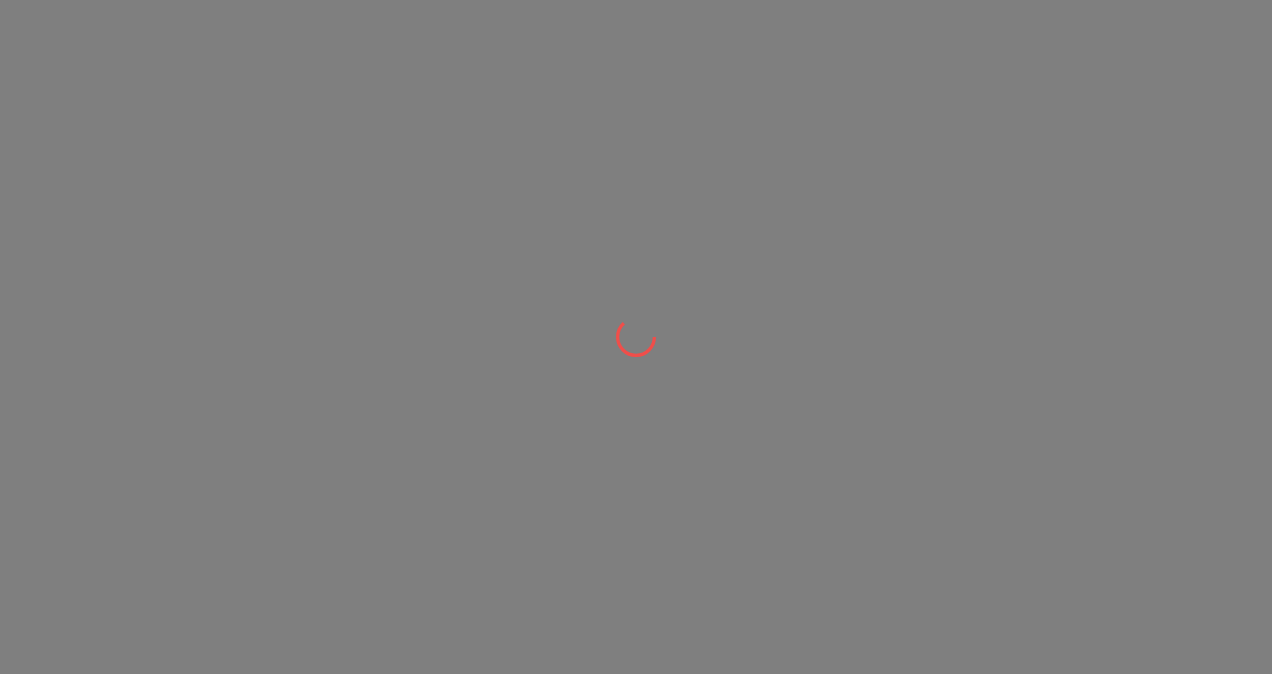 scroll, scrollTop: 0, scrollLeft: 0, axis: both 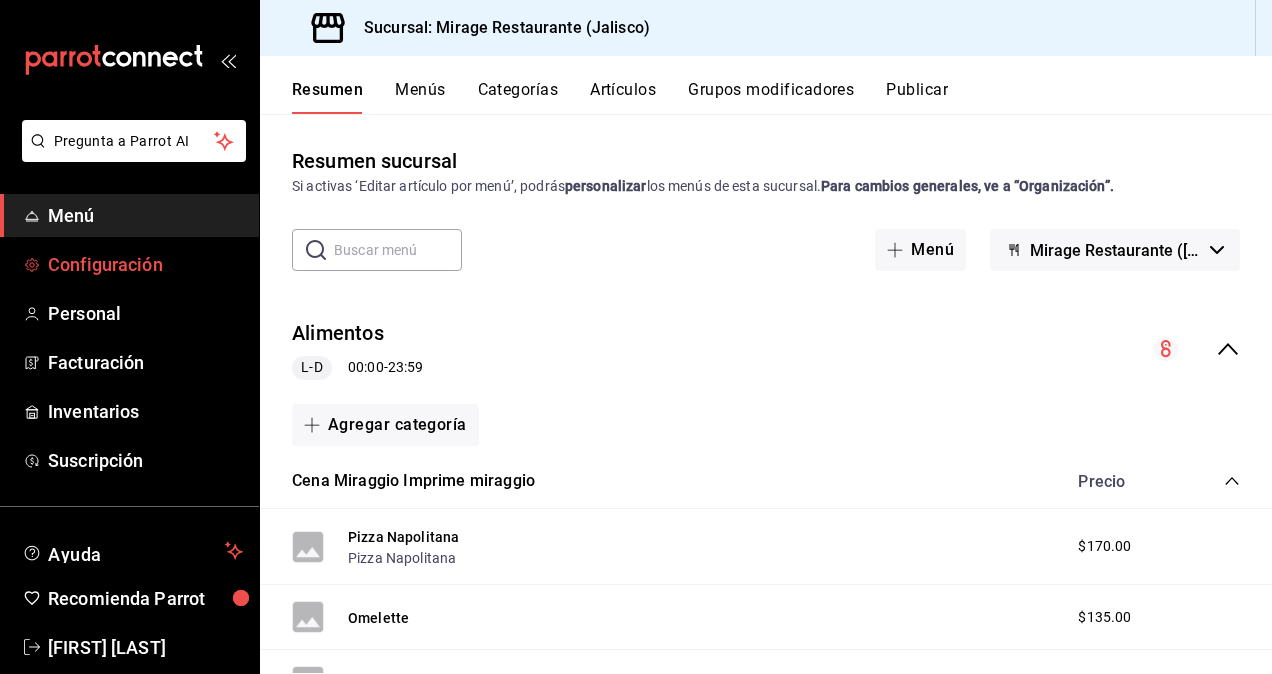 click on "Configuración" at bounding box center (145, 264) 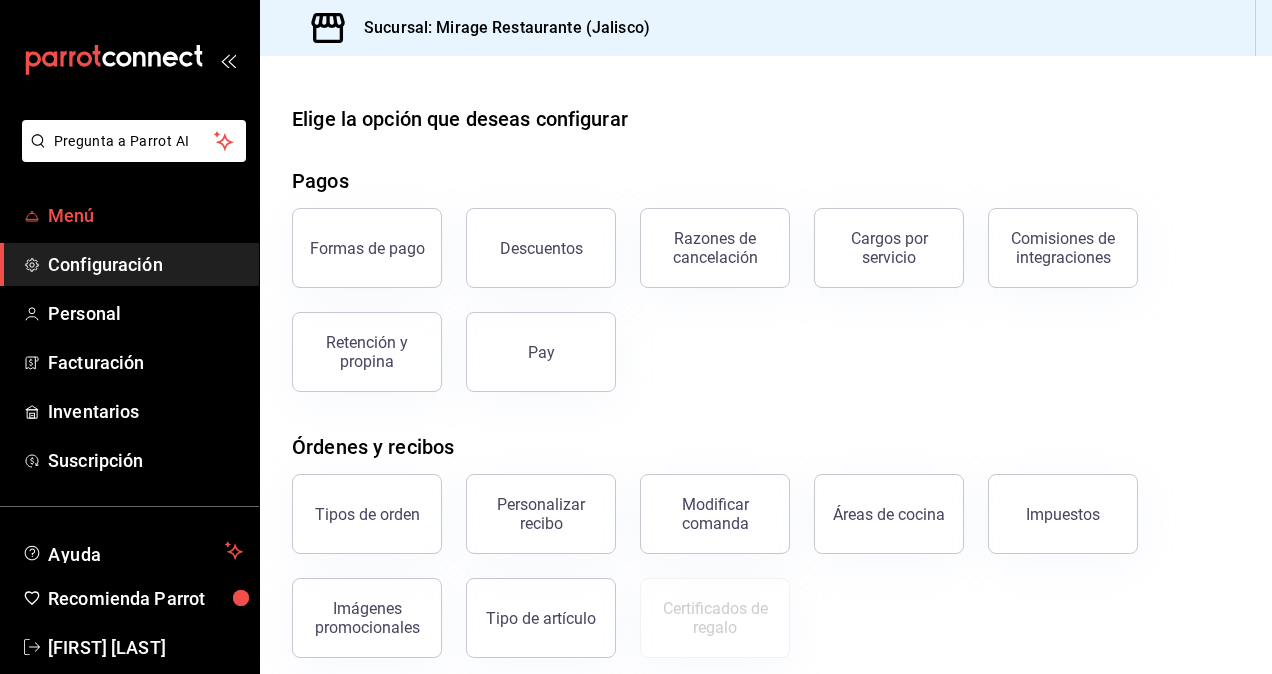 click on "Menú" at bounding box center (145, 215) 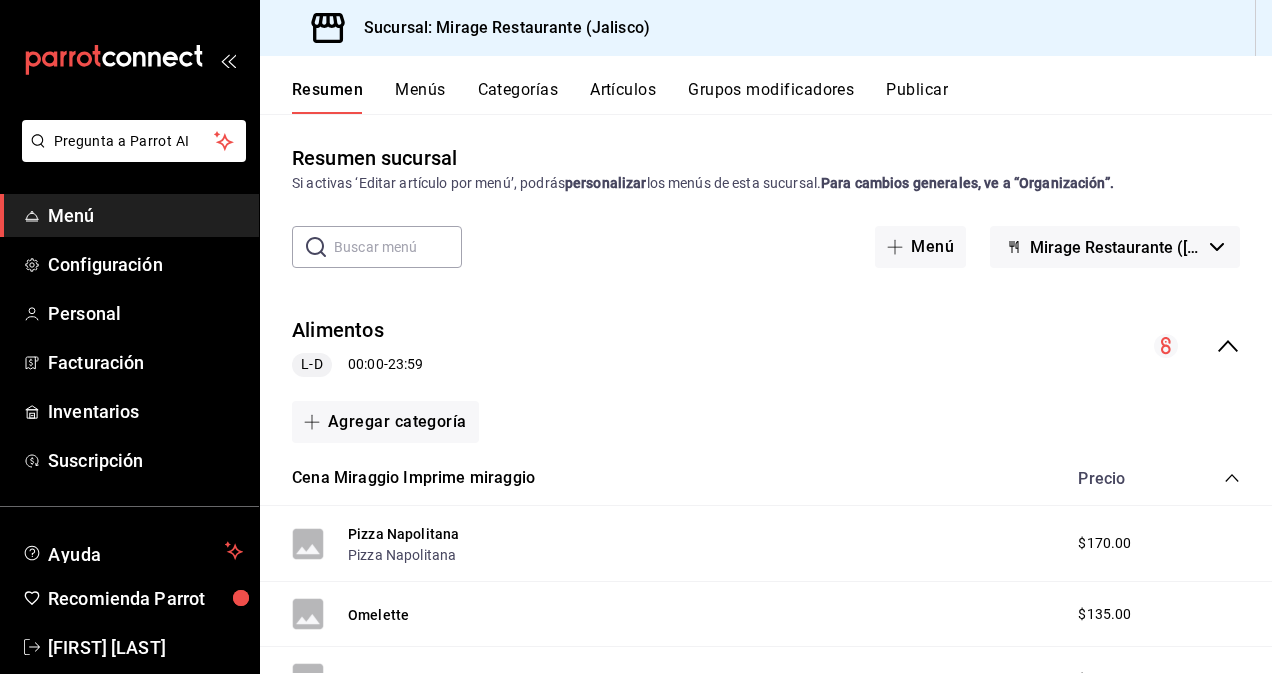 scroll, scrollTop: 0, scrollLeft: 0, axis: both 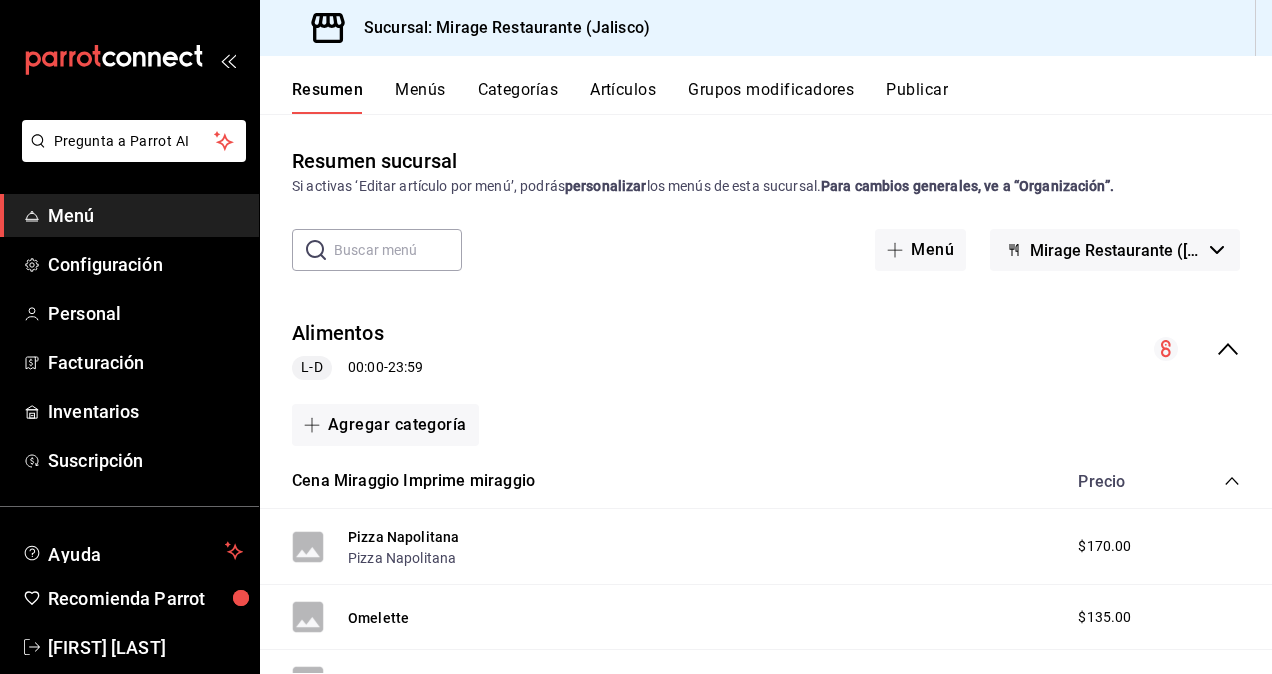 click on "Menús" at bounding box center [420, 97] 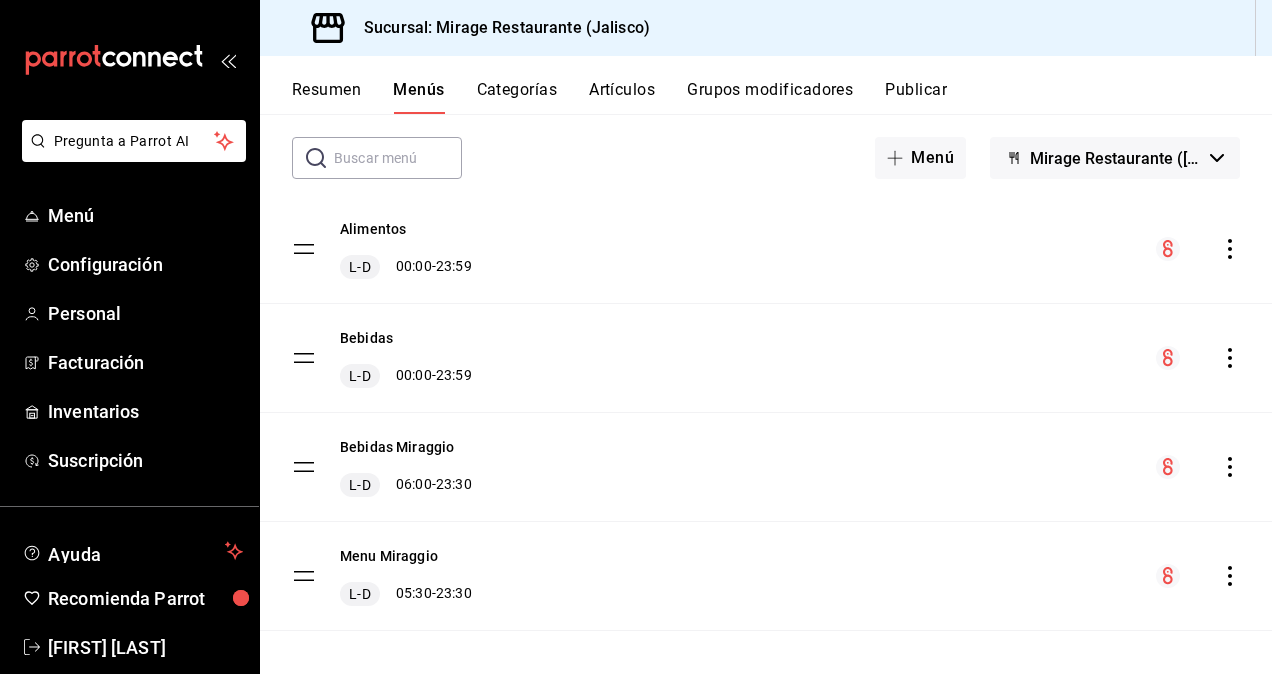scroll, scrollTop: 104, scrollLeft: 0, axis: vertical 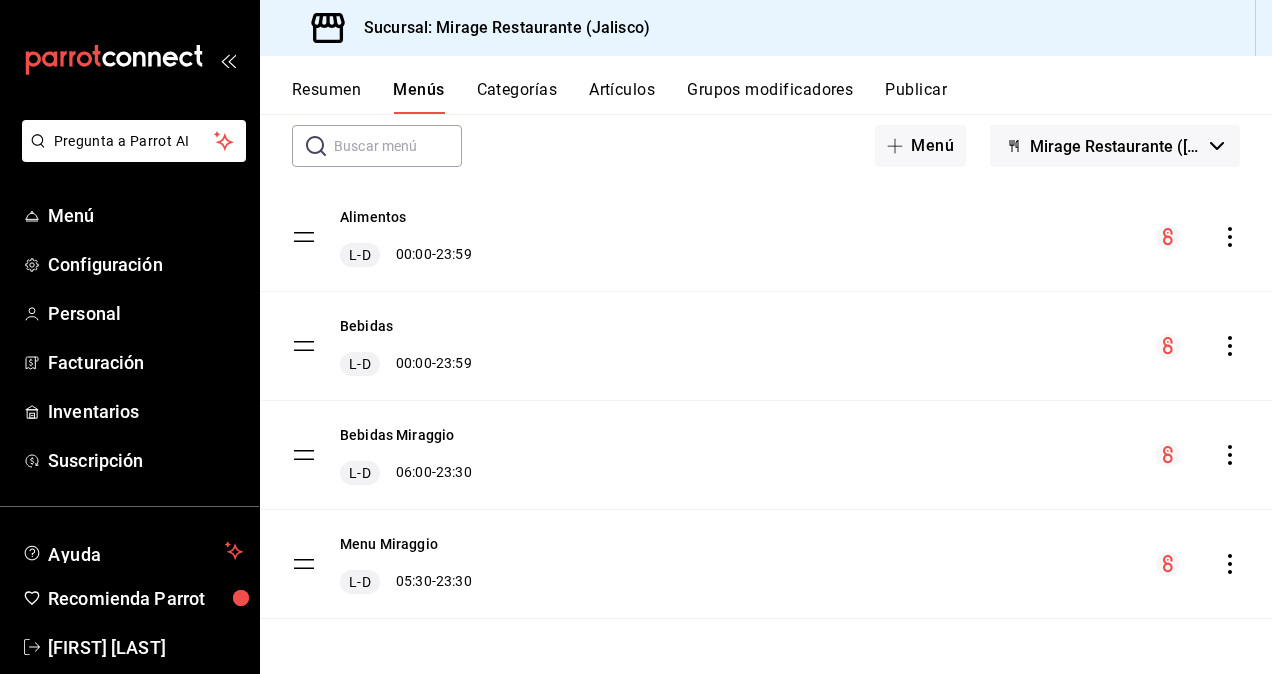 click on "Menu Miraggio L-D 05:30  -  23:30" at bounding box center (766, 564) 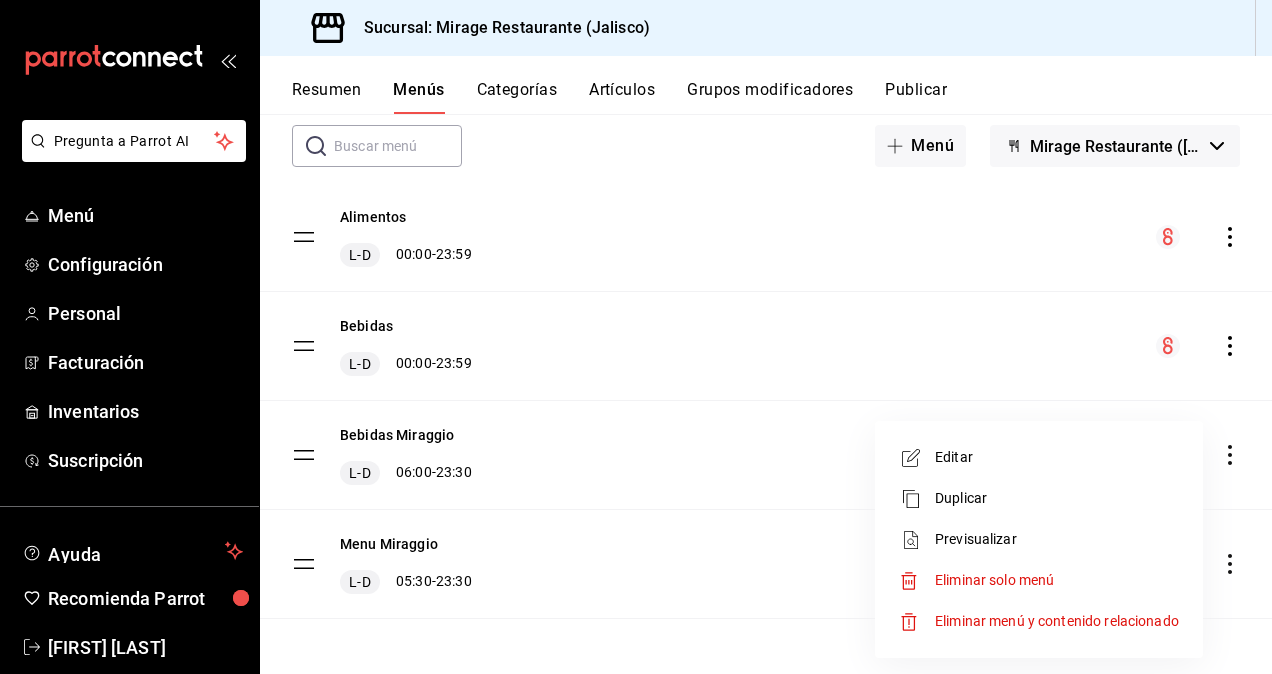 click on "Editar" at bounding box center (1039, 457) 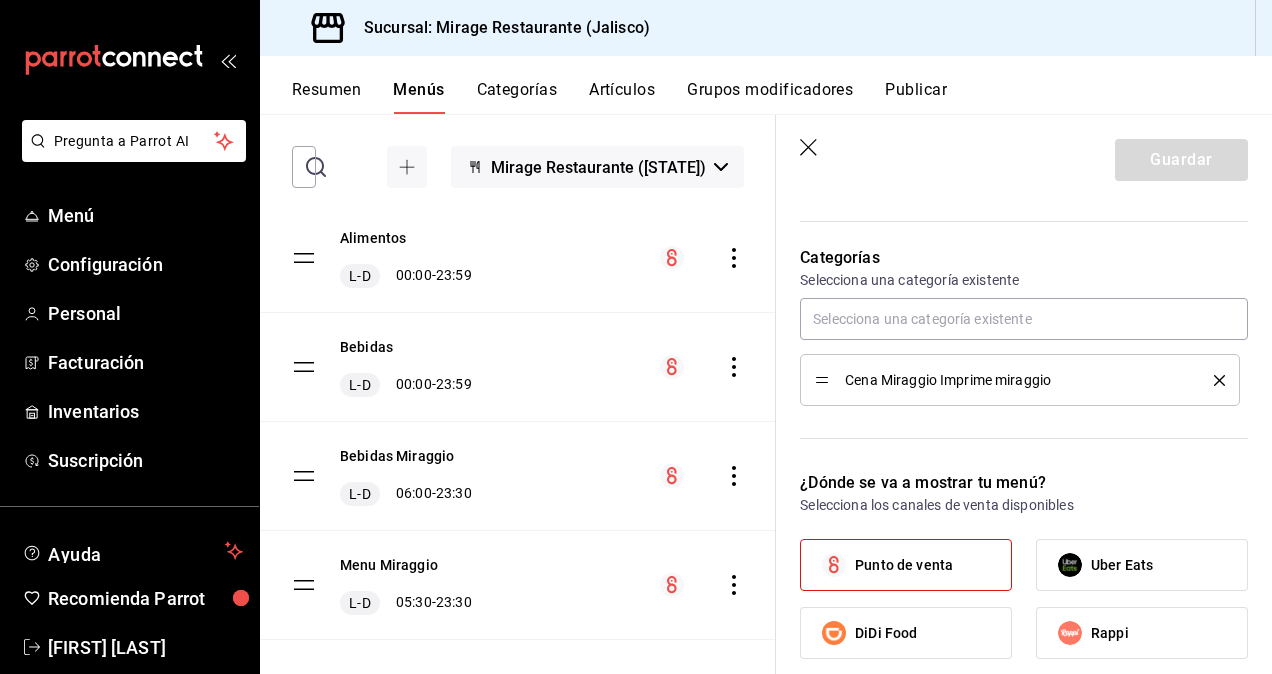 scroll, scrollTop: 510, scrollLeft: 0, axis: vertical 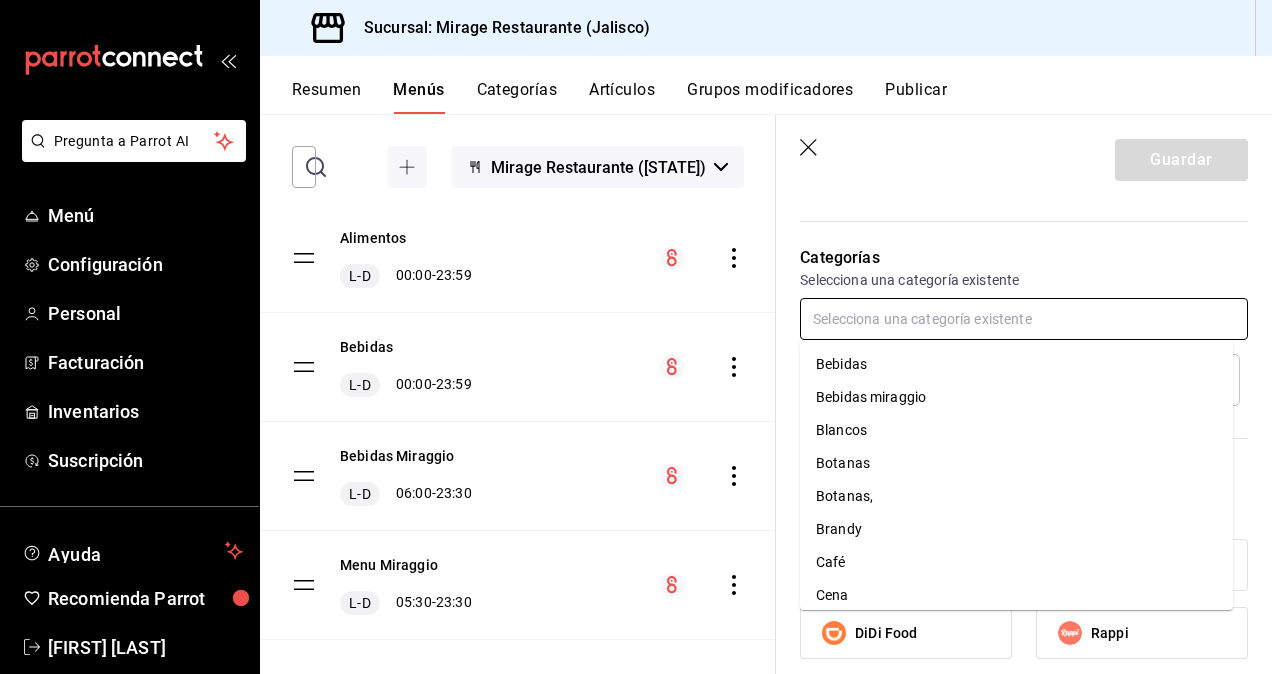 click at bounding box center (1024, 319) 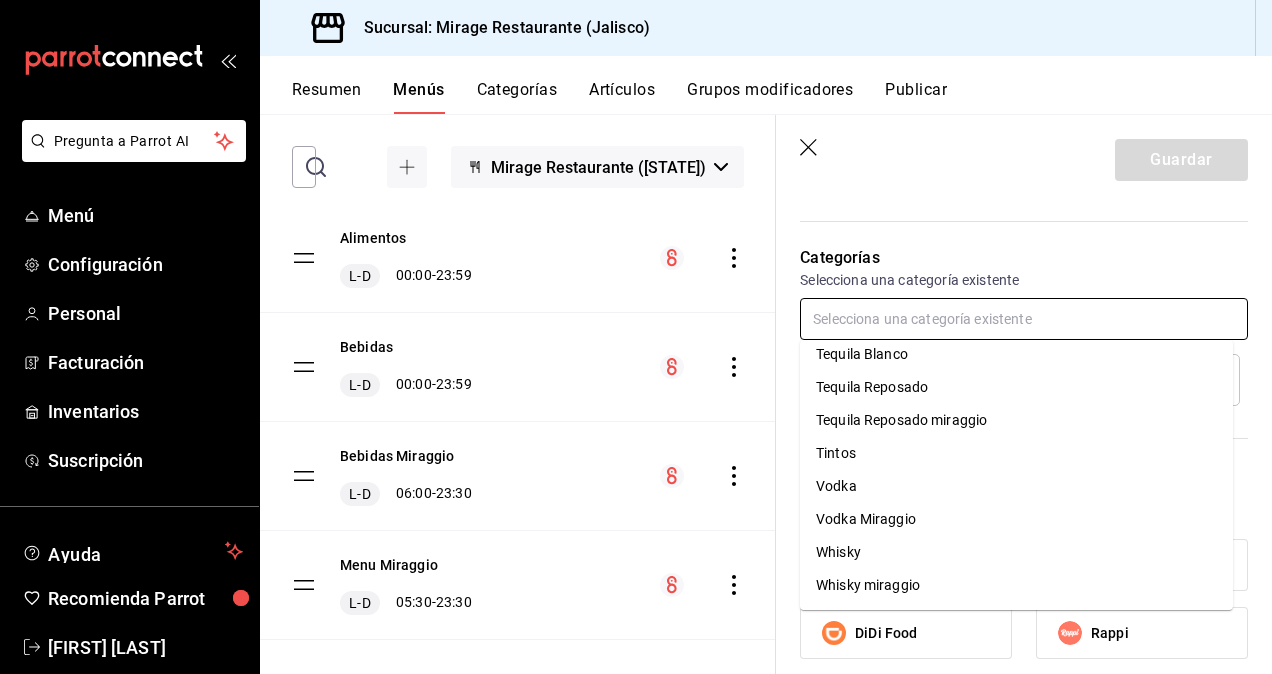 scroll, scrollTop: 902, scrollLeft: 0, axis: vertical 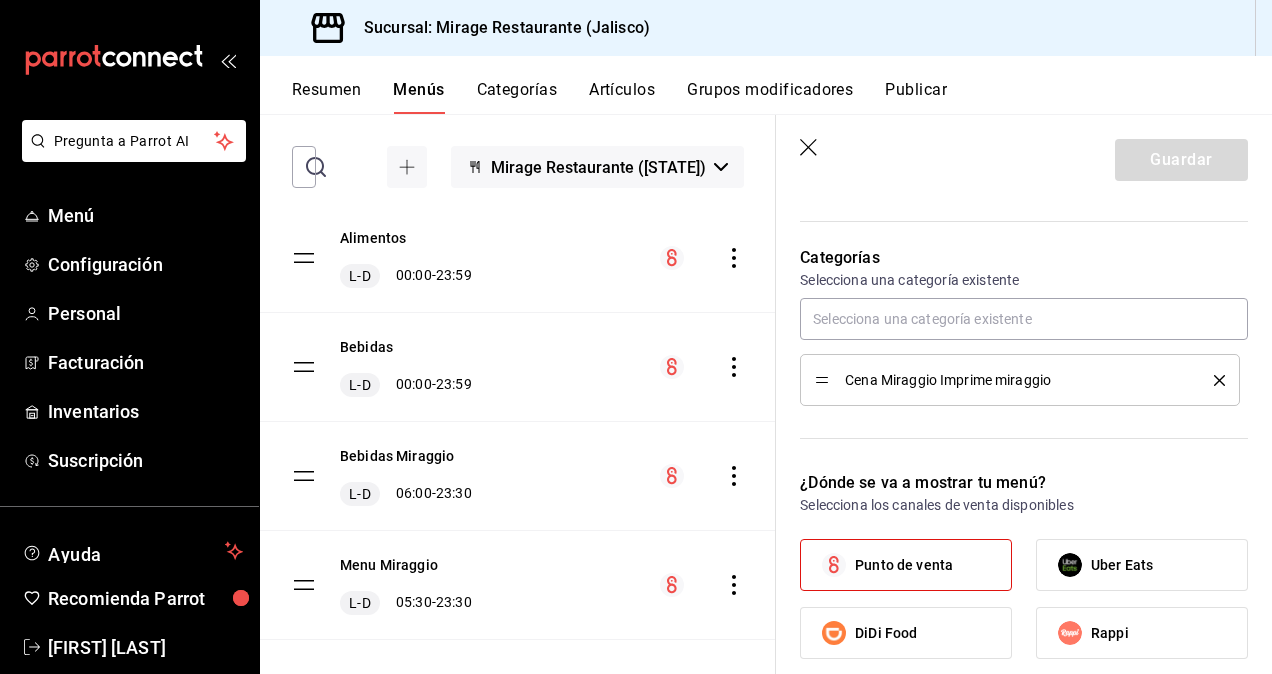 click on "Horarios Elige el horario y disponibilidad de este menú Inicio 05:30 AM 05:30 Fin 23:30 PM 23:30 Entre Semana Lunes Martes Miércoles Jueves Viernes Fin de semana Sábado Domingo Agregar horario" at bounding box center [1012, 17] 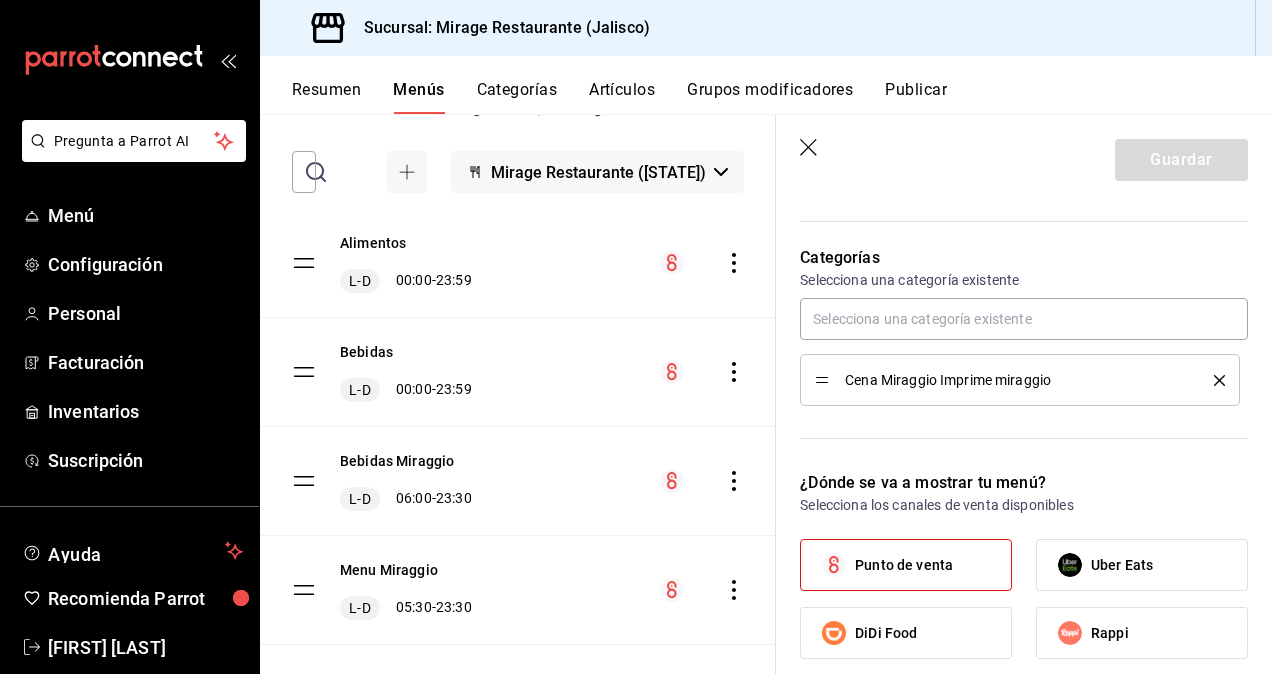 scroll, scrollTop: 125, scrollLeft: 0, axis: vertical 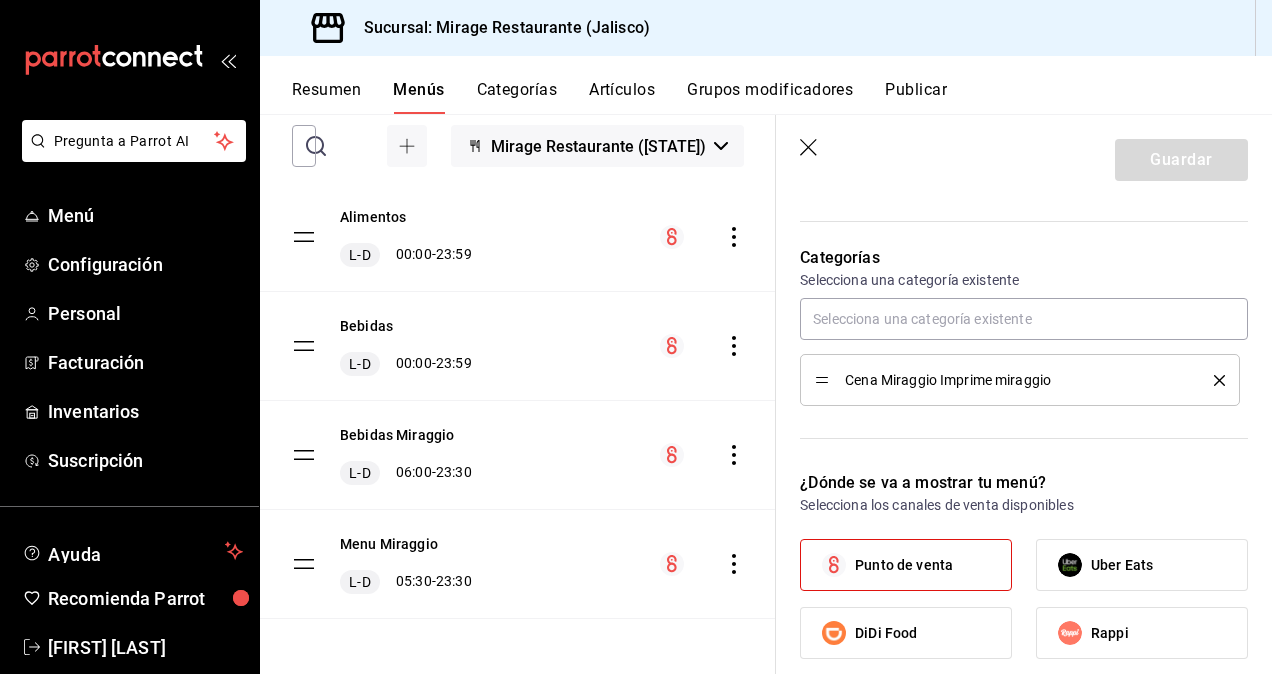 click on "Categorías Selecciona una categoría existente Cena Miraggio Imprime miraggio" at bounding box center [1012, 334] 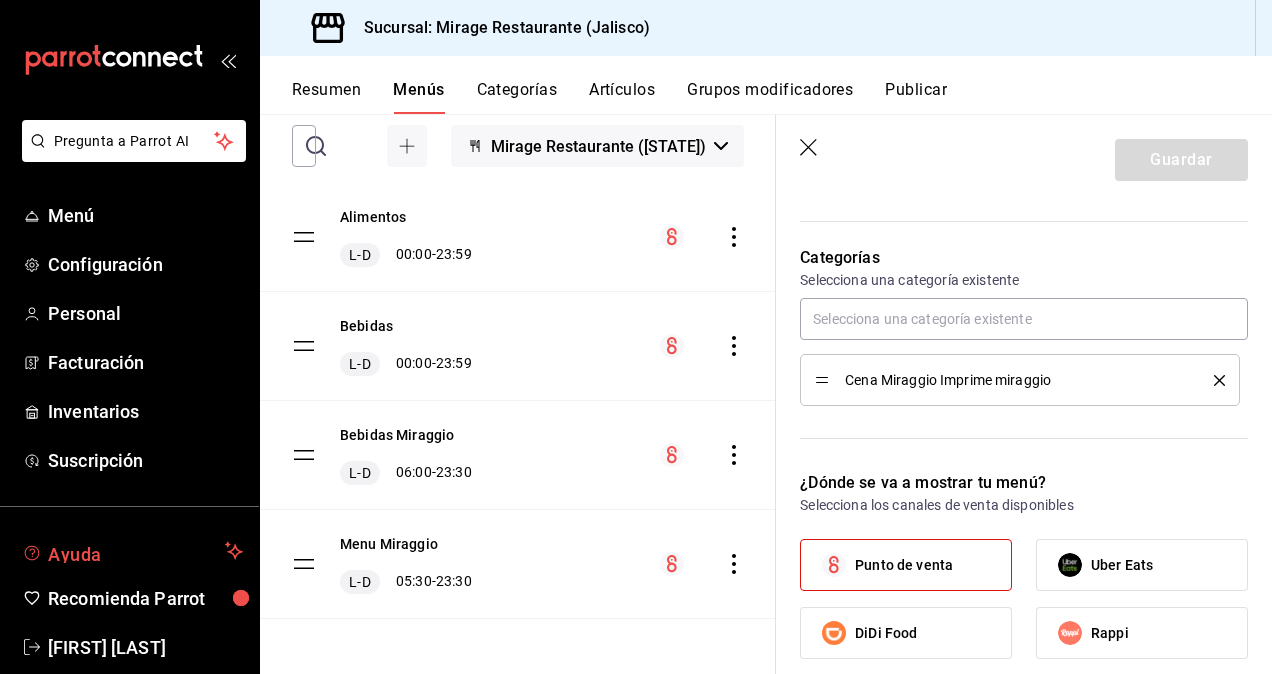 click on "Ayuda" at bounding box center (132, 551) 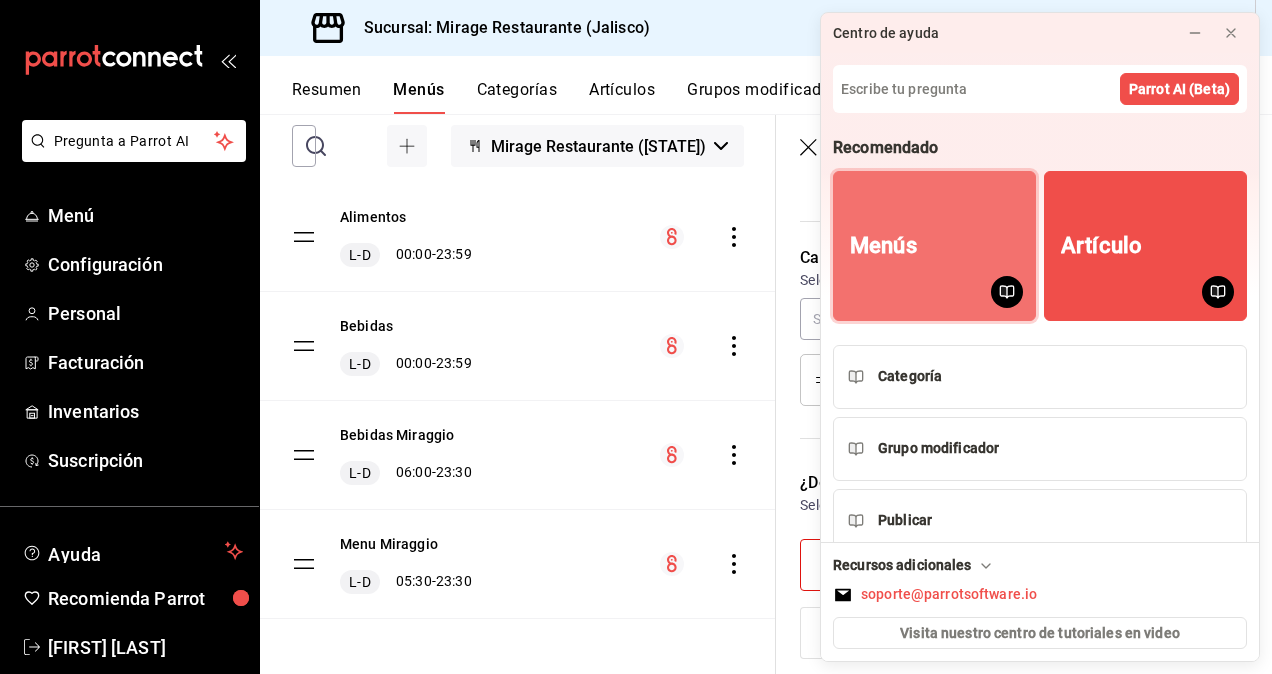click on "Menús" at bounding box center [934, 246] 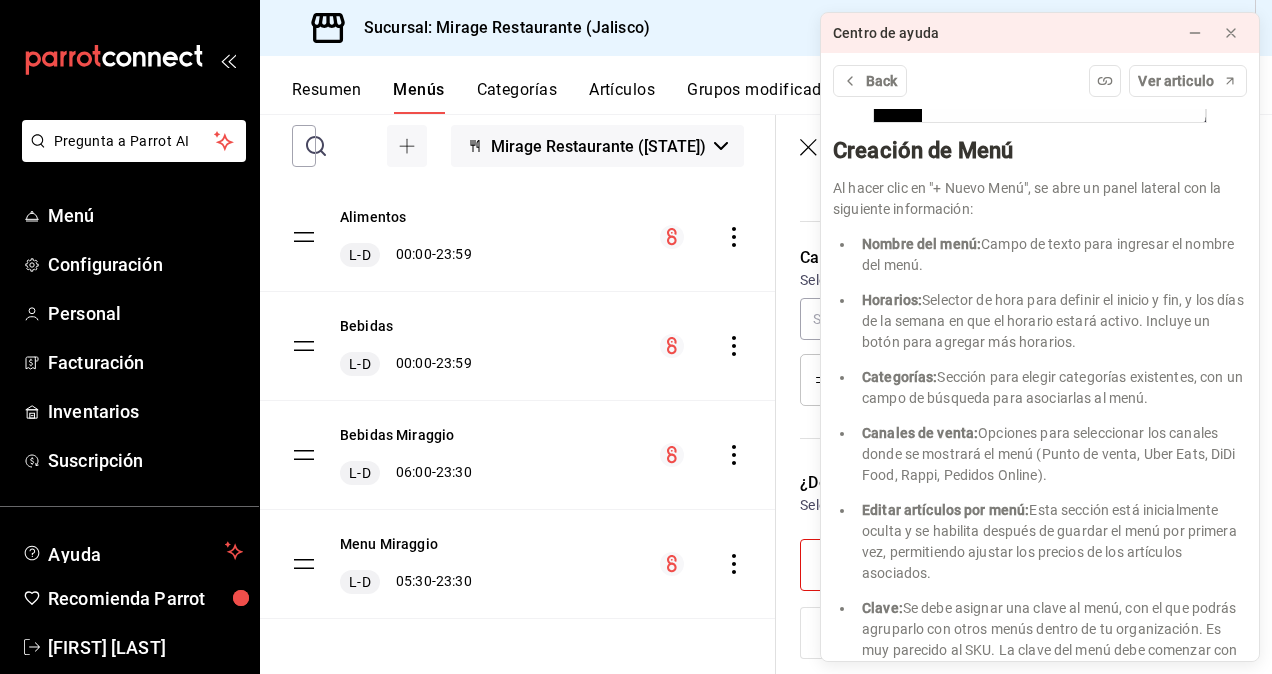 scroll, scrollTop: 704, scrollLeft: 0, axis: vertical 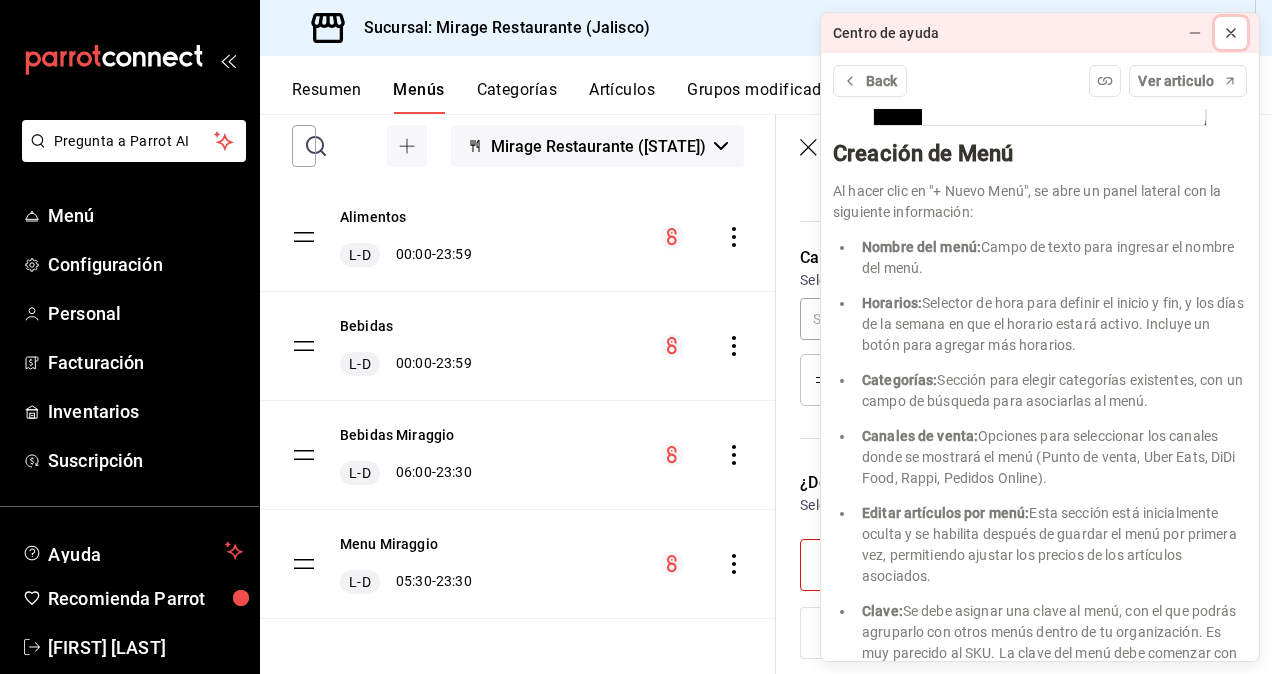 click at bounding box center [1231, 33] 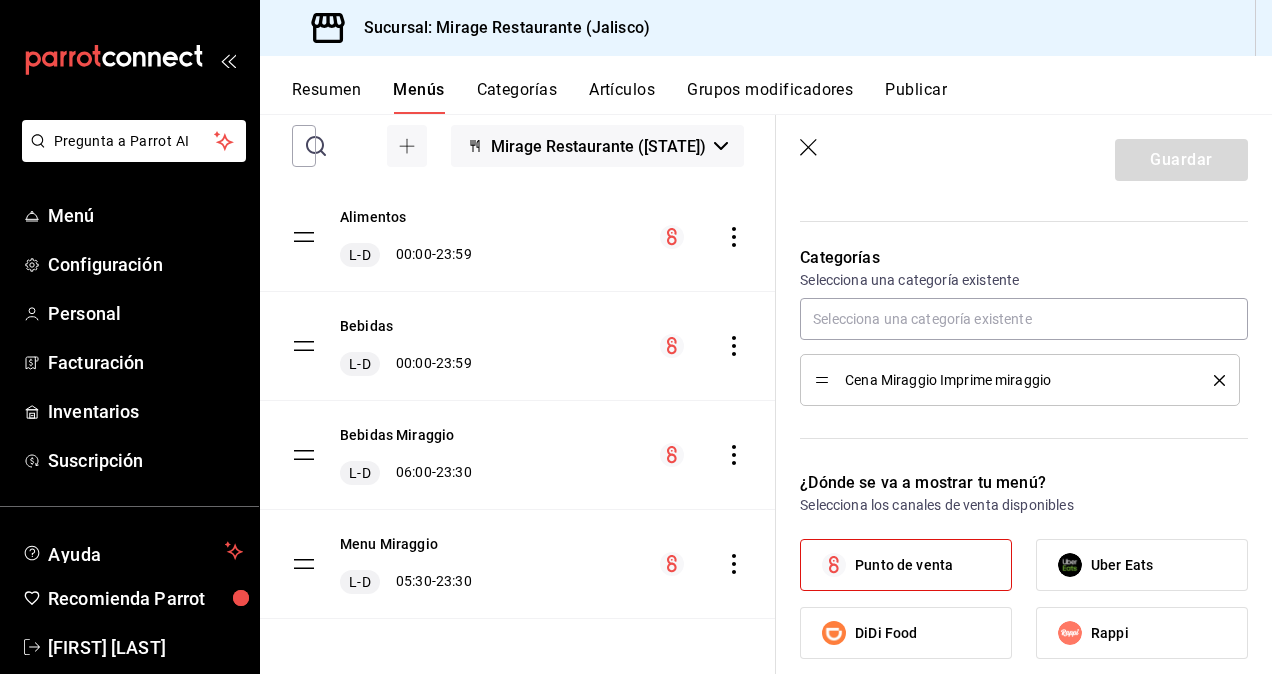 click on "Menu Miraggio L-D 05:30  -  23:30" at bounding box center [406, 564] 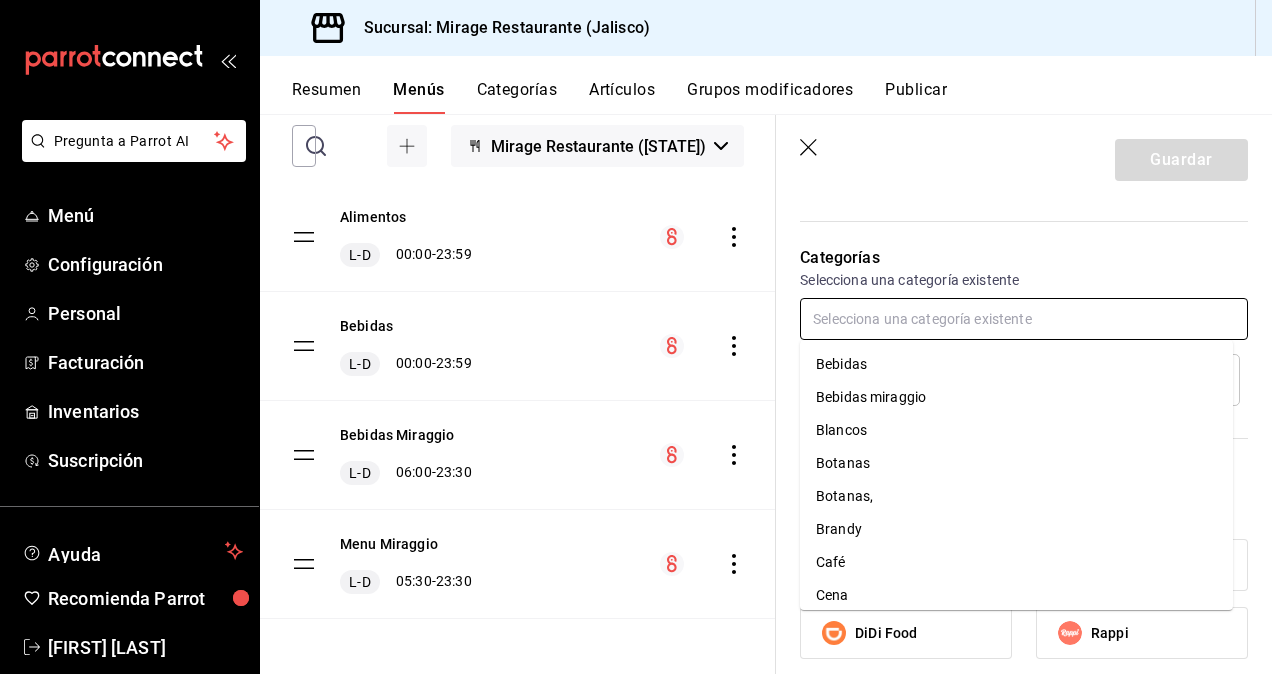 click at bounding box center [1024, 319] 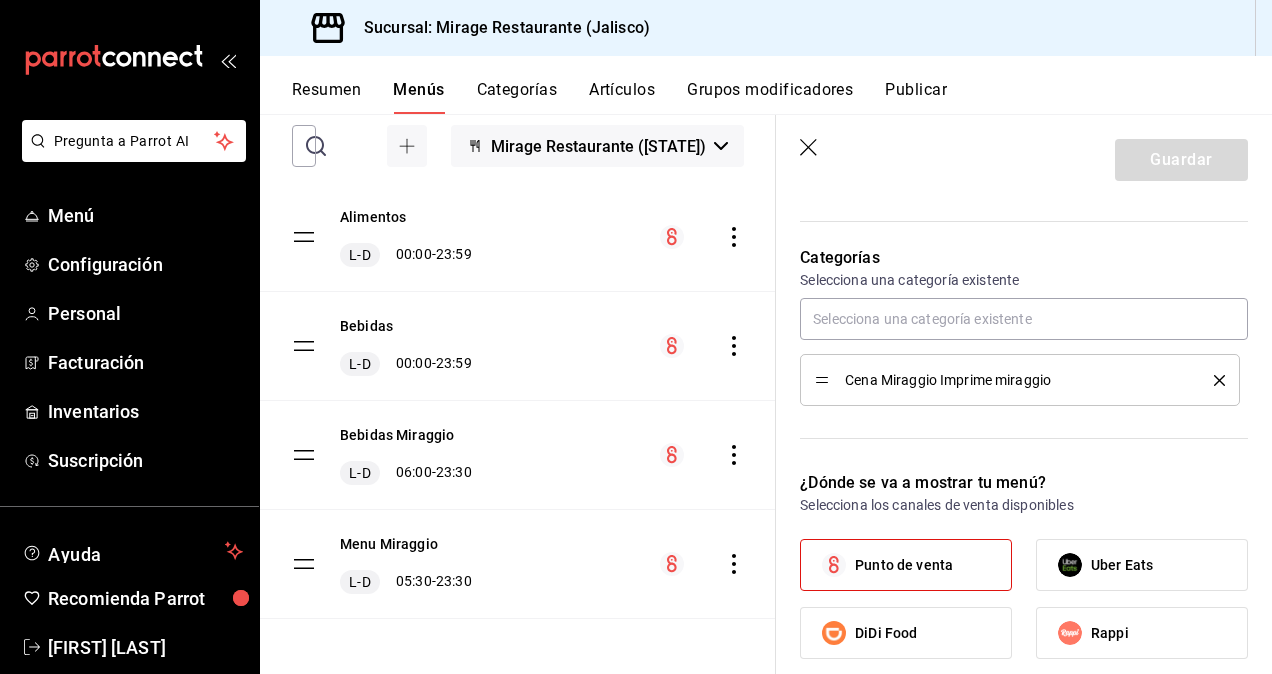 click on "Horarios Elige el horario y disponibilidad de este menú Inicio 05:30 AM 05:30 Fin 23:30 PM 23:30 Entre Semana Lunes Martes Miércoles Jueves Viernes Fin de semana Sábado Domingo Agregar horario" at bounding box center [1012, 17] 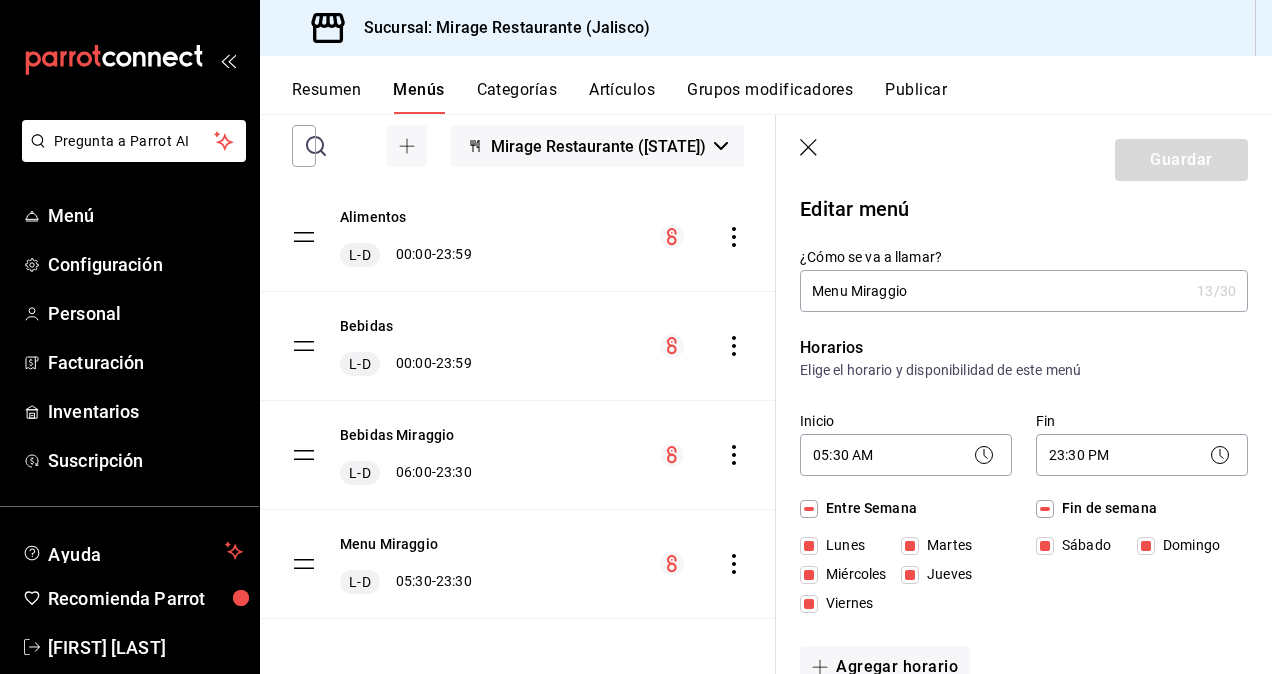 scroll, scrollTop: 0, scrollLeft: 0, axis: both 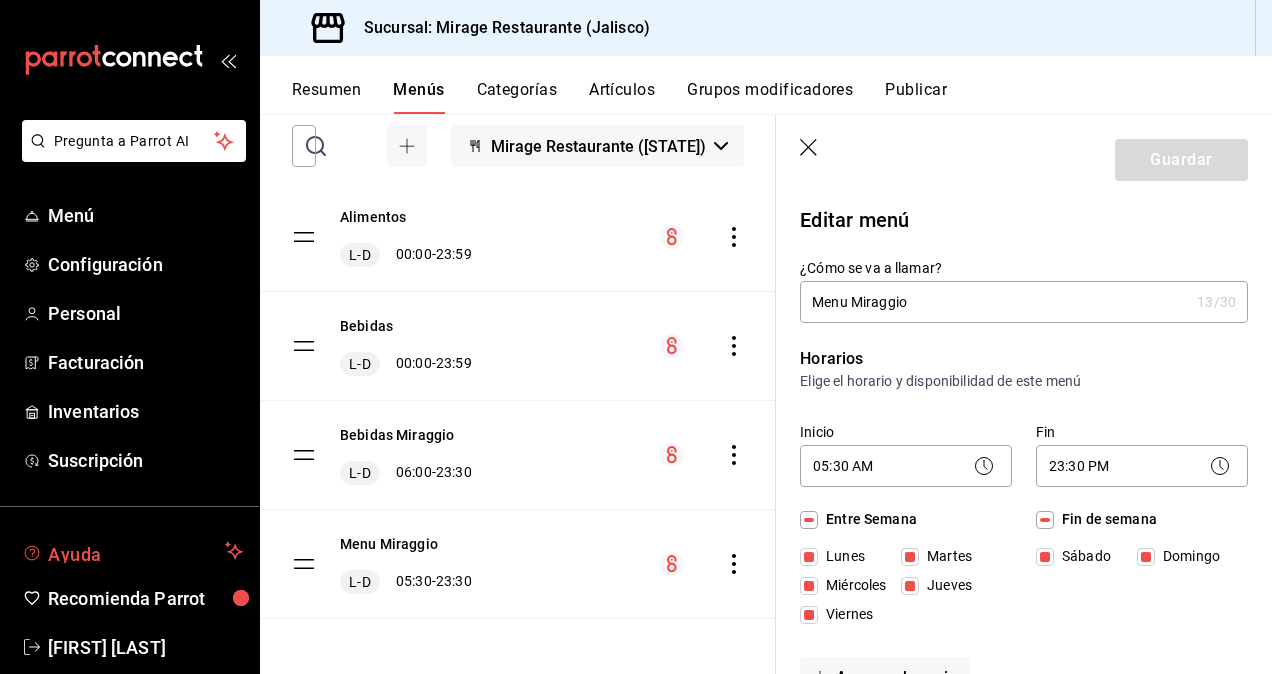 click on "Ayuda" at bounding box center [132, 551] 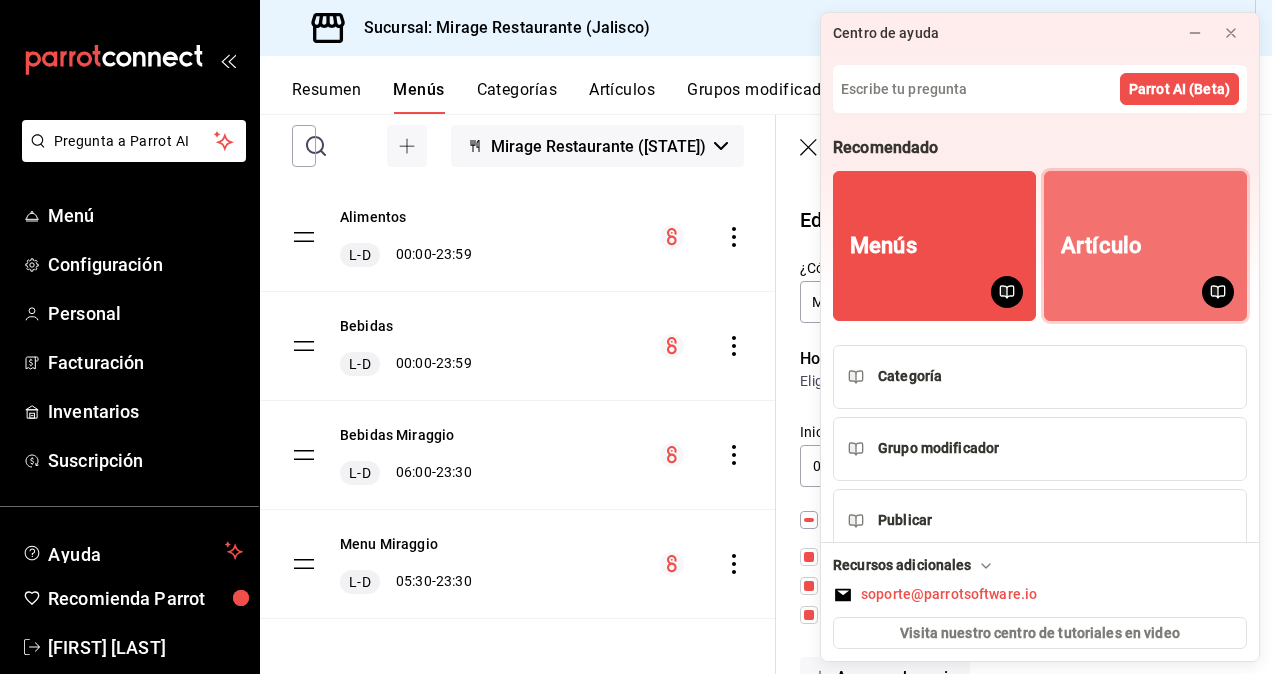 click on "Artículo" at bounding box center (1101, 246) 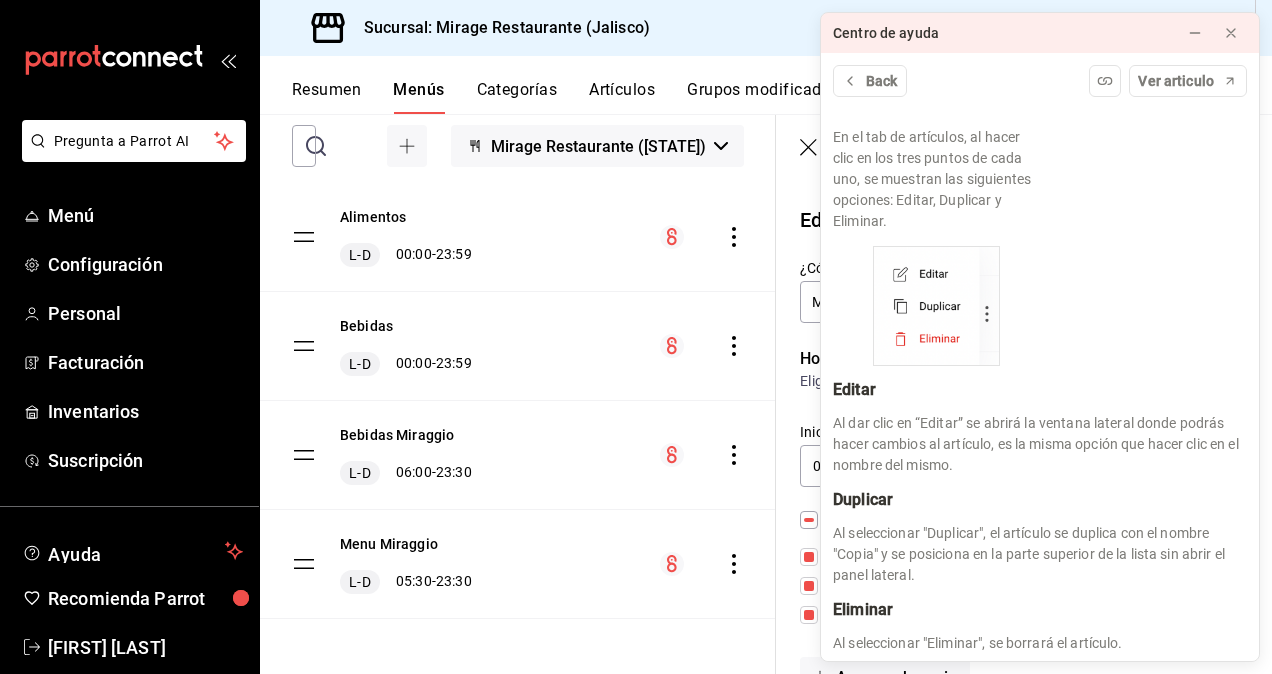 scroll, scrollTop: 3106, scrollLeft: 0, axis: vertical 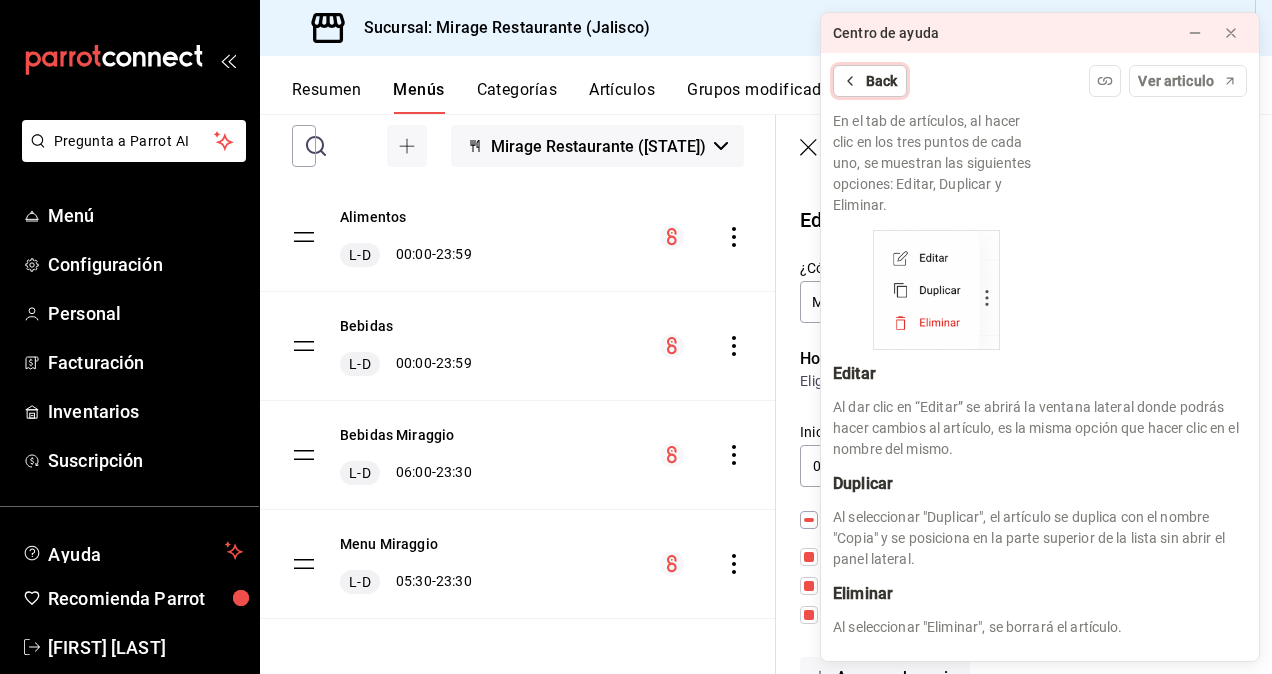 click on "Back" at bounding box center [882, 81] 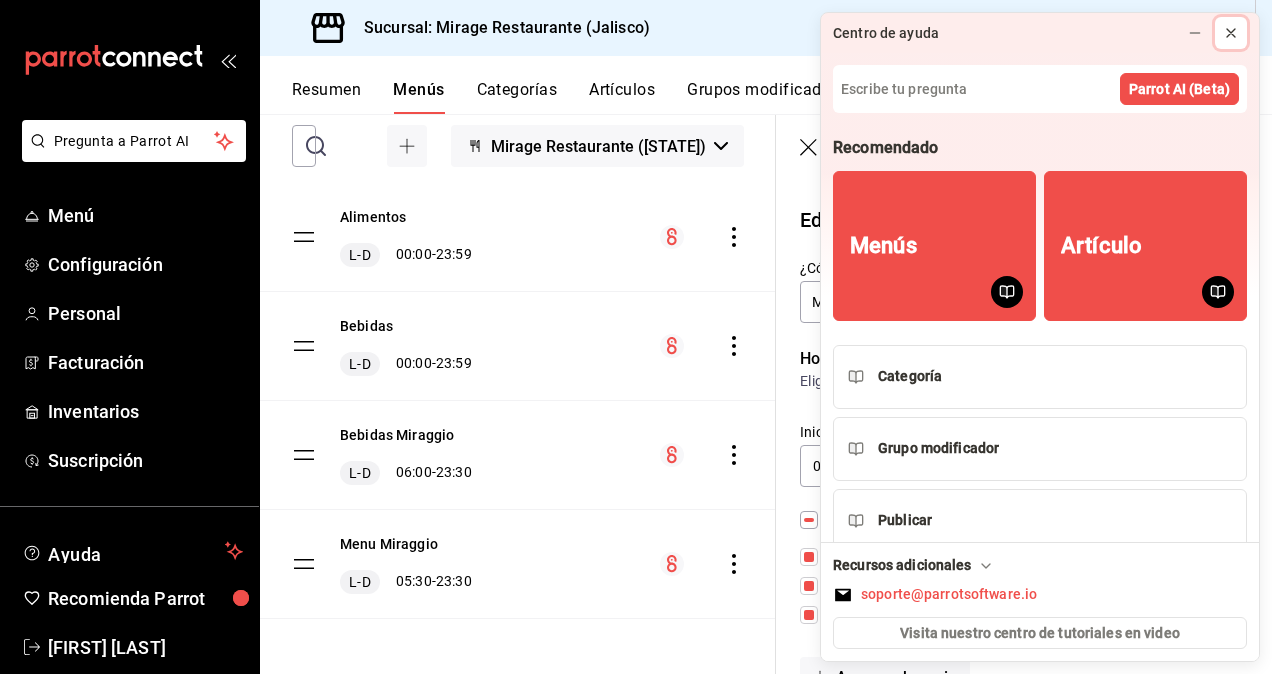 click 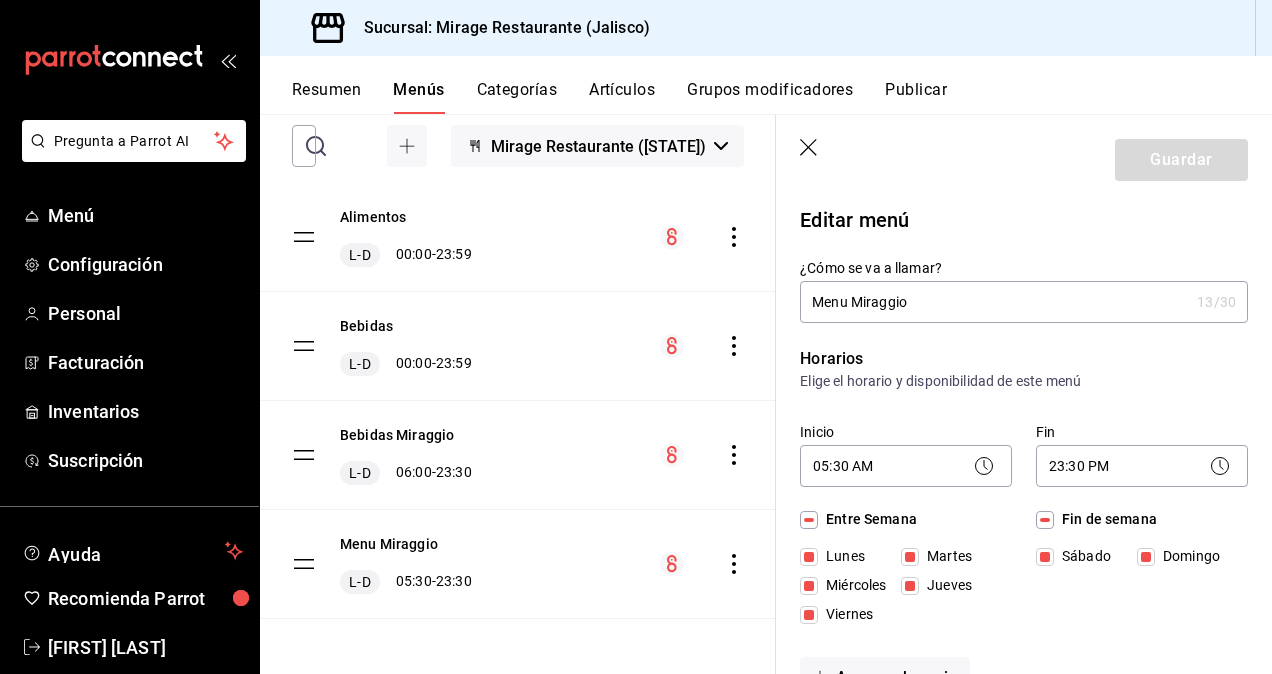 click on "Categorías" at bounding box center (517, 97) 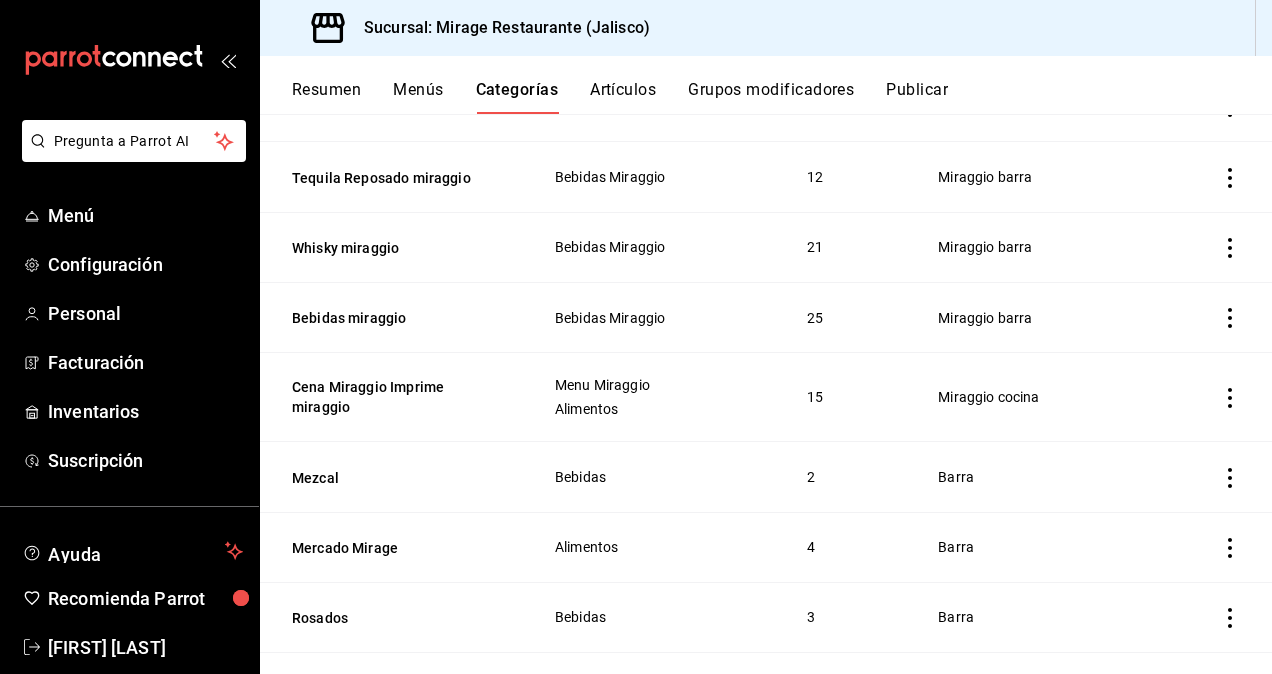 scroll, scrollTop: 268, scrollLeft: 0, axis: vertical 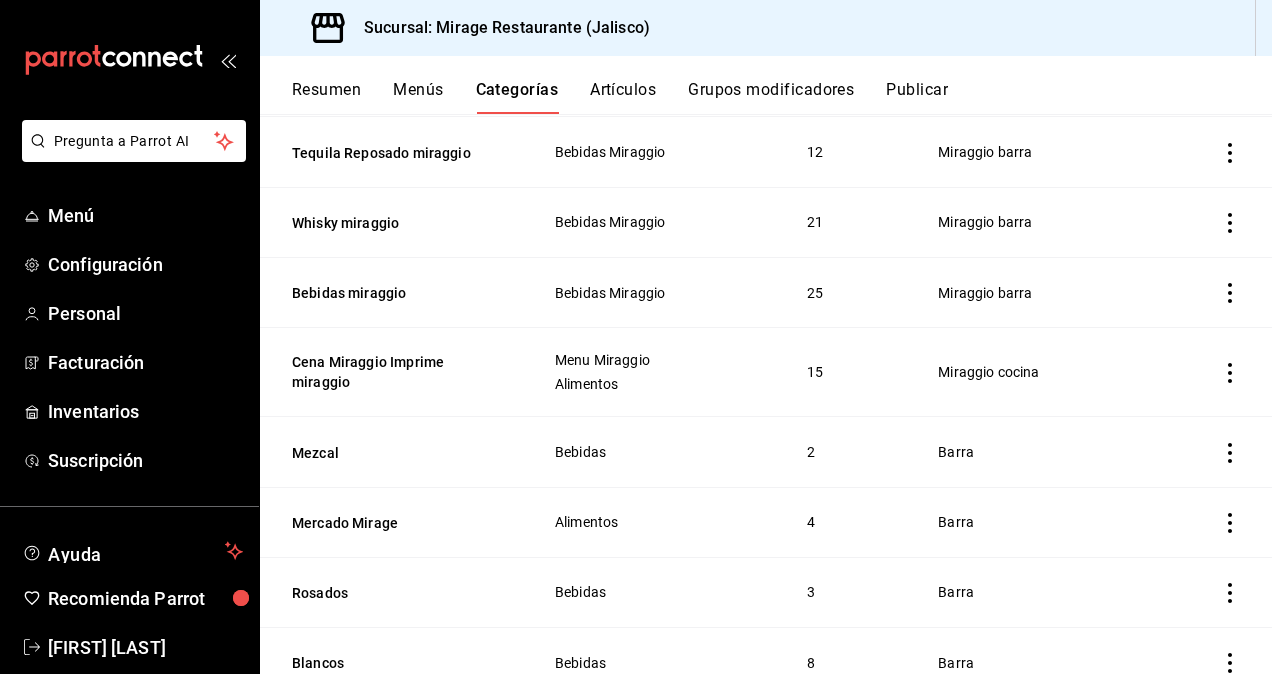 click on "Menu Miraggio Alimentos" at bounding box center [656, 372] 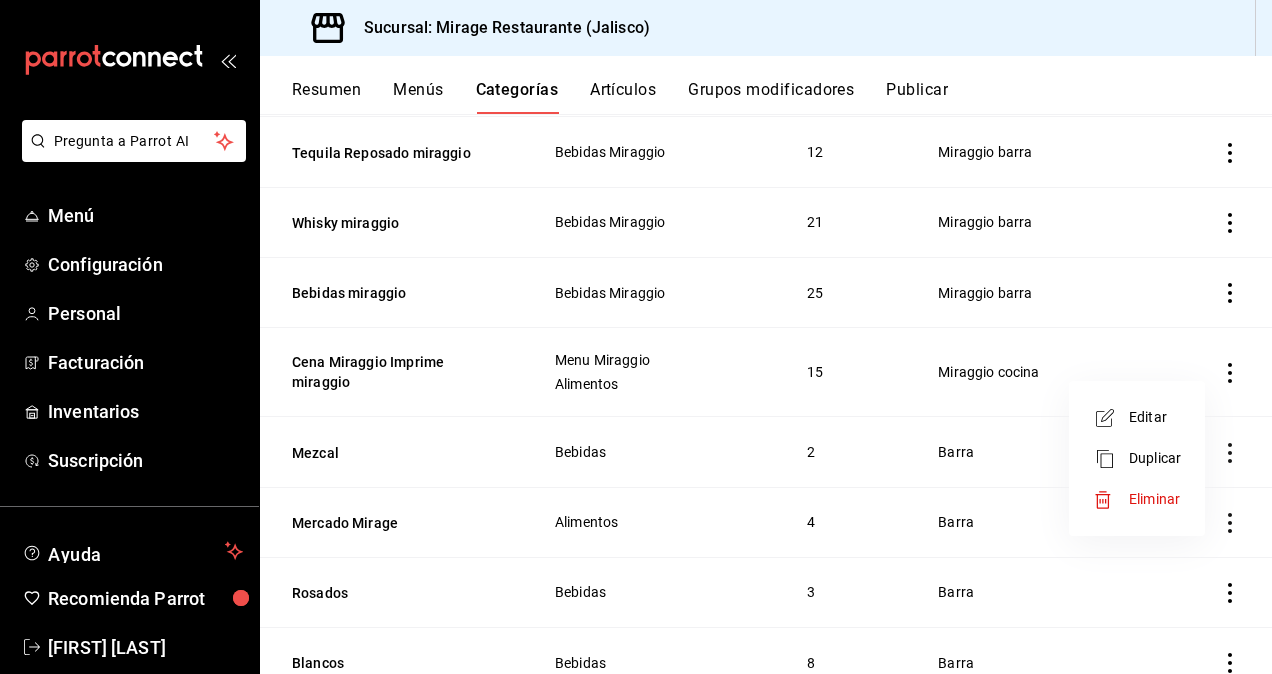 click on "Editar" at bounding box center [1137, 417] 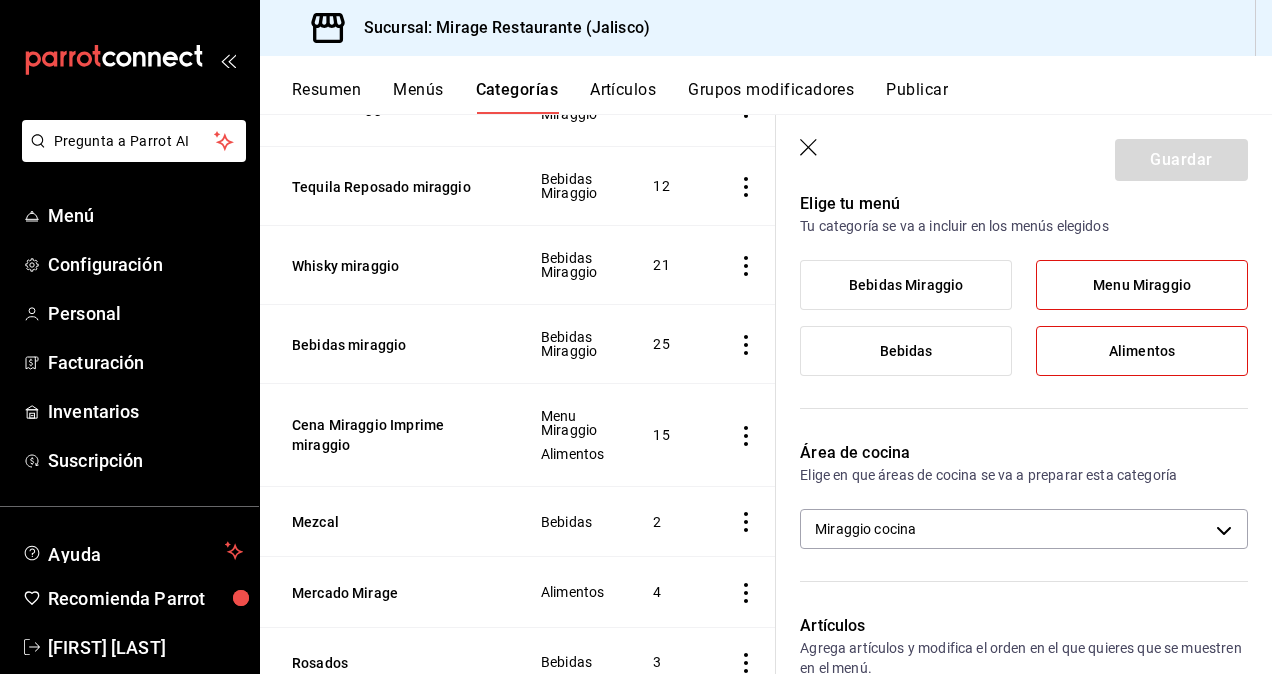 scroll, scrollTop: 150, scrollLeft: 0, axis: vertical 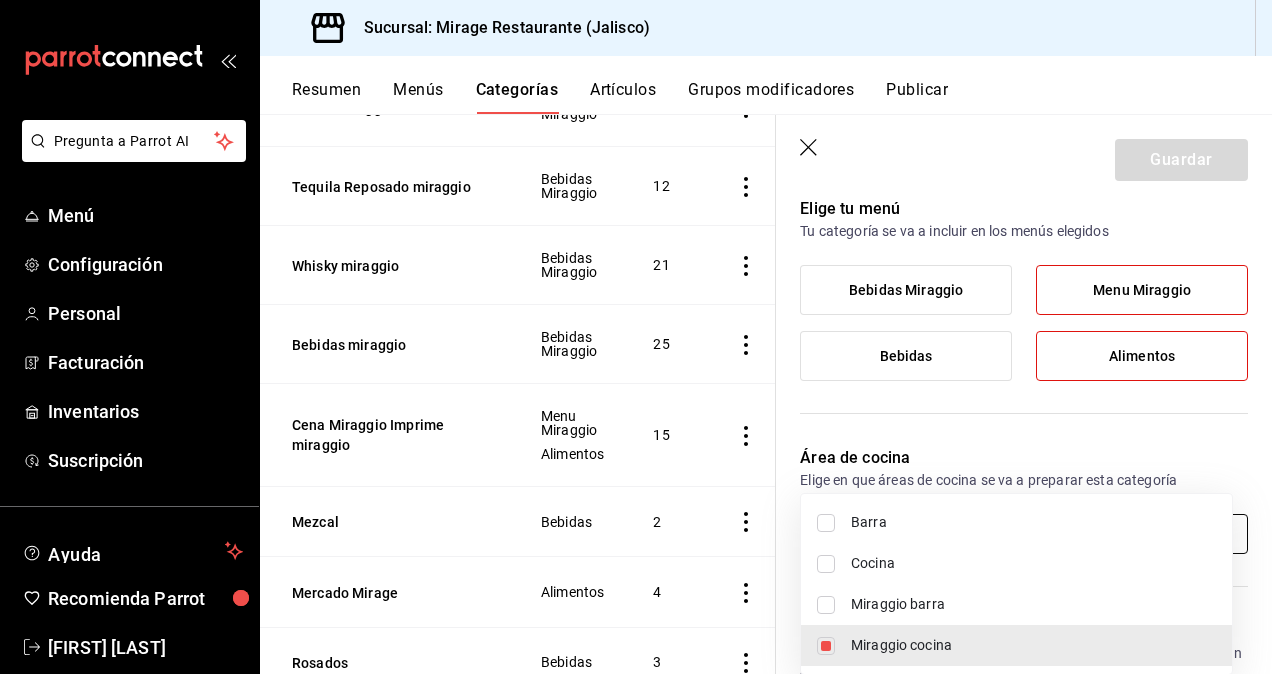 click on "Pregunta a Parrot AI Menú   Configuración   Personal   Facturación   Inventarios   Suscripción   Ayuda Recomienda Parrot   [FIRST] [LAST]   Sugerir nueva función   Sucursal: Mirage Restaurante ([STATE]) Resumen Menús Categorías Artículos Grupos modificadores Publicar Categoría sucursal Asigna o edita el área de cocina  de esta sucursal.  Para cambios generales, ve a “Organización”. ​ ​ Mirage Restaurante ([STATE]) Nombre Menús Artículos Vodka Miraggio Bebidas Miraggio 4 Tequila Reposado miraggio Bebidas Miraggio 12 Whisky miraggio Bebidas Miraggio 21 Bebidas miraggio Bebidas Miraggio 25 Cena Miraggio Imprime miraggio Menu Miraggio Alimentos 15 Mezcal Bebidas 2 Mercado Mirage Alimentos 4 Rosados Bebidas 3 Blancos Bebidas 8 Tintos Bebidas 22 Whisky Bebidas 23 Vodka Bebidas 4 Tequila Reposado Bebidas 13 Tequila Blanco Bebidas 21 Tequila Añejo Bebidas 25 Sopas Alimentos 9 Ron Bebidas 9 Postre Alimentos 13 Pollo Alimentos 5 Otros Alimentos 21 Guardar Editar categoría ¿Cómo se va a llamar? 30" at bounding box center [636, 337] 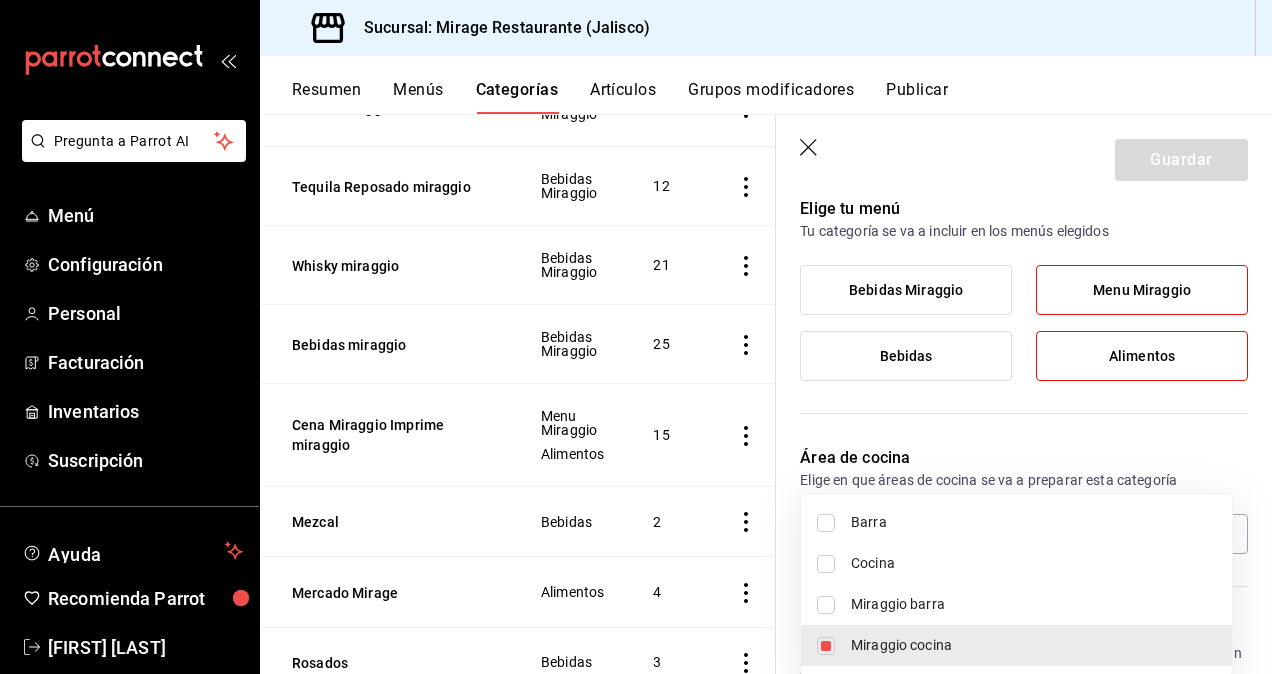 click at bounding box center [636, 337] 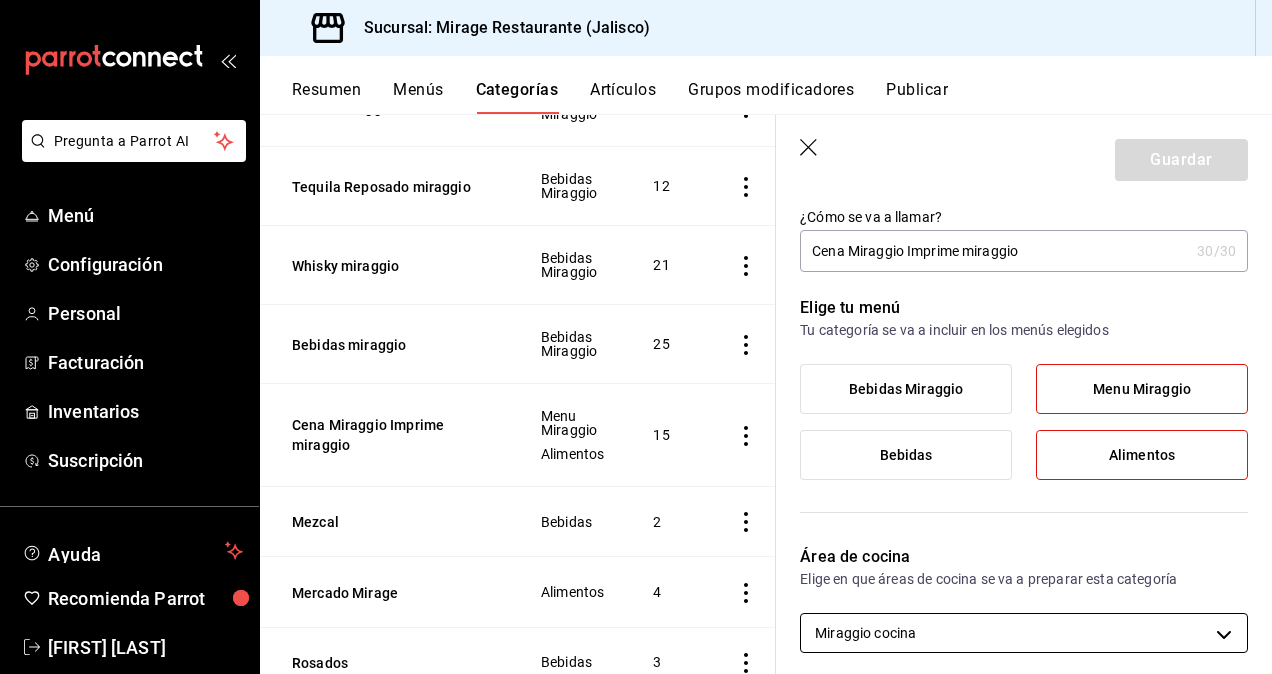 scroll, scrollTop: 0, scrollLeft: 0, axis: both 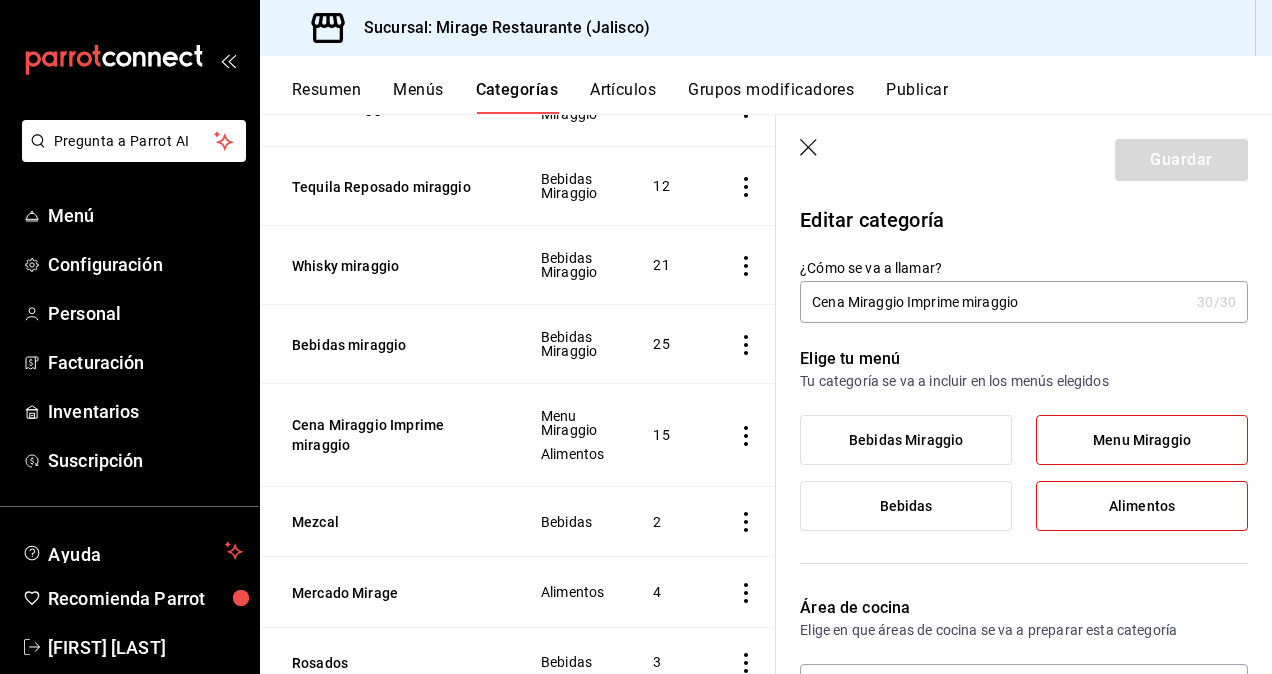 click on "Artículos" at bounding box center [623, 97] 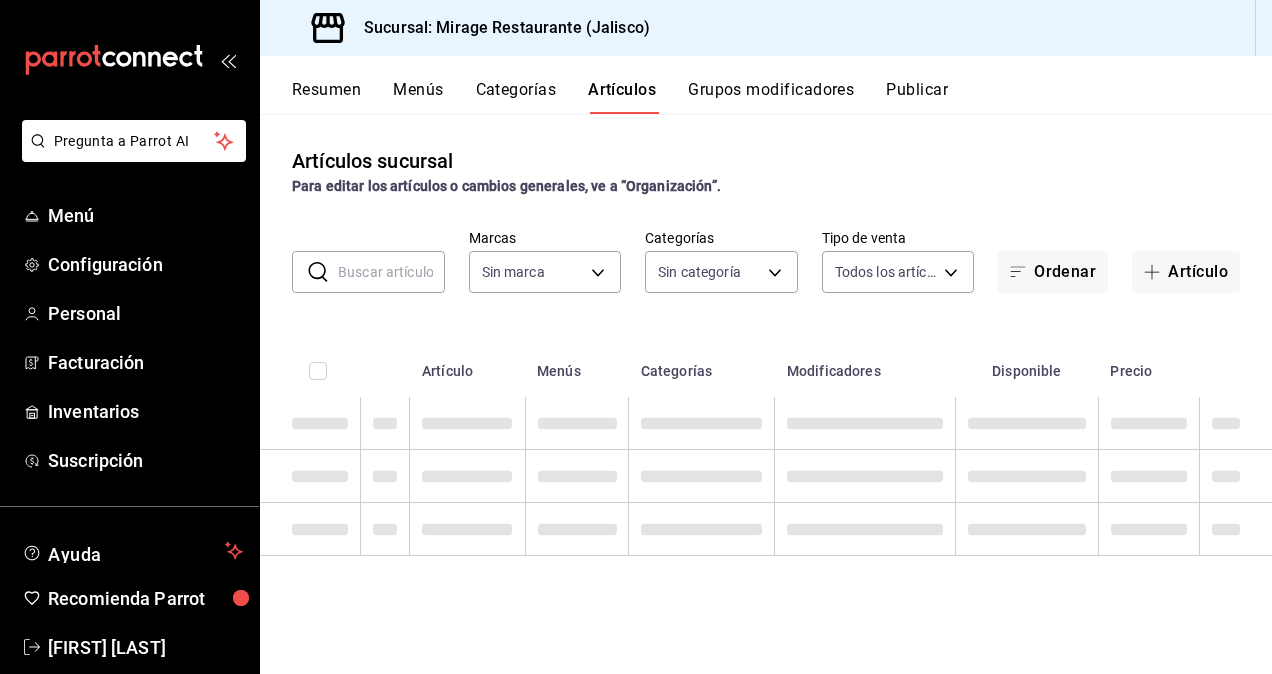 type on "fd44f9d9-2552-44ba-a783-b01c8222cad6" 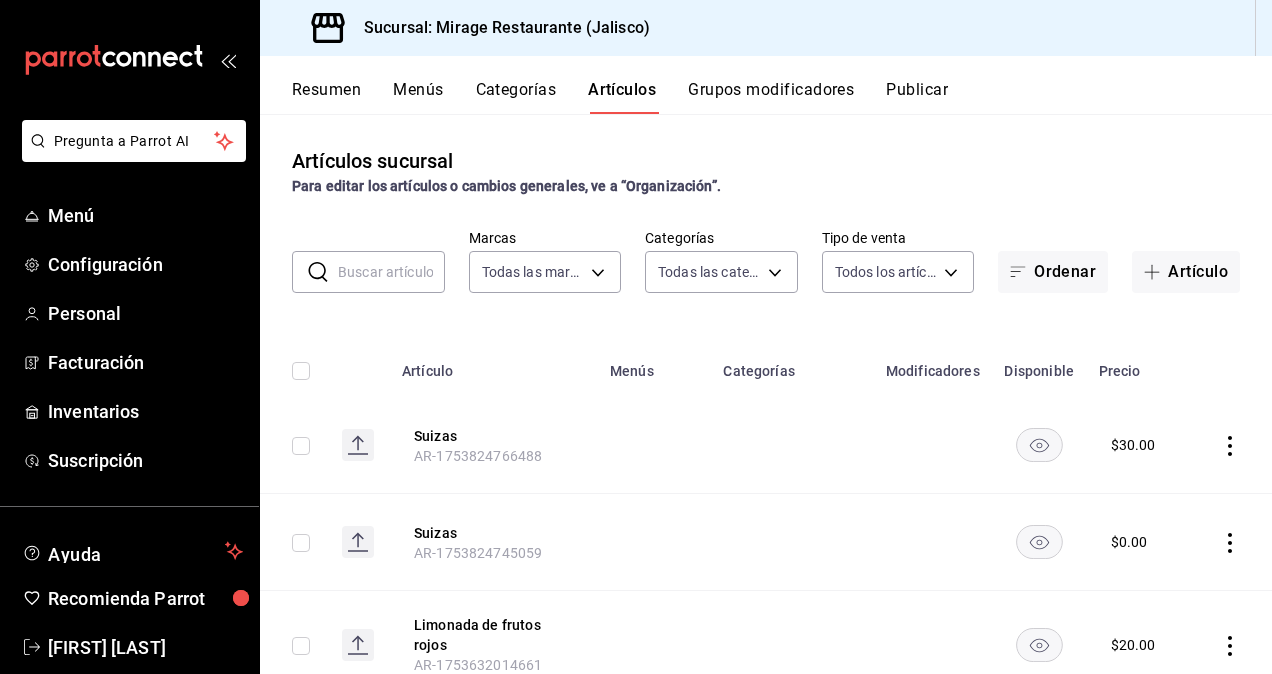 type on "[UUID],[UUID],[UUID],[UUID],[UUID],[UUID],[UUID],[UUID],[UUID],[UUID],[UUID],[UUID],[UUID],[UUID],[UUID],[UUID],[UUID],[UUID],[UUID],[UUID],[UUID],[UUID],[UUID],[UUID],[UUID],[UUID],[UUID],[UUID]" 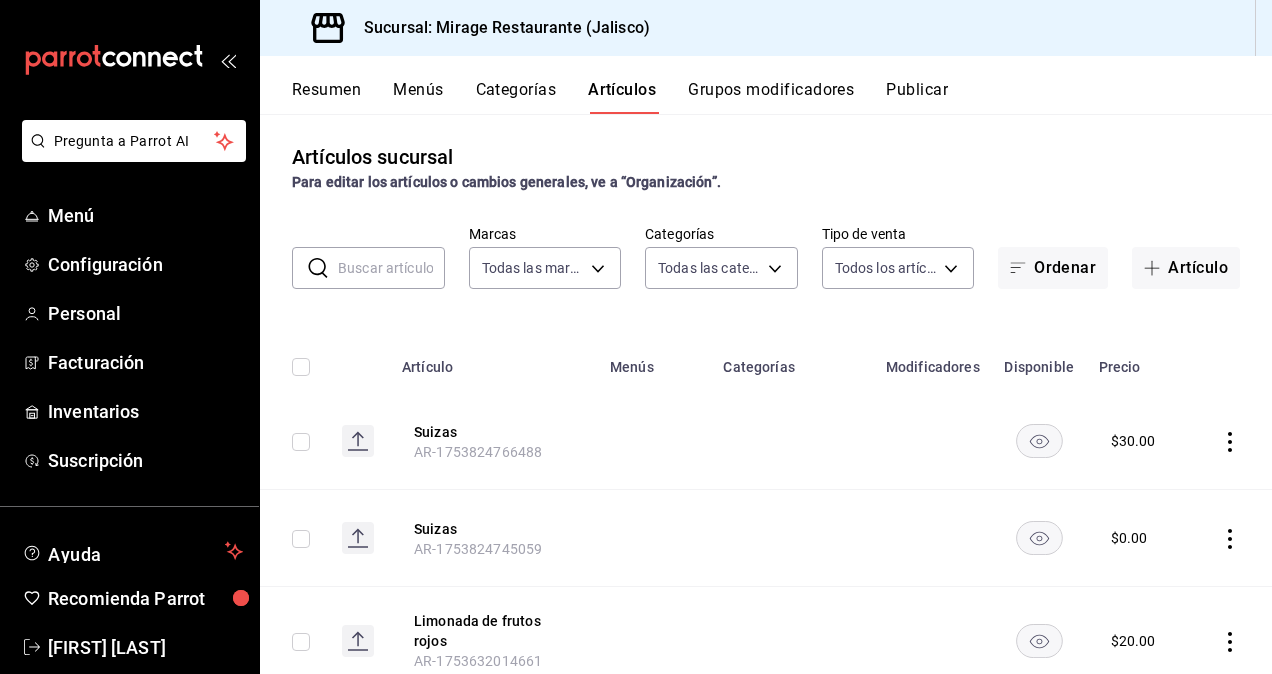 scroll, scrollTop: 0, scrollLeft: 0, axis: both 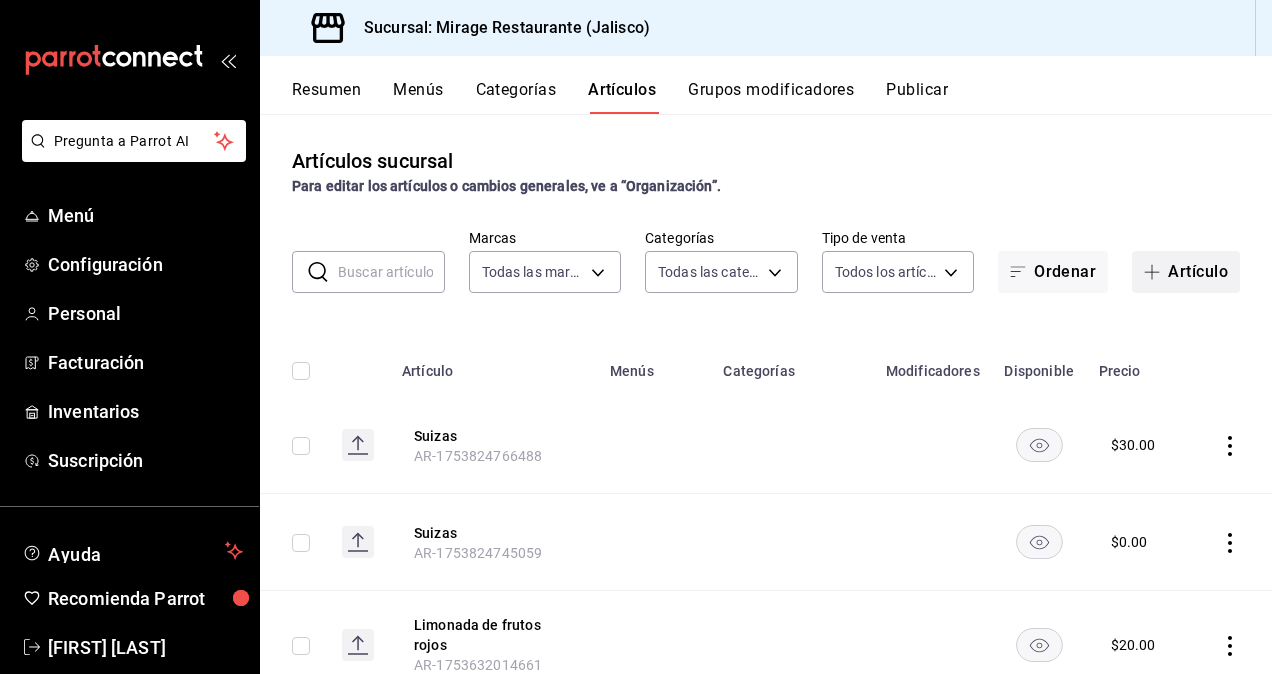 click on "Artículo" at bounding box center [1186, 272] 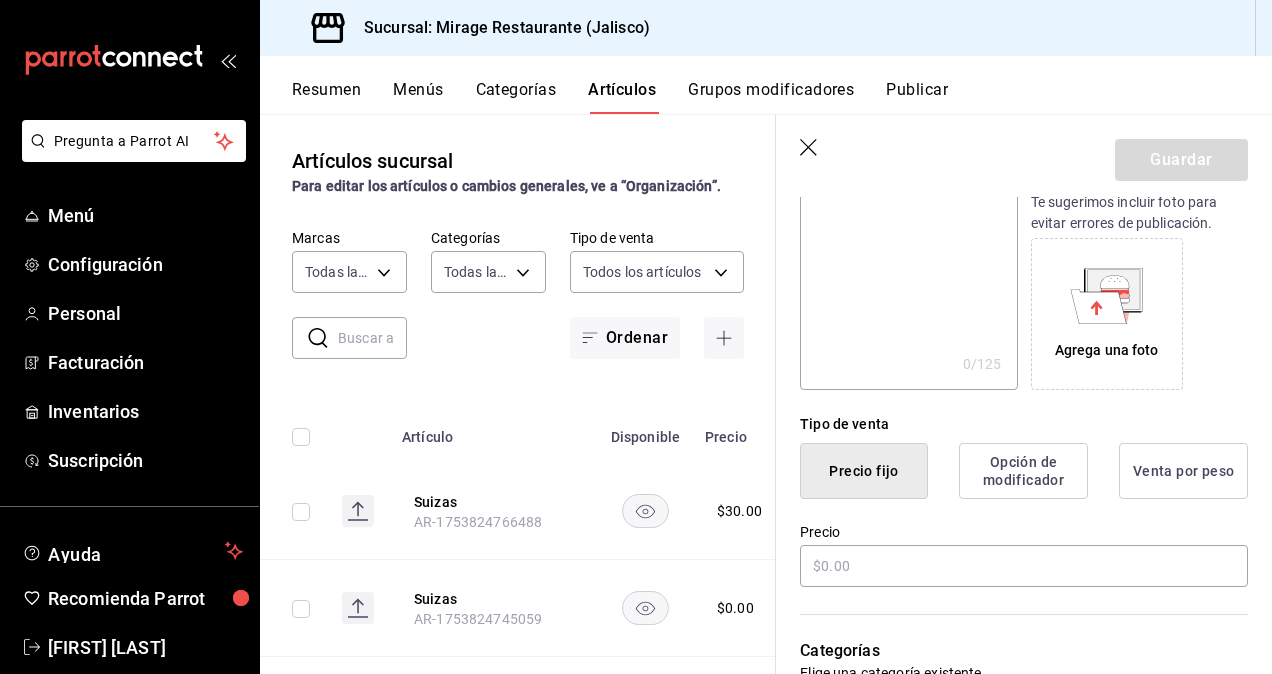 scroll, scrollTop: 279, scrollLeft: 0, axis: vertical 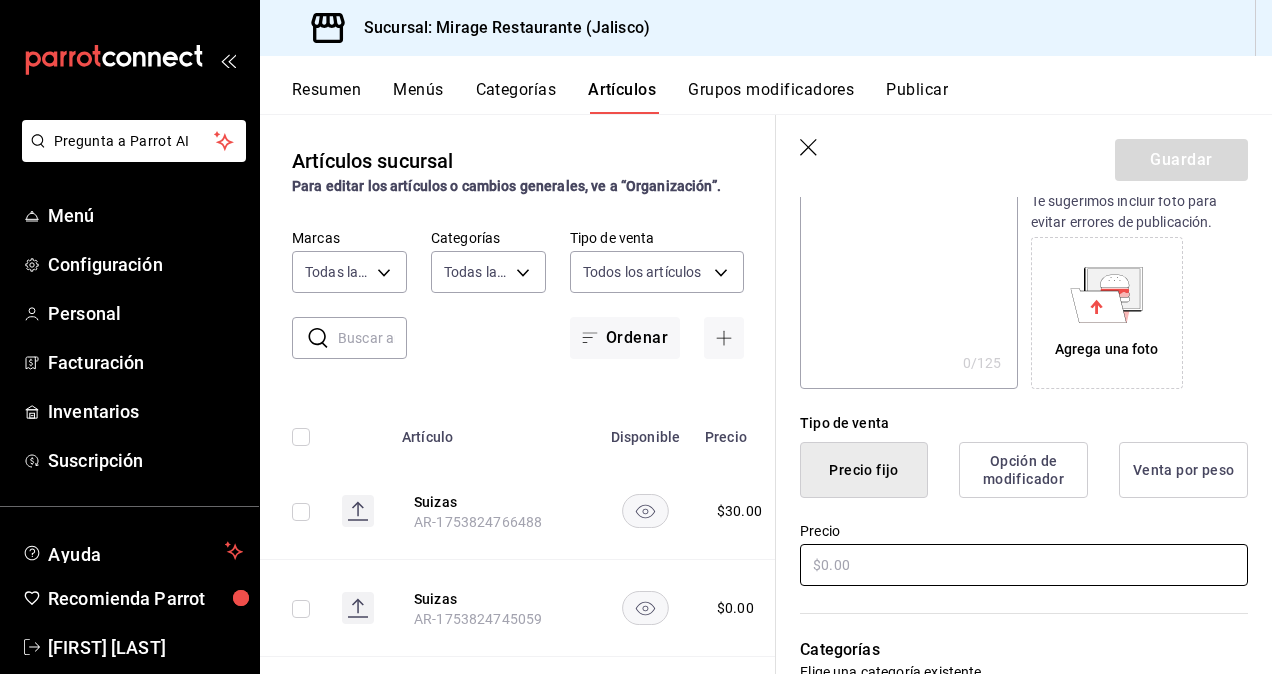 type on "Elotes trufados" 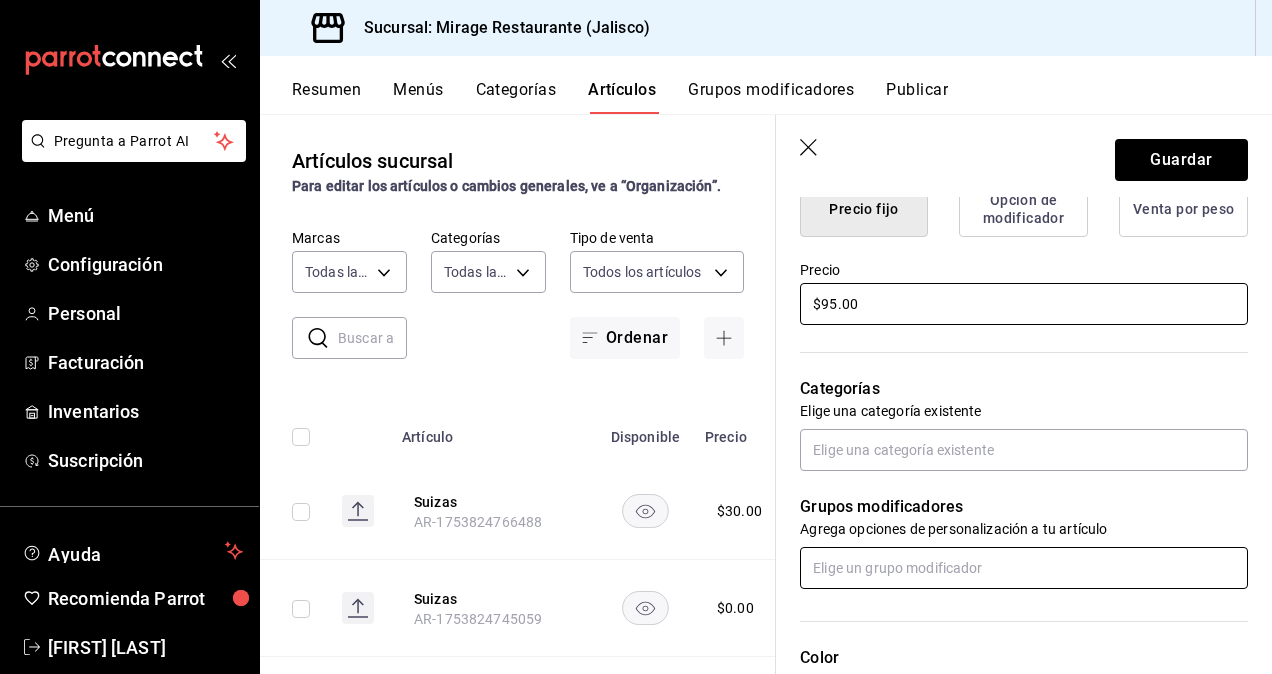 scroll, scrollTop: 547, scrollLeft: 0, axis: vertical 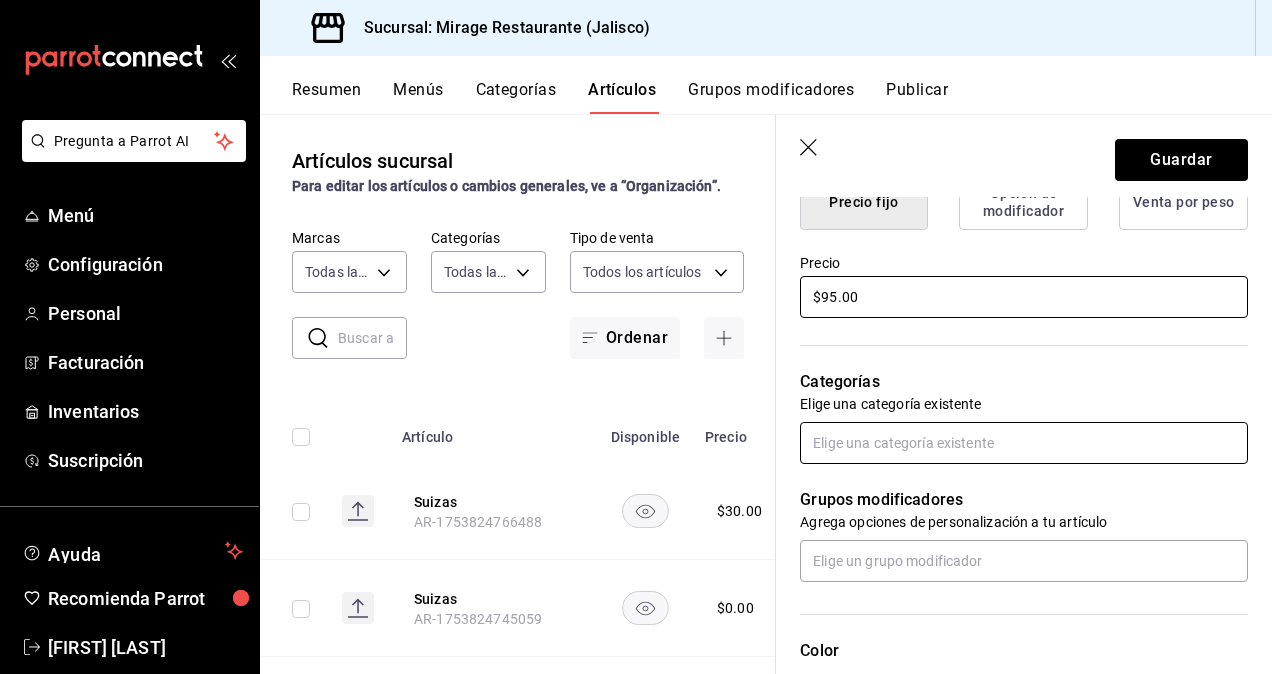 type on "$95.00" 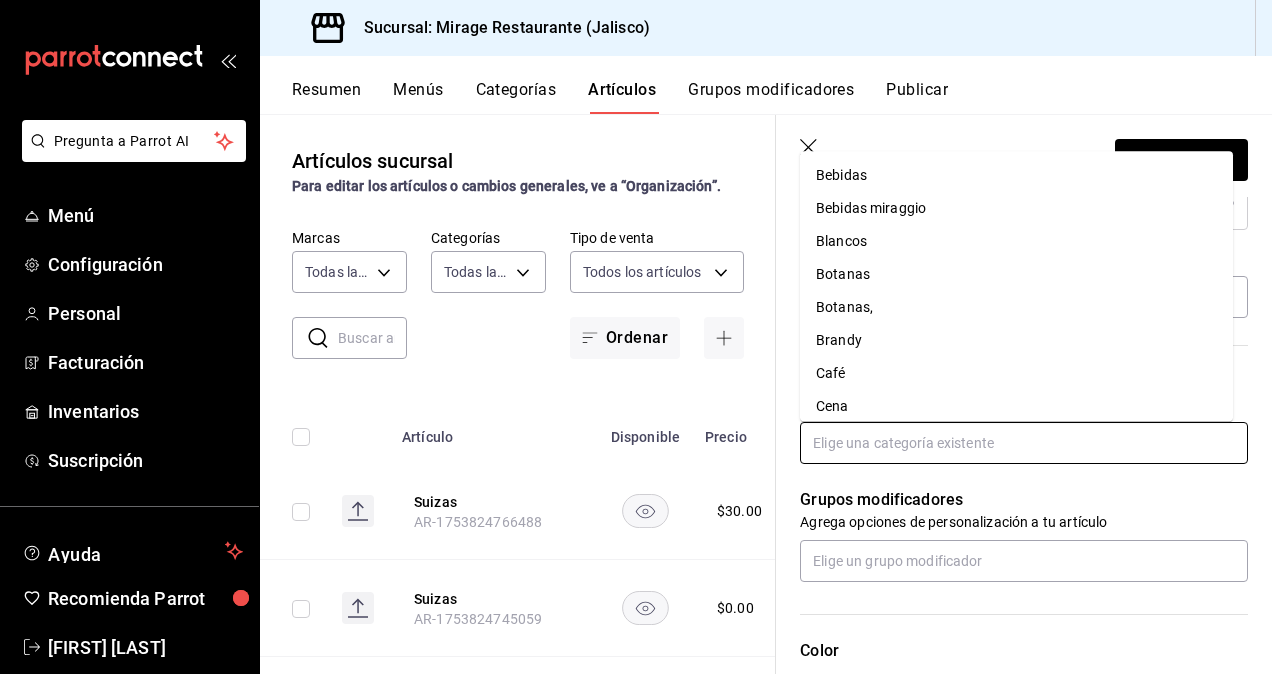 click at bounding box center (1024, 443) 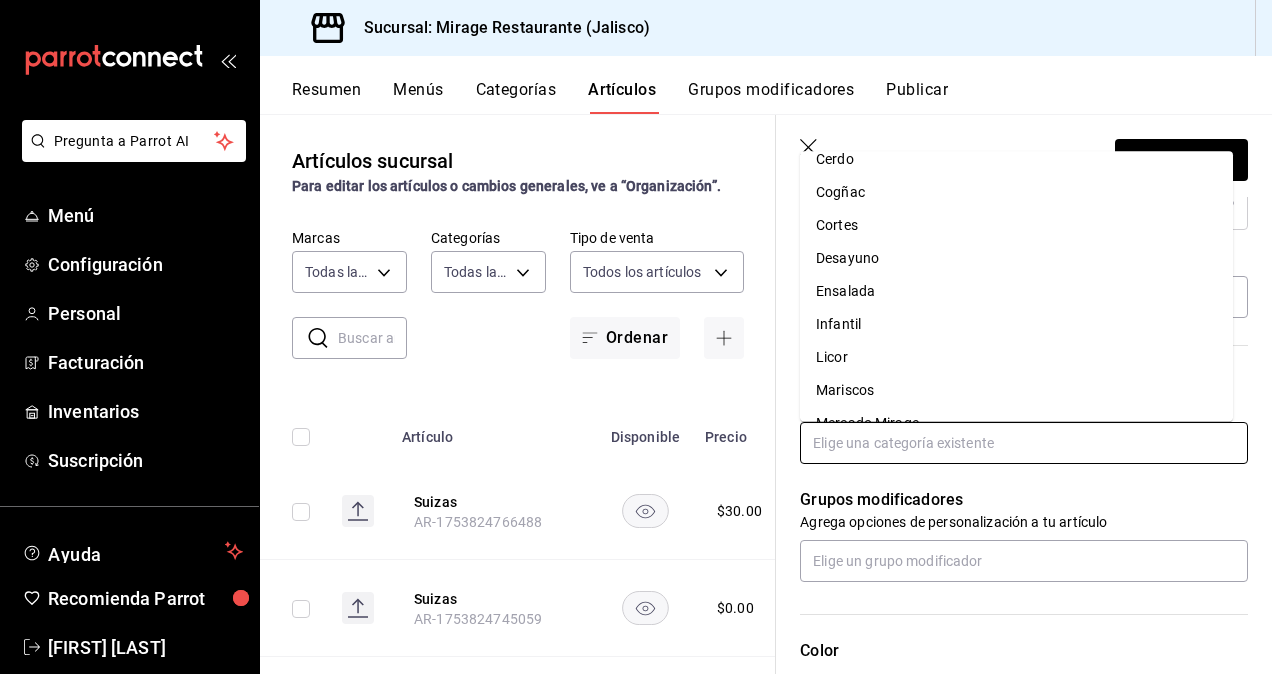 scroll, scrollTop: 0, scrollLeft: 0, axis: both 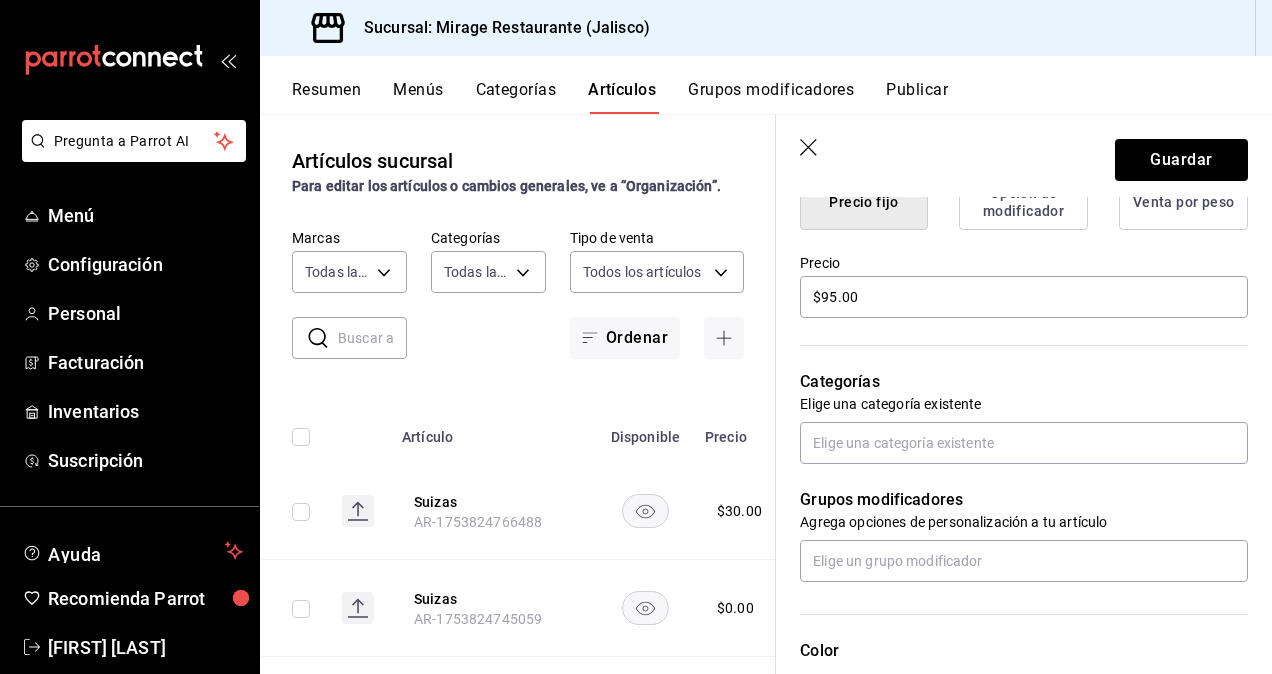 click on "Guardar" at bounding box center [1024, 156] 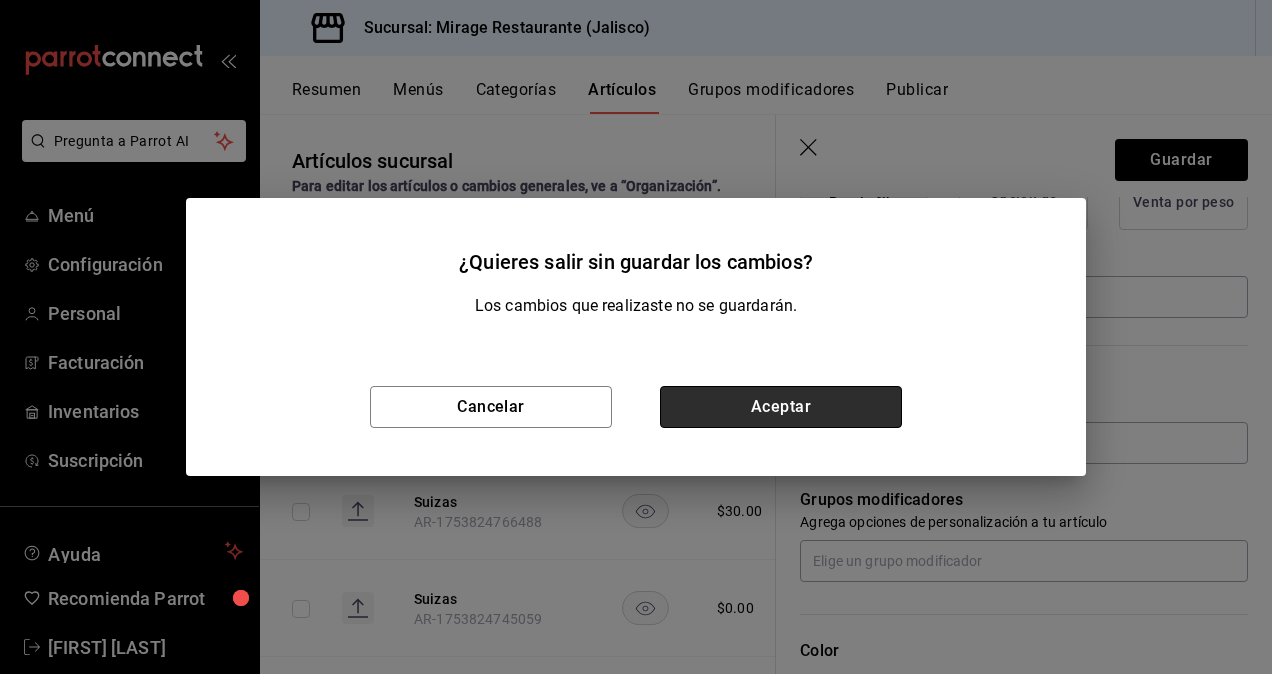 click on "Aceptar" at bounding box center (781, 407) 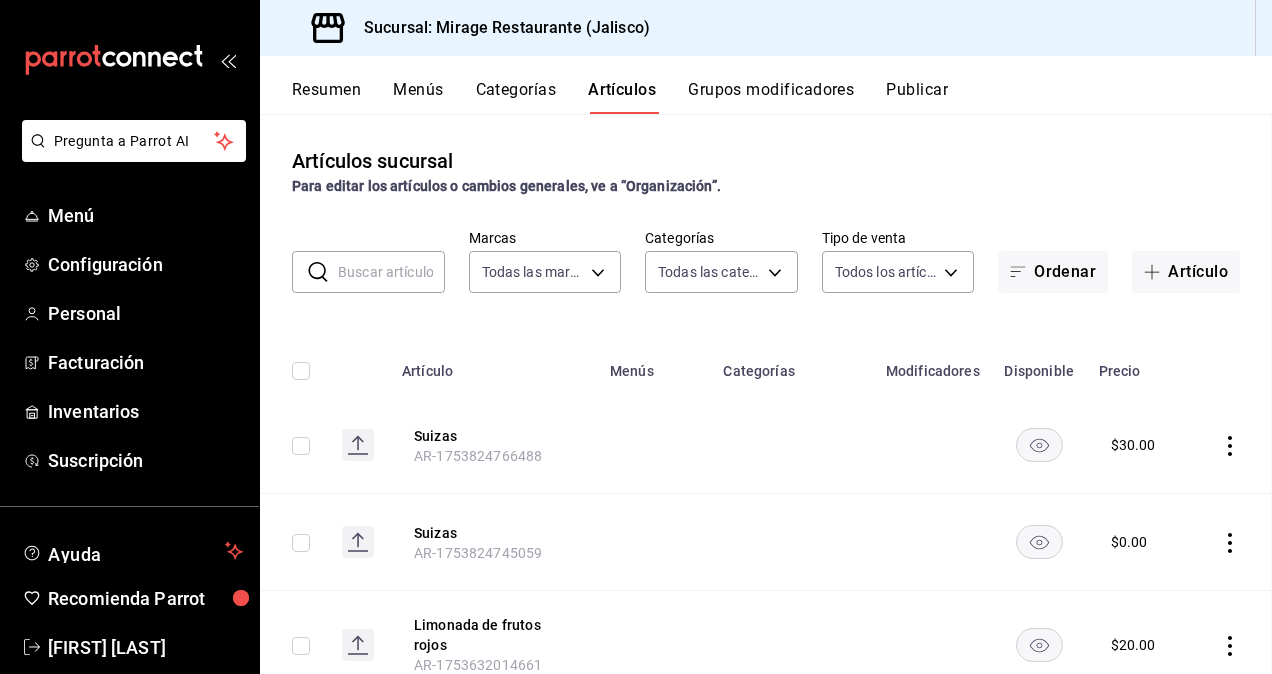 scroll, scrollTop: 0, scrollLeft: 0, axis: both 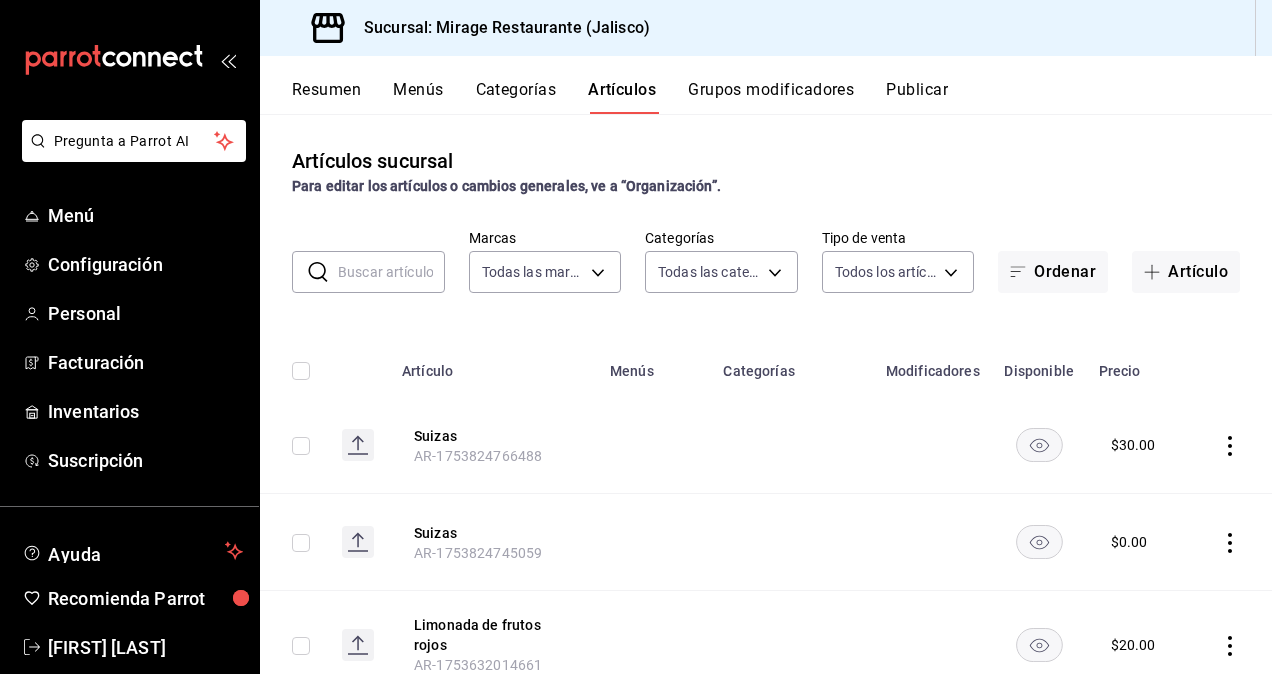 click on "Categorías" at bounding box center (516, 97) 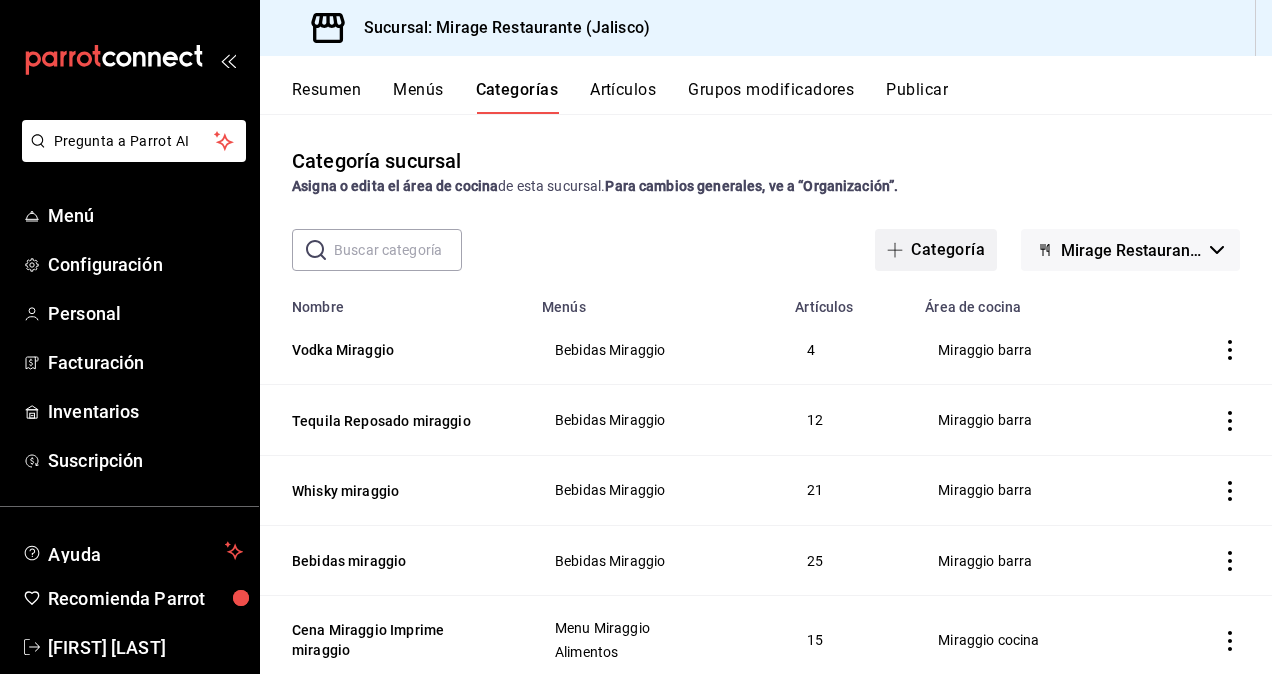 click on "Categoría" at bounding box center (936, 250) 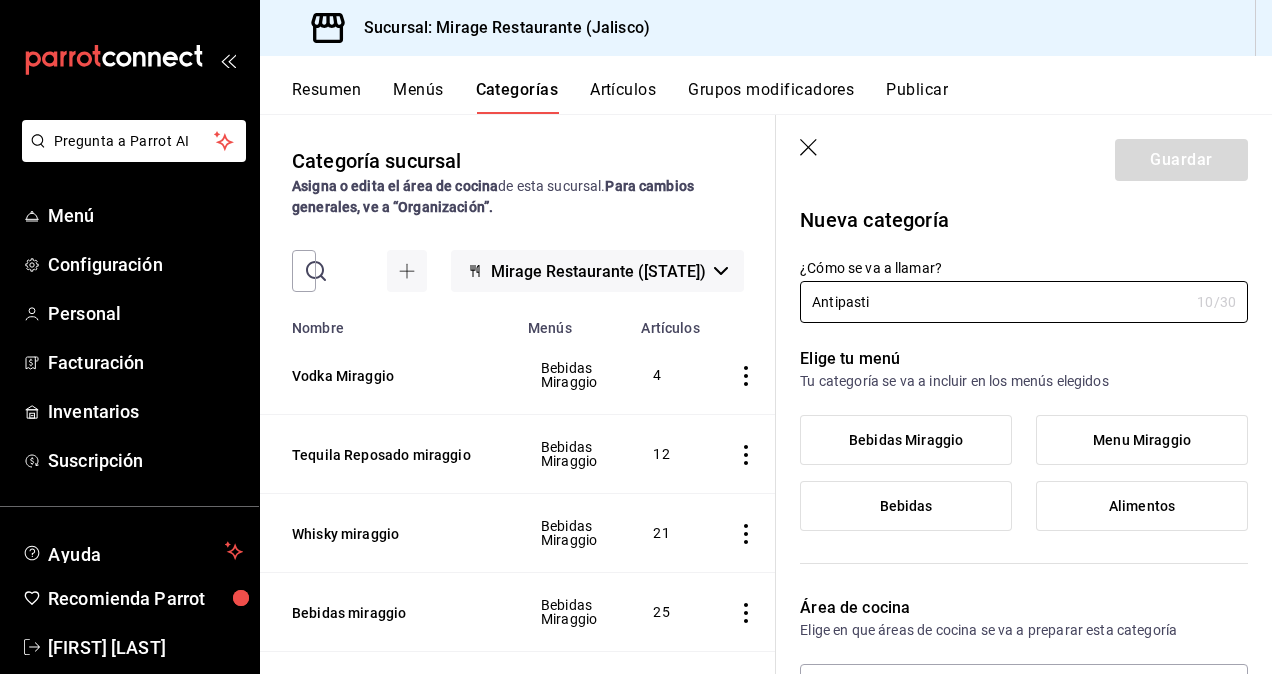 type on "Antipasti" 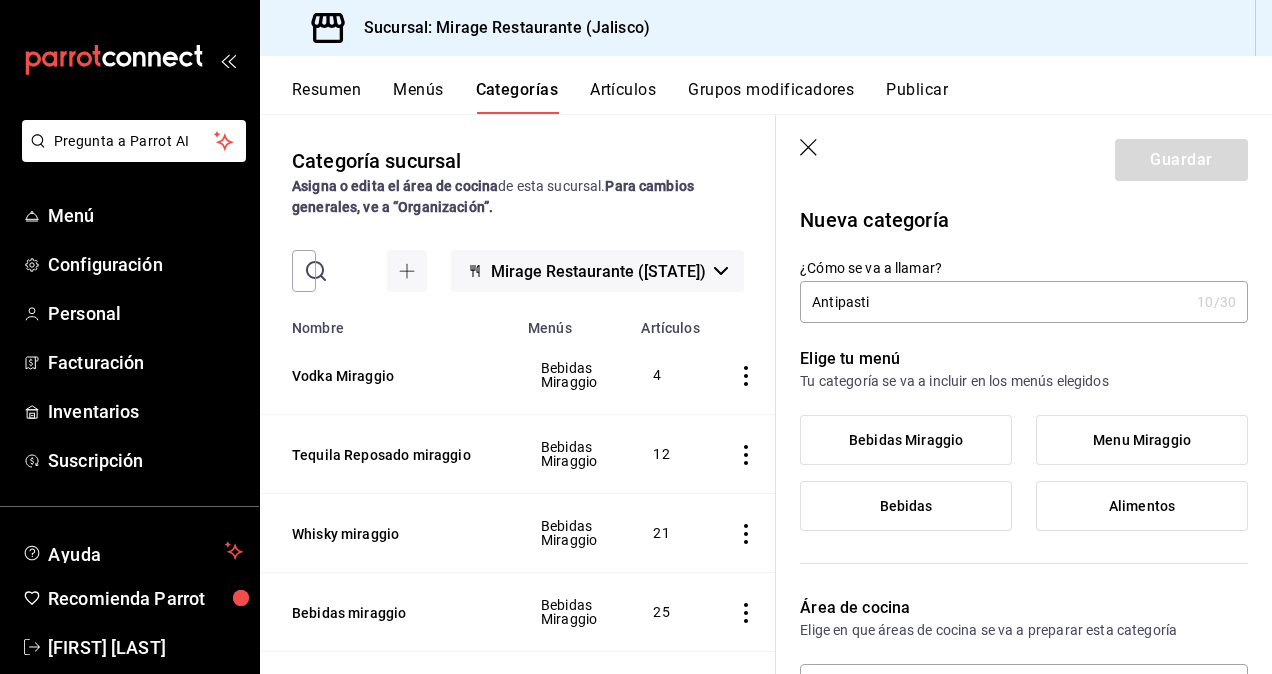 click on "Menu Miraggio" at bounding box center [1142, 440] 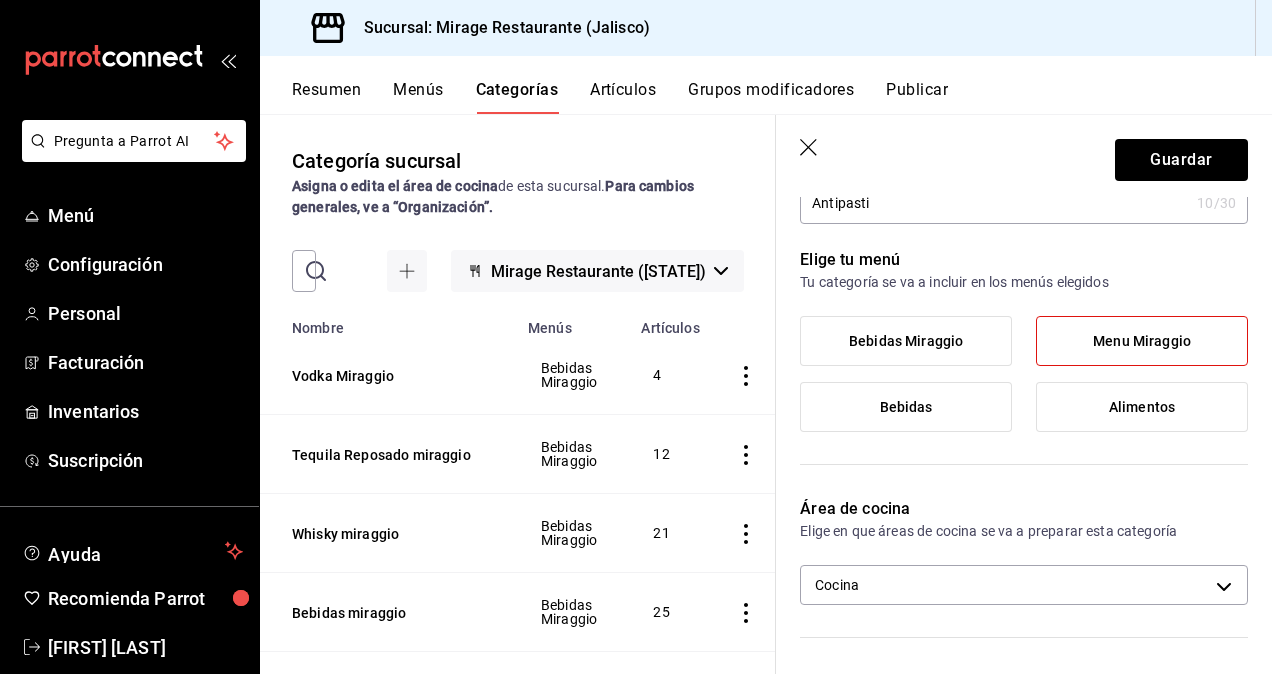 scroll, scrollTop: 100, scrollLeft: 0, axis: vertical 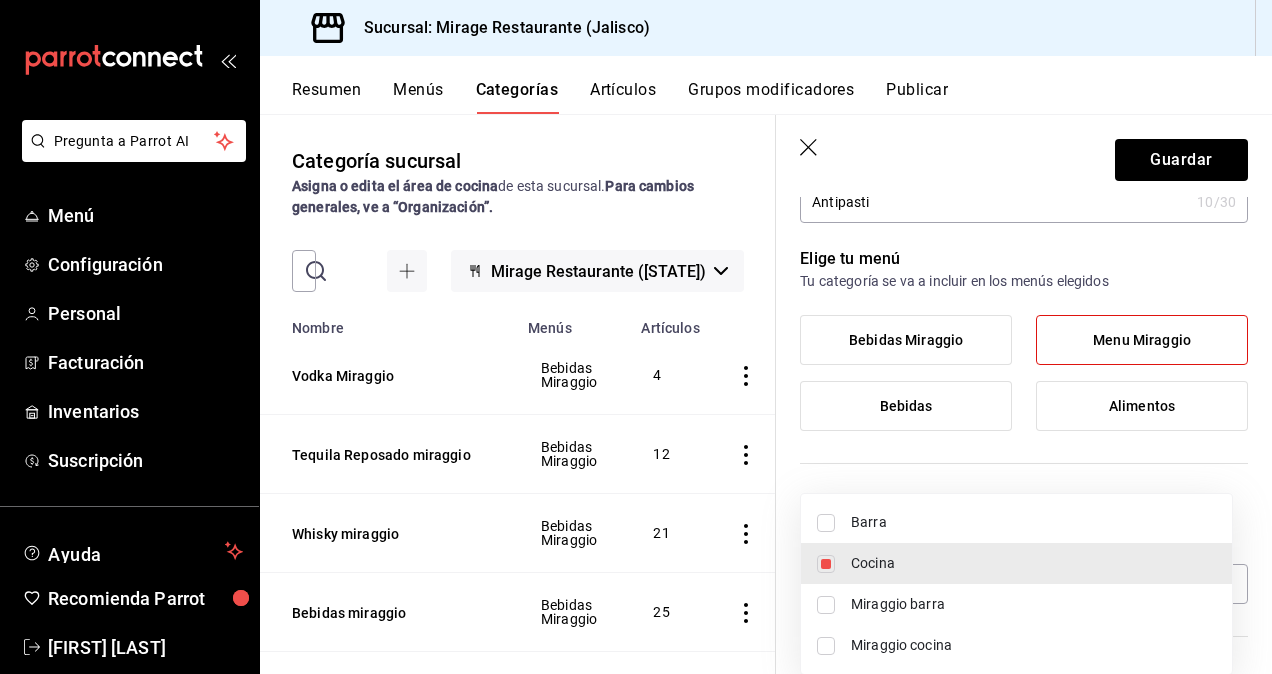 click on "Pregunta a Parrot AI Menú   Configuración   Personal   Facturación   Inventarios   Suscripción   Ayuda Recomienda Parrot   [FIRST] [LAST]   Sugerir nueva función   Sucursal: Mirage Restaurante ([STATE]) Resumen Menús Categorías Artículos Grupos modificadores Publicar Categoría sucursal Asigna o edita el área de cocina  de esta sucursal.  Para cambios generales, ve a “Organización”. ​ ​ Mirage Restaurante ([STATE]) Nombre Menús Artículos Vodka Miraggio Bebidas Miraggio 4 Tequila Reposado miraggio Bebidas Miraggio 12 Whisky miraggio Bebidas Miraggio 21 Bebidas miraggio Bebidas Miraggio 25 Cena Miraggio Imprime miraggio Menu Miraggio Alimentos 15 Mezcal Bebidas 2 Mercado Mirage Alimentos 4 Rosados Bebidas 3 Blancos Bebidas 8 Tintos Bebidas 22 Whisky Bebidas 23 Vodka Bebidas 4 Tequila Reposado Bebidas 13 Tequila Blanco Bebidas 21 Tequila Añejo Bebidas 25 Sopas Alimentos 9 Ron Bebidas 9 Postre Alimentos 13 Pollo Alimentos 5 Otros Alimentos 21 Guardar Nueva categoría ¿Cómo se va a llamar? 10" at bounding box center (636, 337) 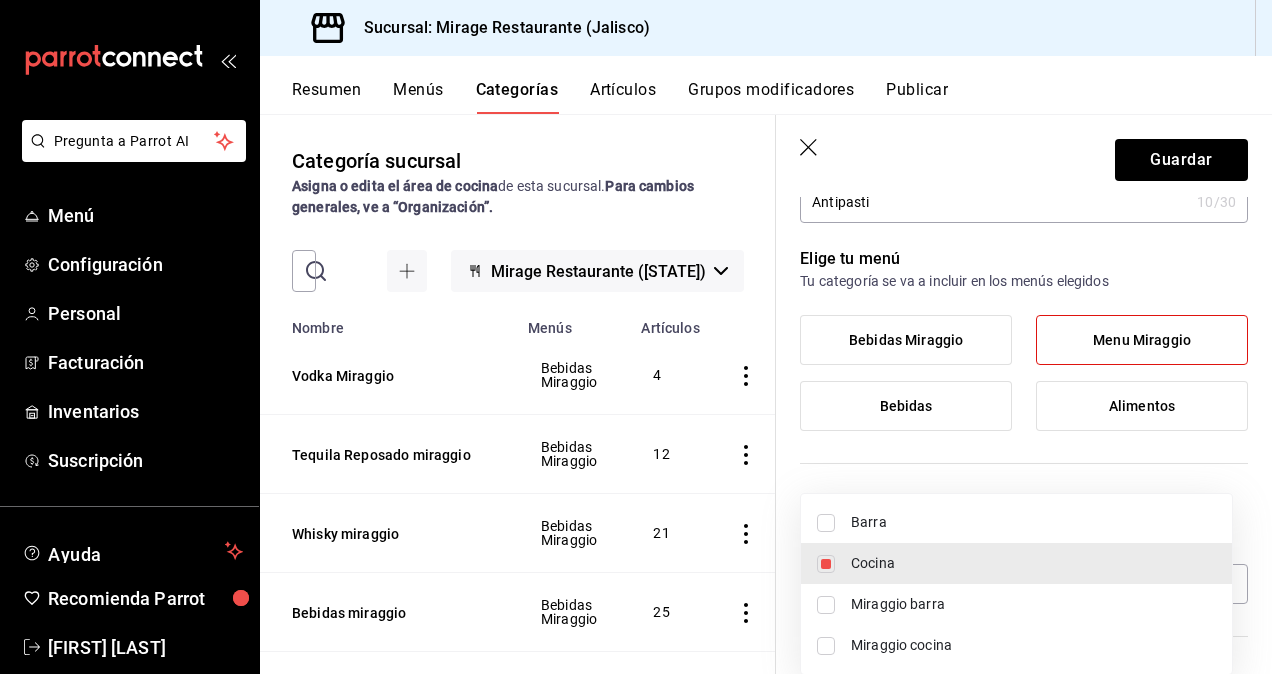 click on "Miraggio cocina" at bounding box center (1033, 645) 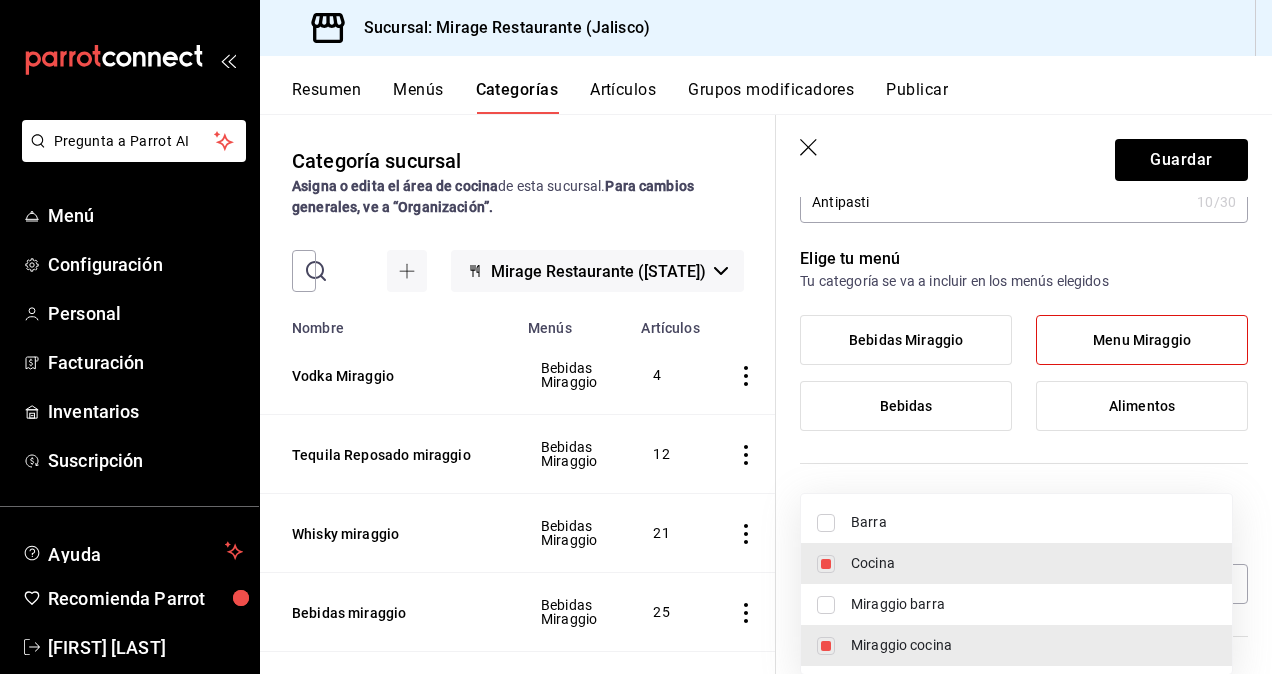 click on "Cocina" at bounding box center (1033, 563) 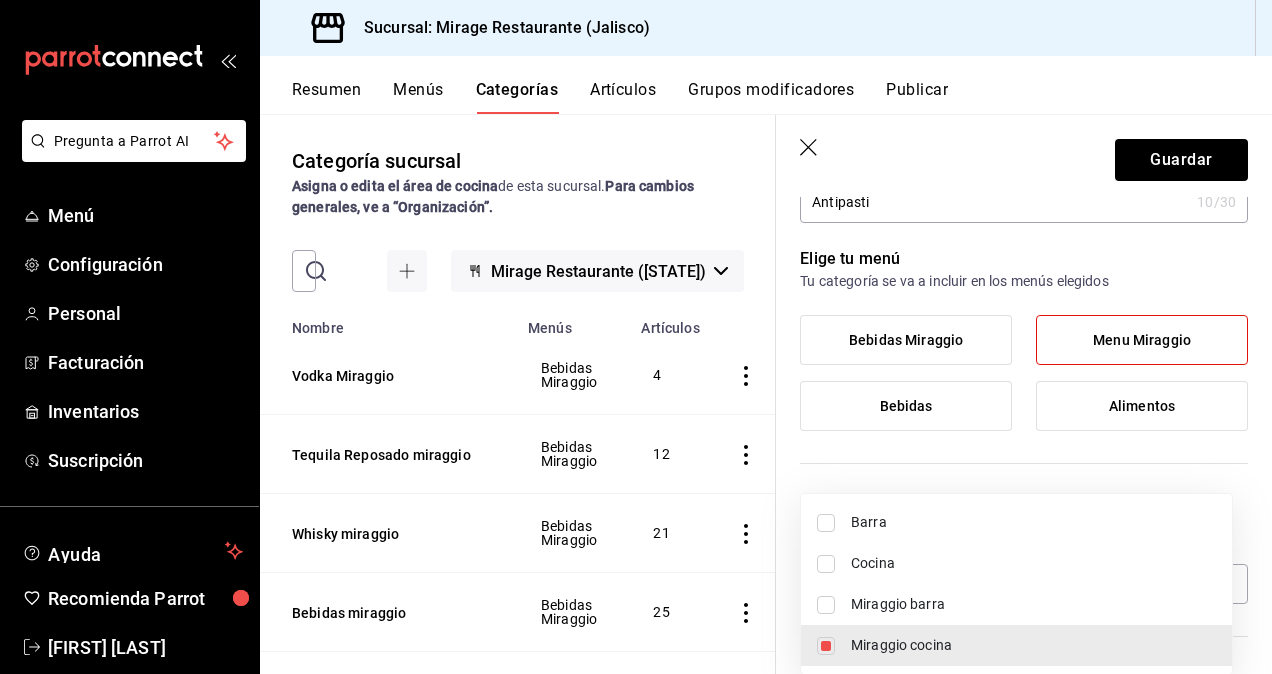 click at bounding box center (636, 337) 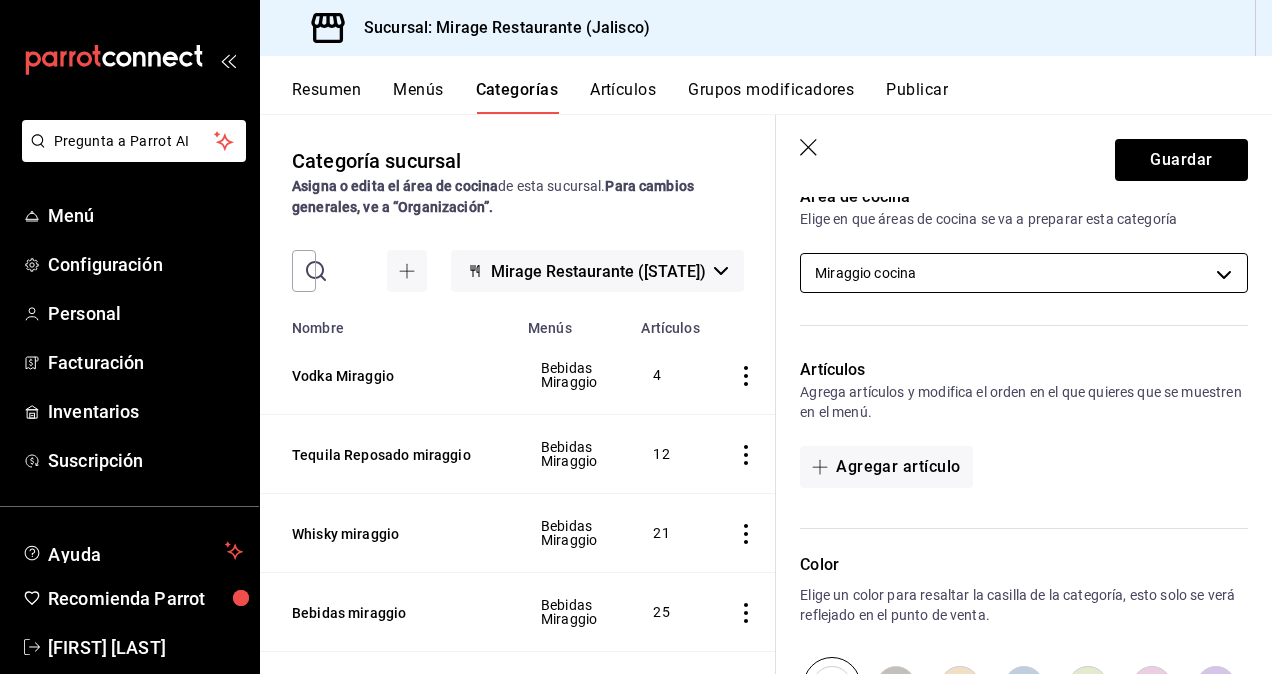 scroll, scrollTop: 413, scrollLeft: 0, axis: vertical 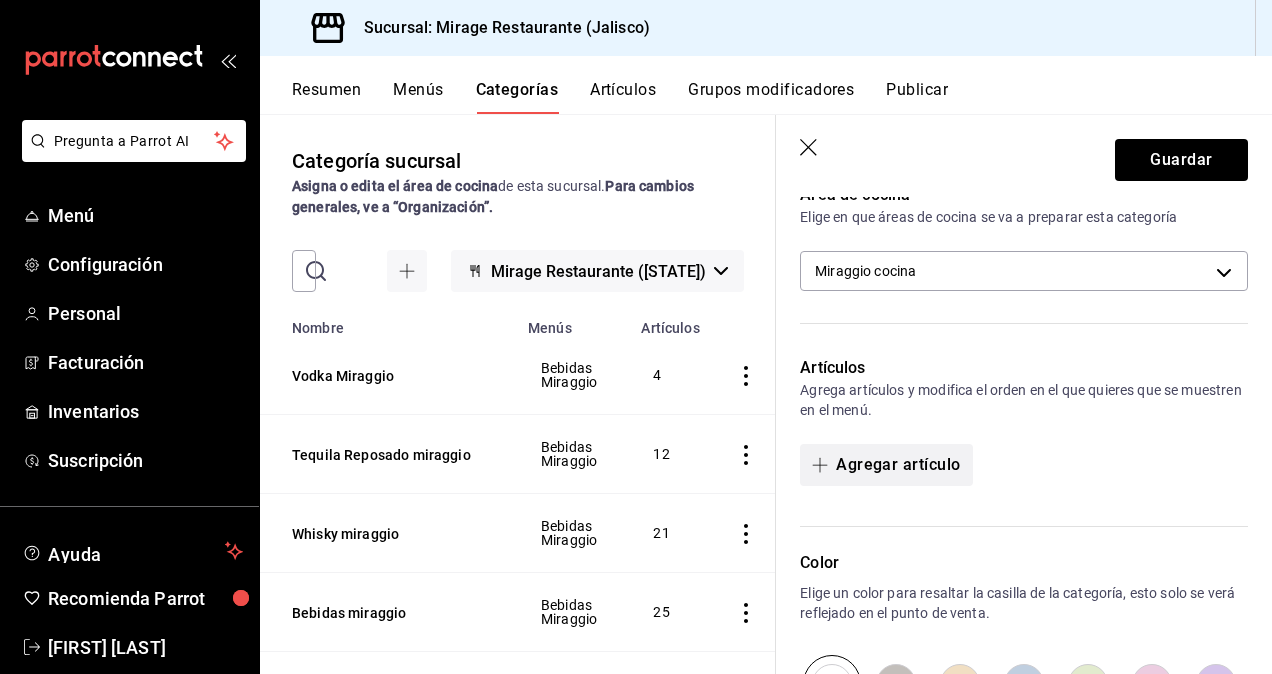click on "Agregar artículo" at bounding box center [886, 465] 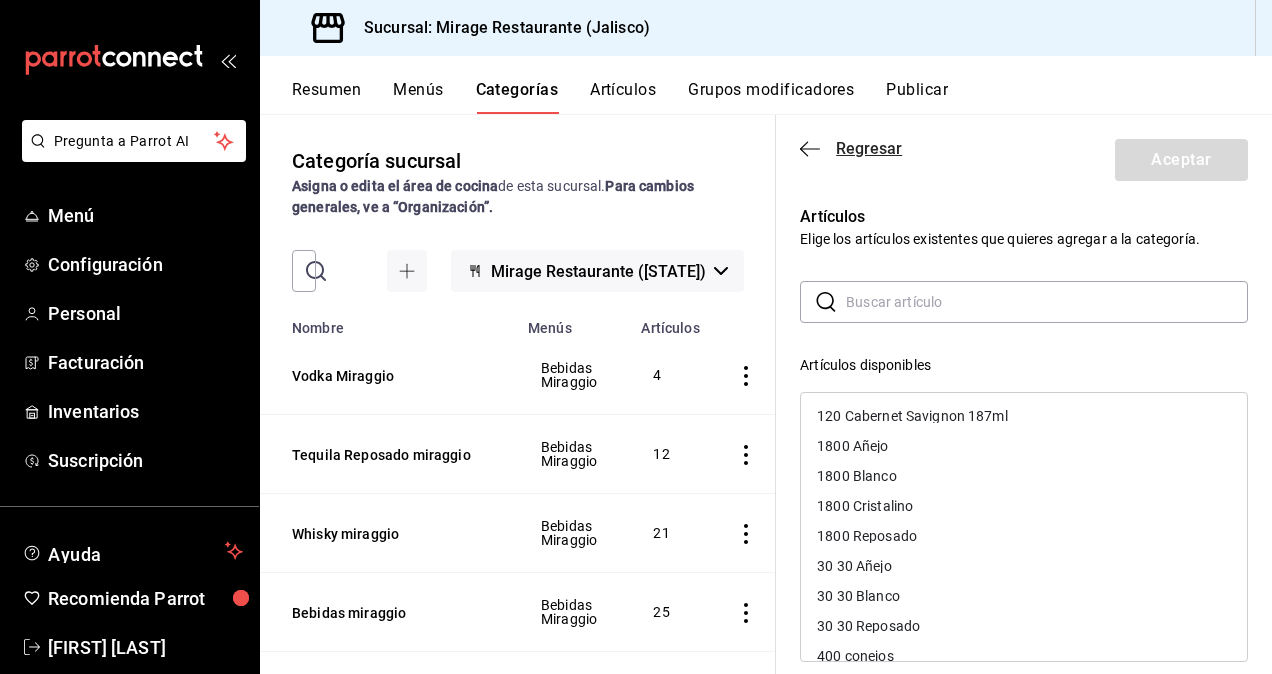 click 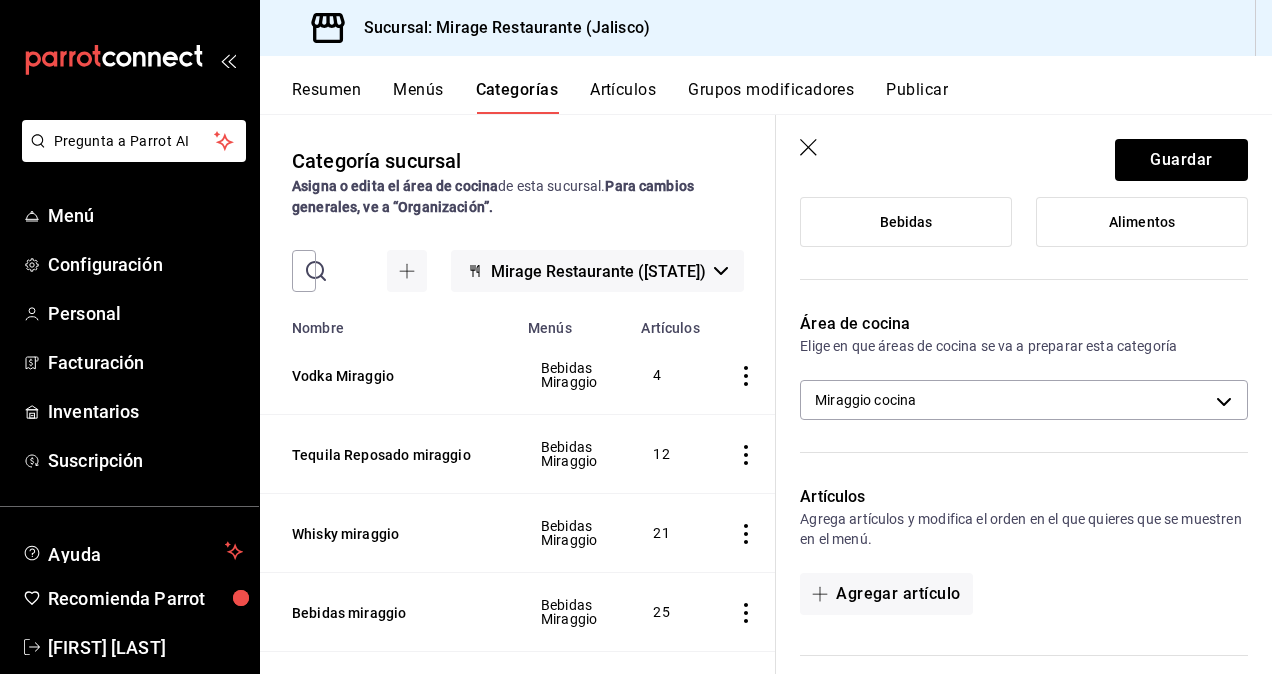 scroll, scrollTop: 0, scrollLeft: 0, axis: both 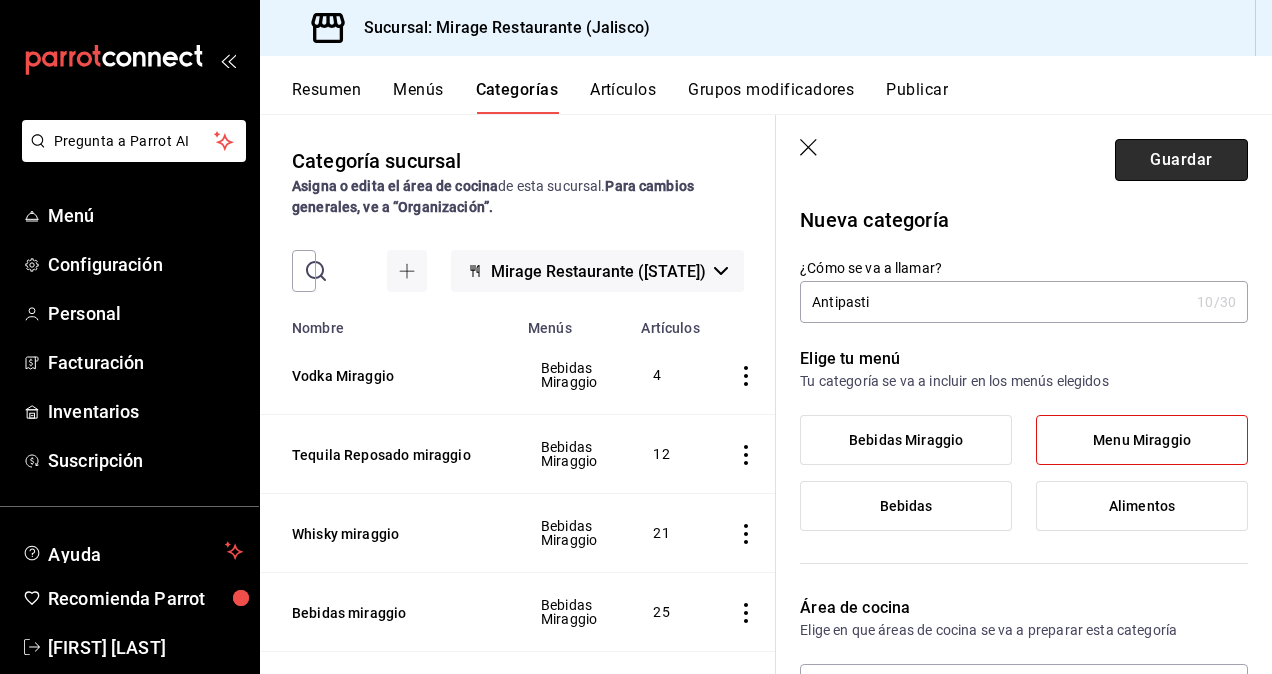 click on "Guardar" at bounding box center [1181, 160] 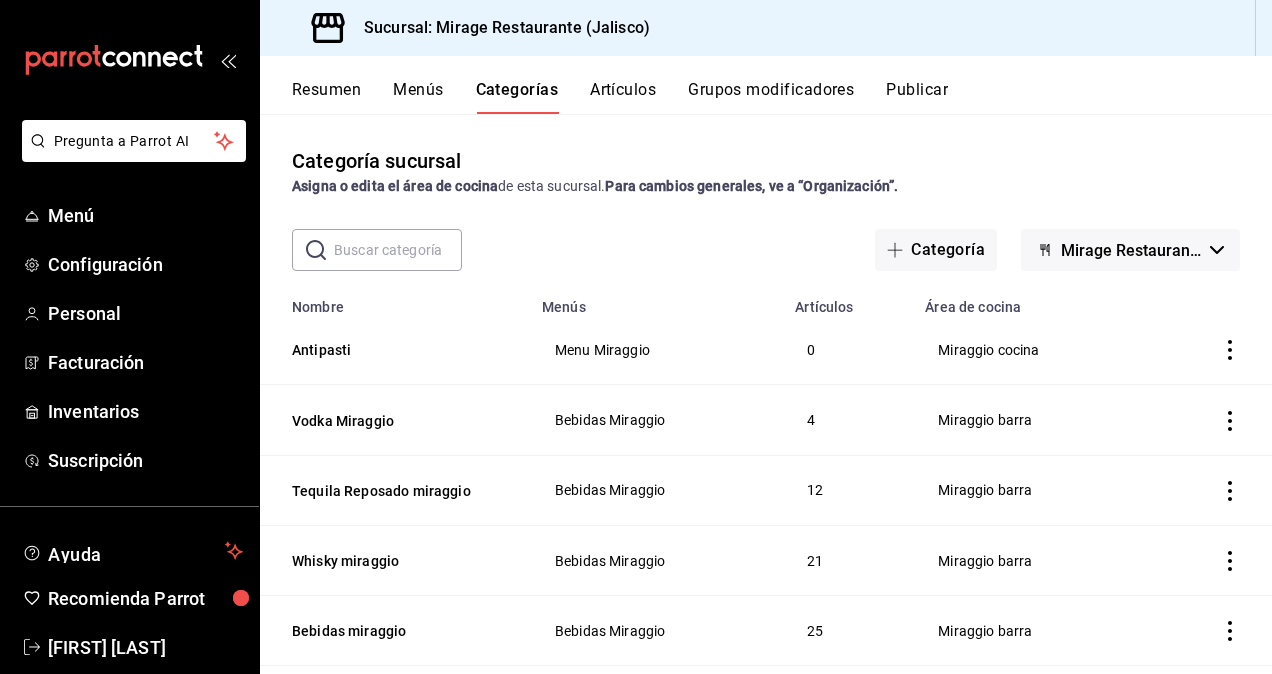 click on "Artículos" at bounding box center [623, 97] 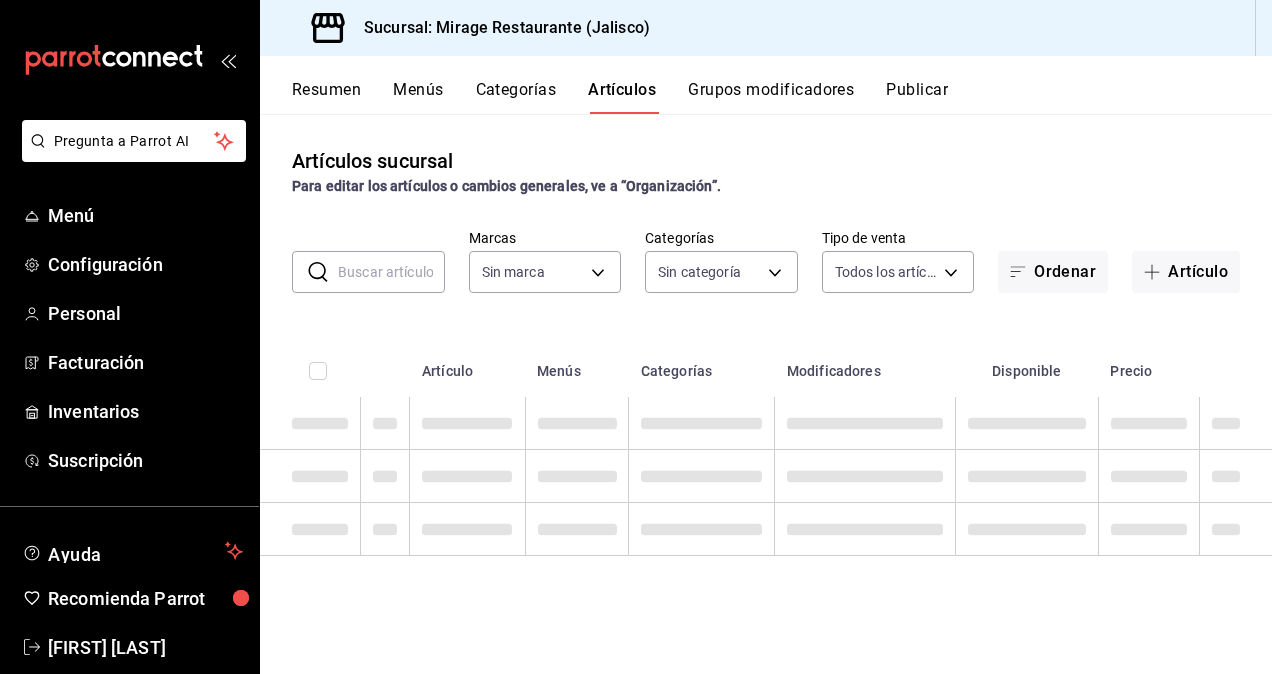 type on "fd44f9d9-2552-44ba-a783-b01c8222cad6" 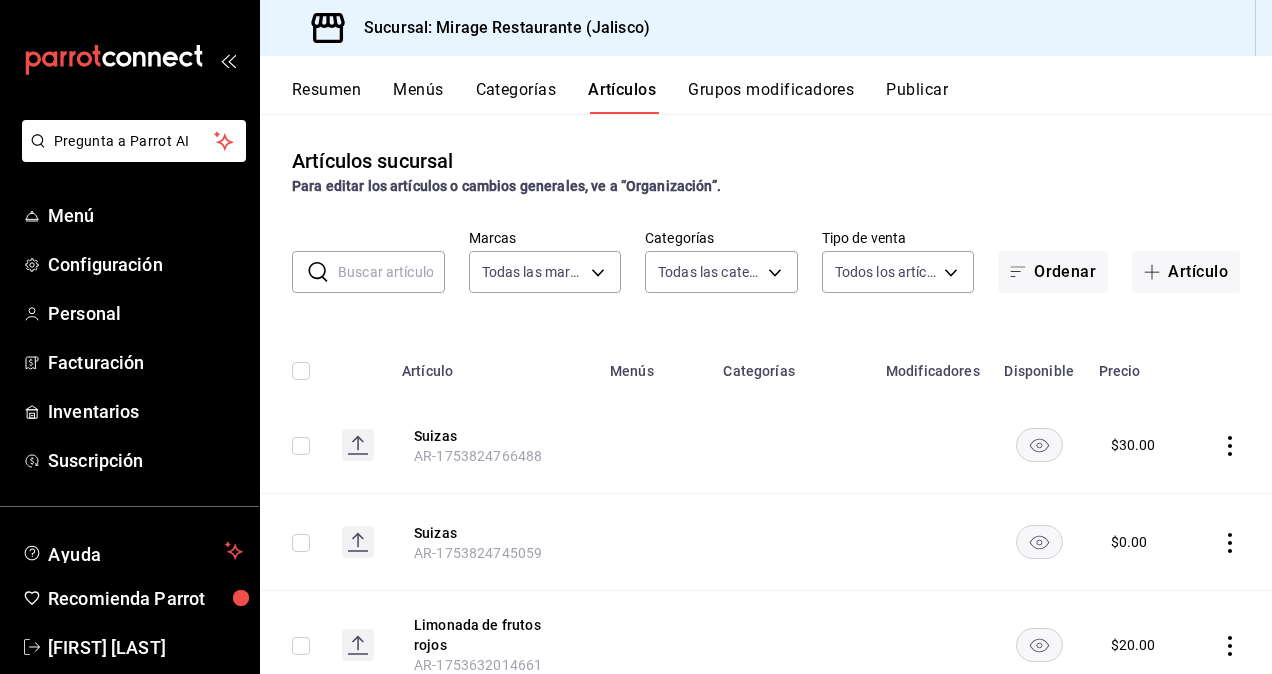 type on "[UUID],[UUID],[UUID],[UUID],[UUID],[UUID],[UUID],[UUID],[UUID],[UUID],[UUID],[UUID],[UUID],[UUID],[UUID],[UUID],[UUID],[UUID],[UUID],[UUID],[UUID],[UUID],[UUID],[UUID],[UUID],[UUID],[UUID],[UUID]" 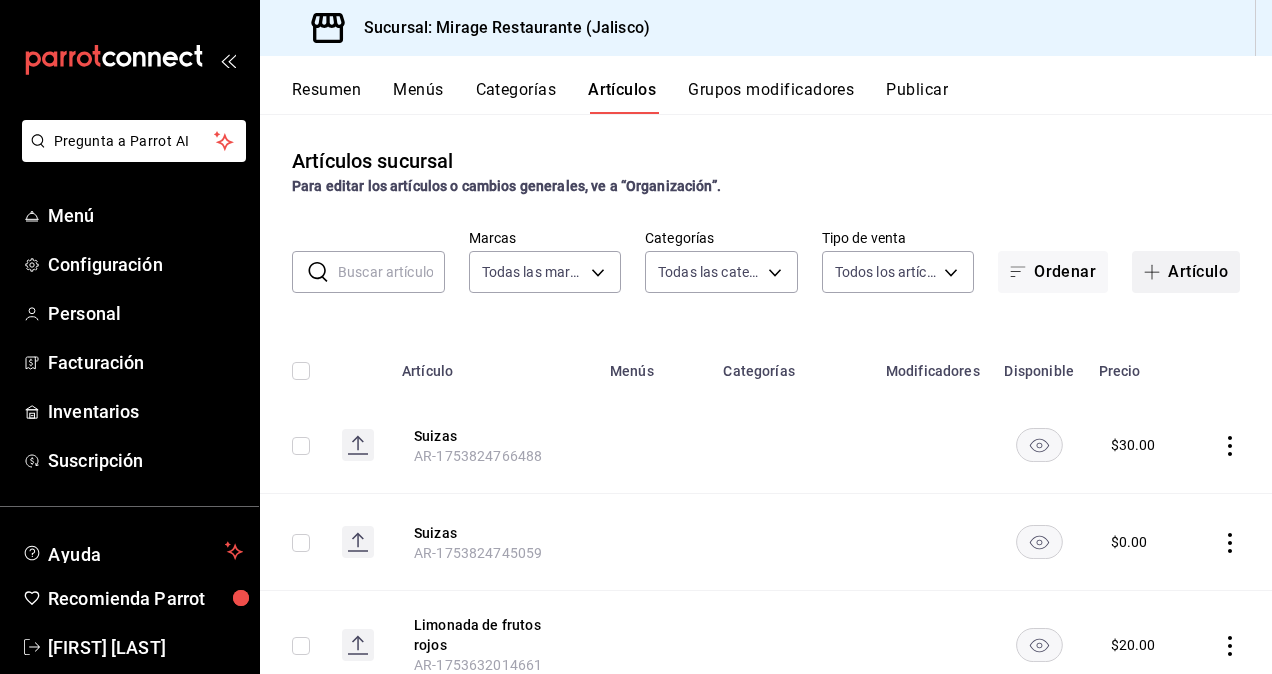 click on "Artículo" at bounding box center (1186, 272) 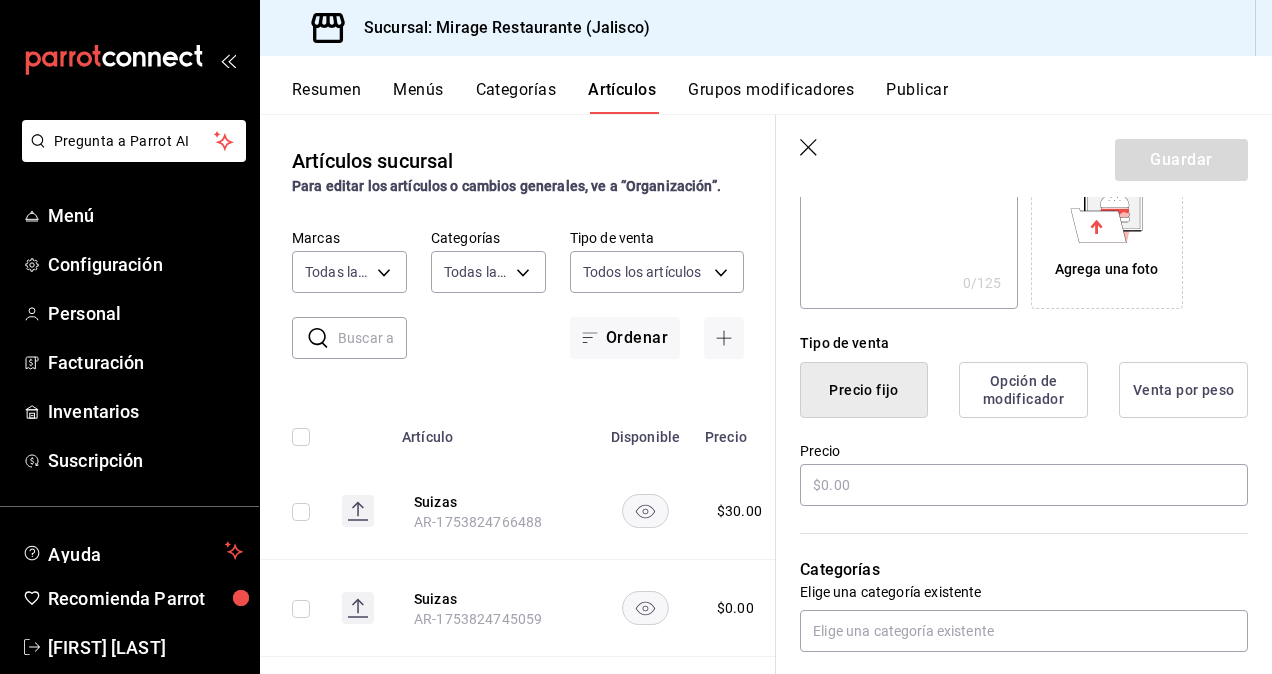 scroll, scrollTop: 358, scrollLeft: 0, axis: vertical 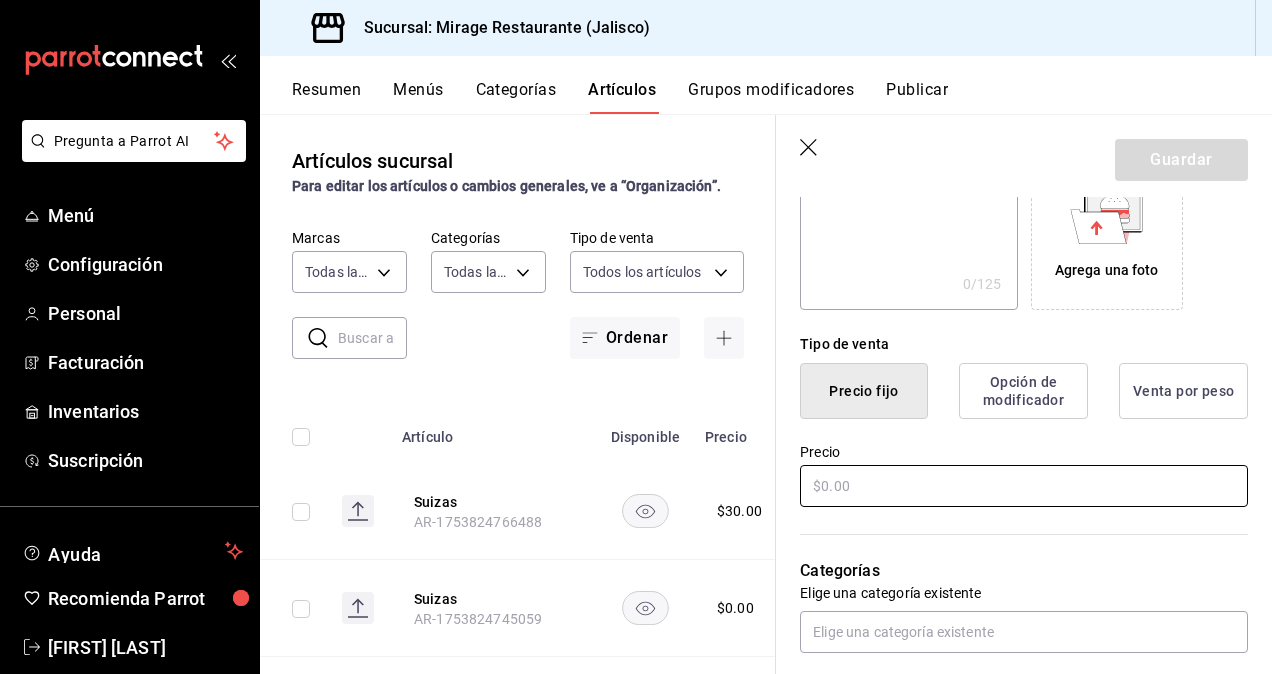 type on "Elotes trufados" 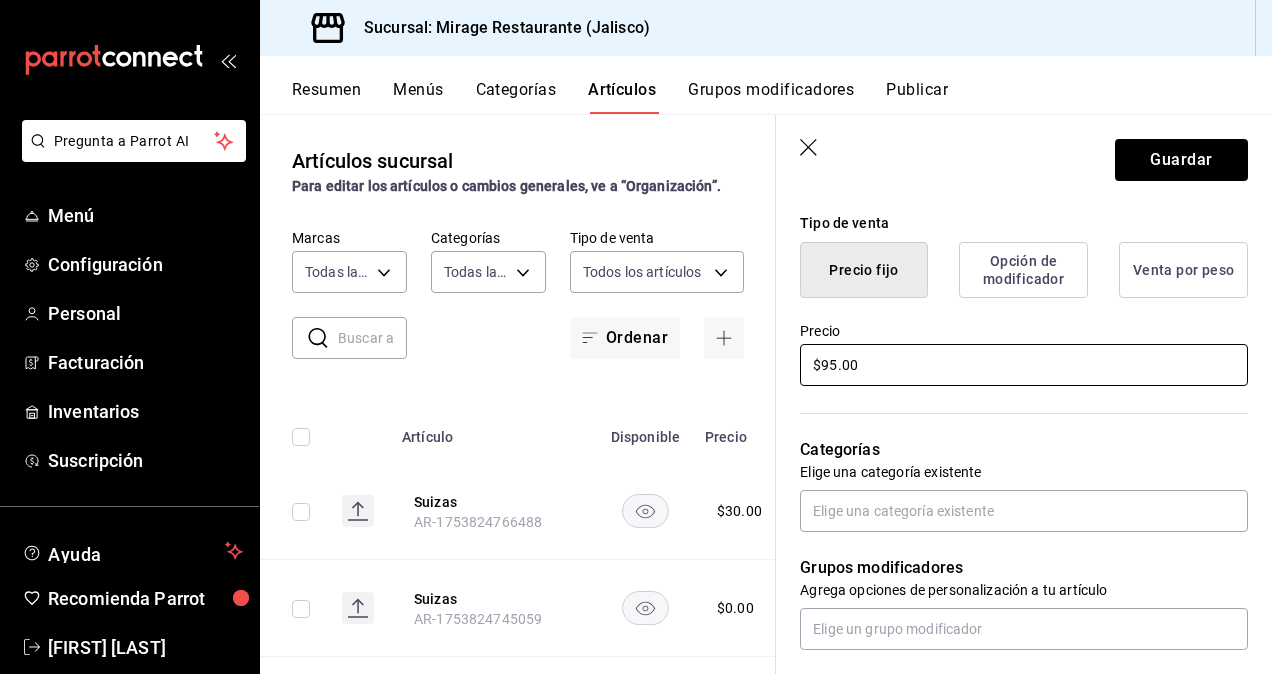 scroll, scrollTop: 480, scrollLeft: 0, axis: vertical 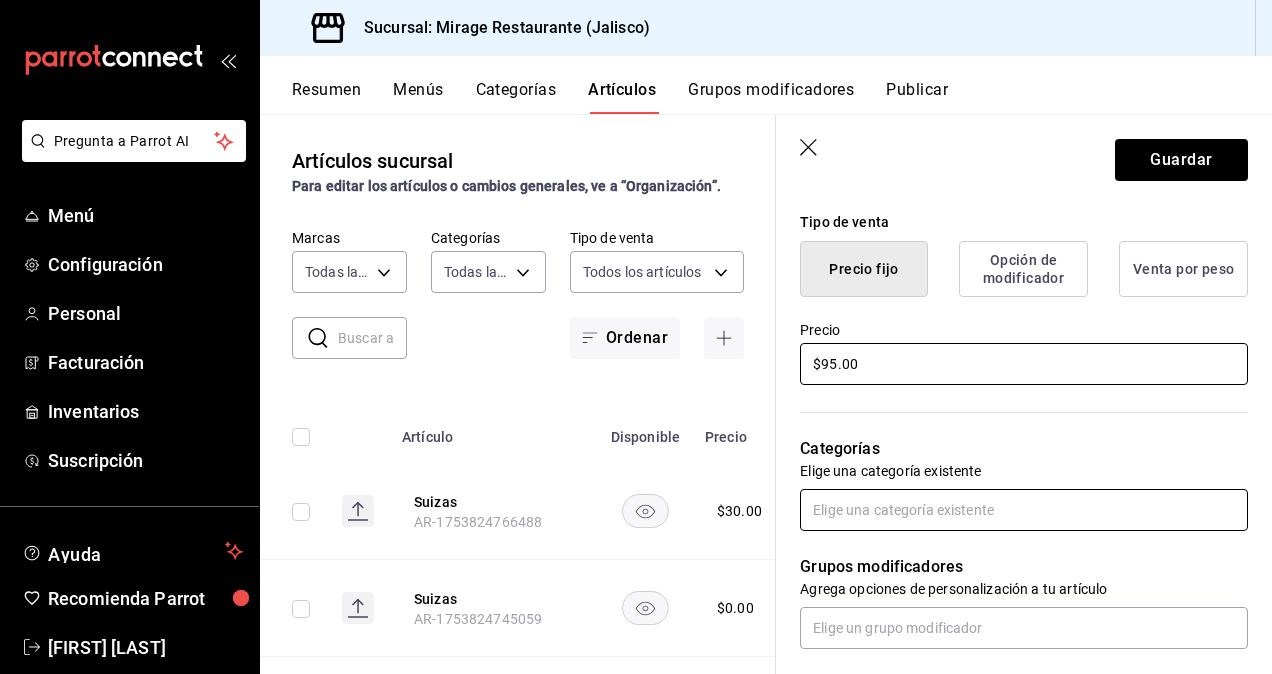 type on "$95.00" 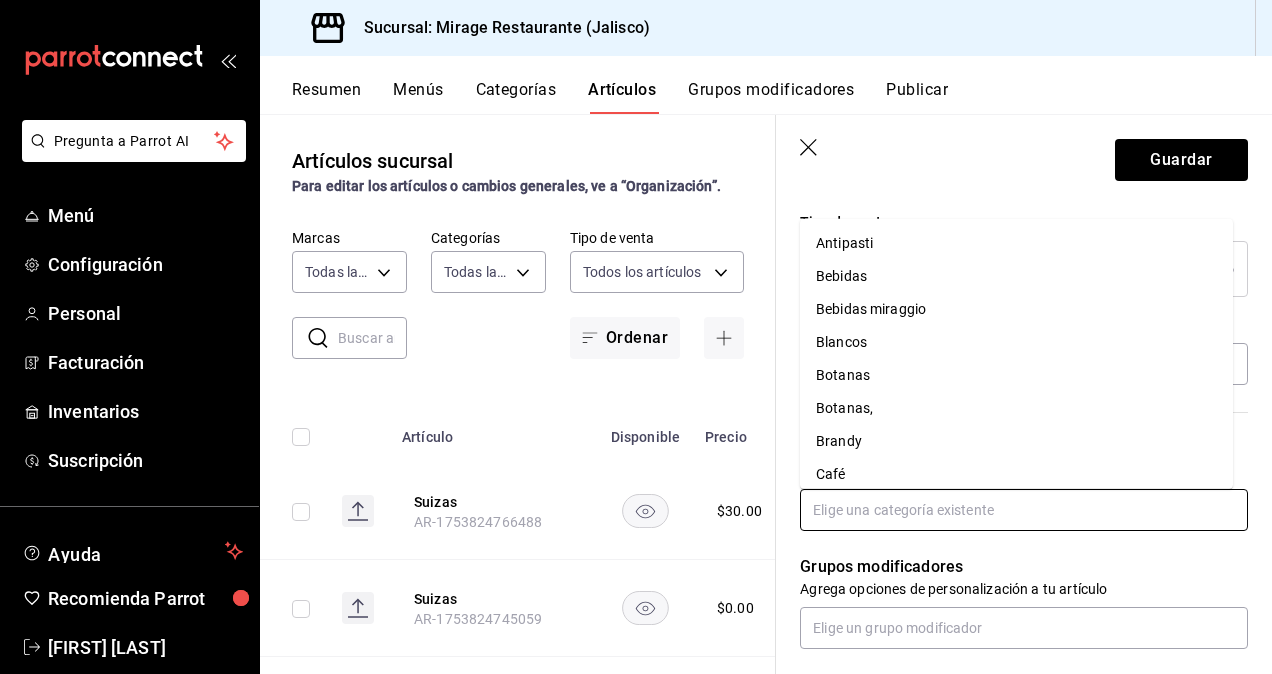click at bounding box center [1024, 510] 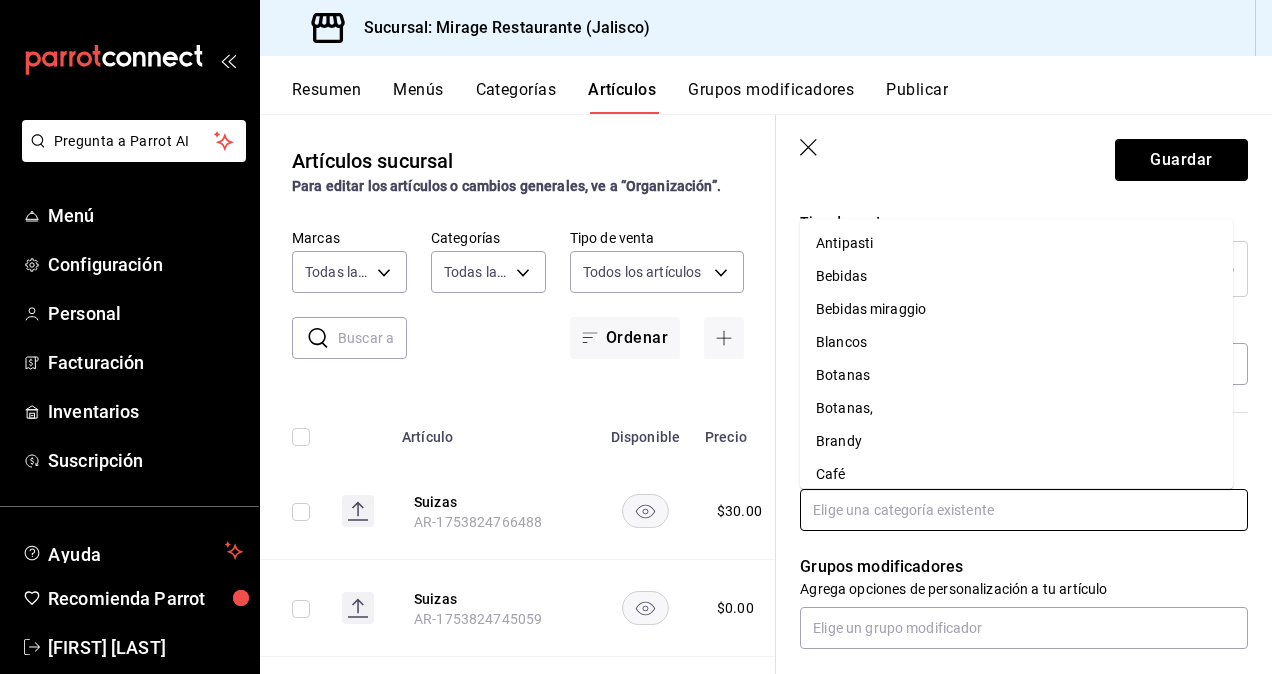 click on "Antipasti" at bounding box center (1016, 243) 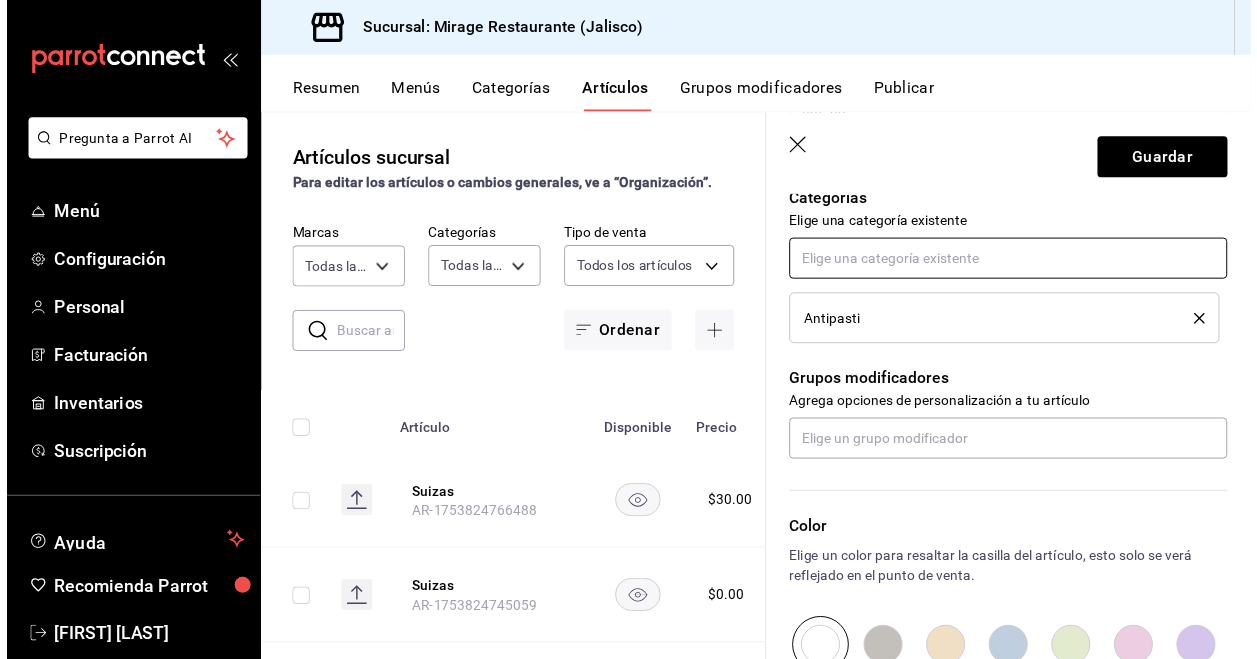 scroll, scrollTop: 732, scrollLeft: 0, axis: vertical 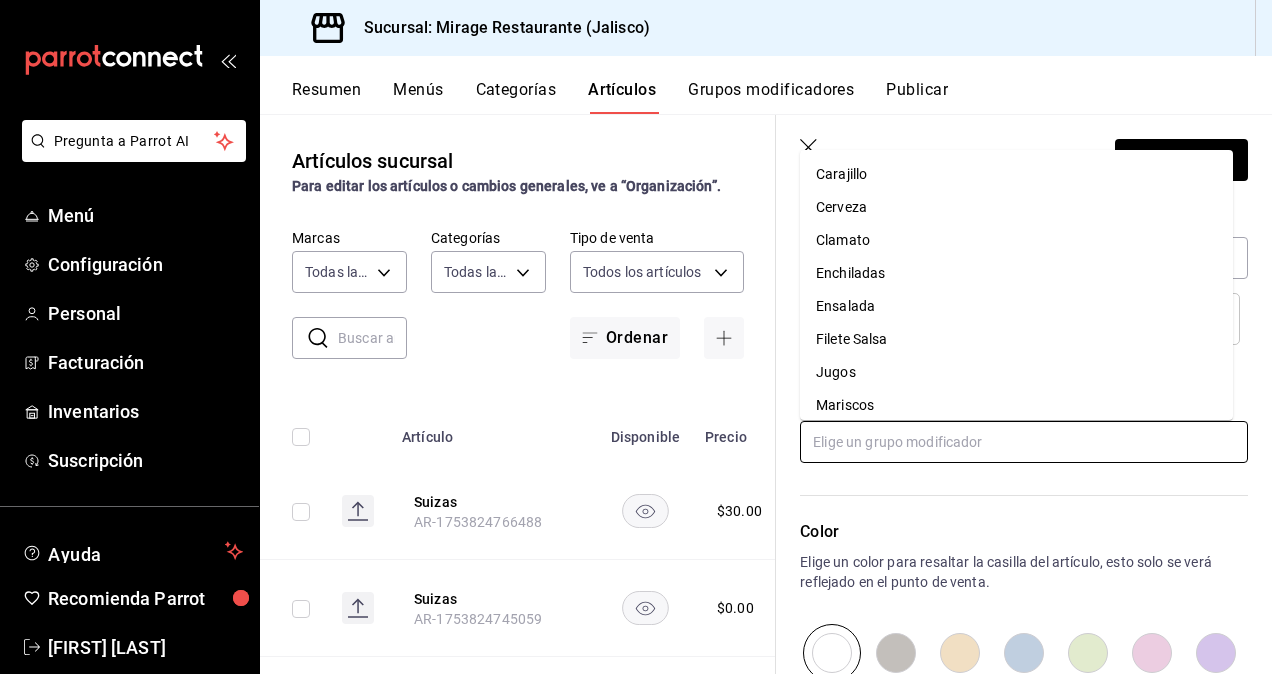 click at bounding box center [1024, 442] 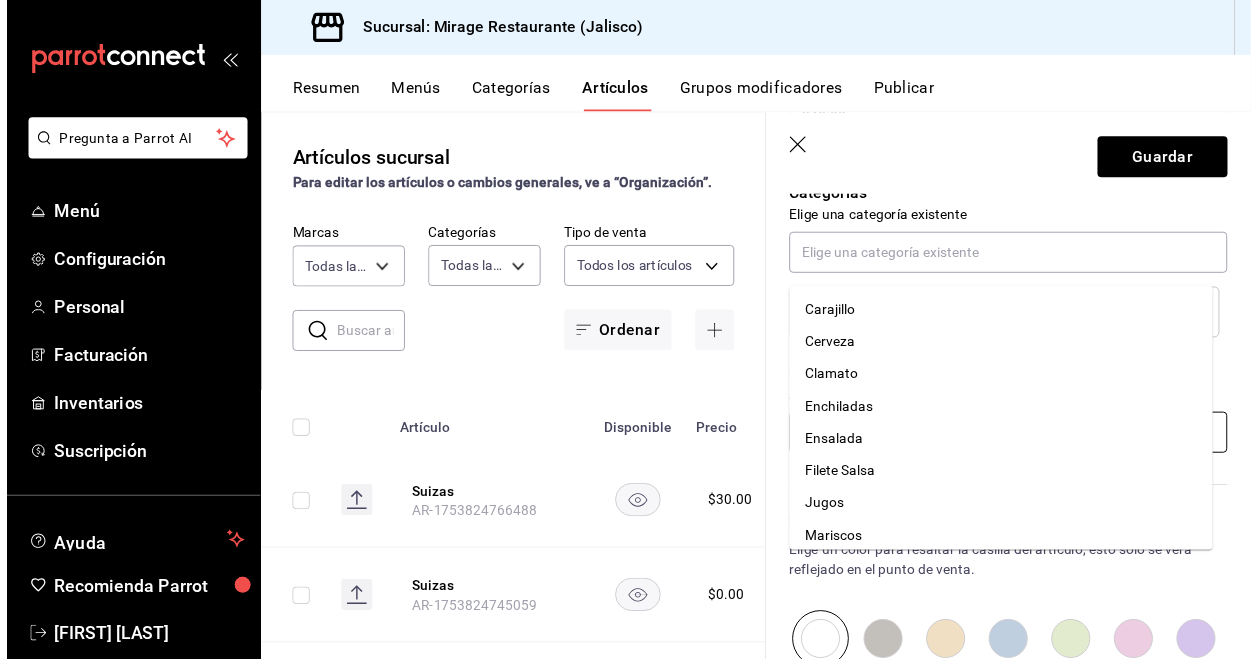 scroll, scrollTop: 243, scrollLeft: 0, axis: vertical 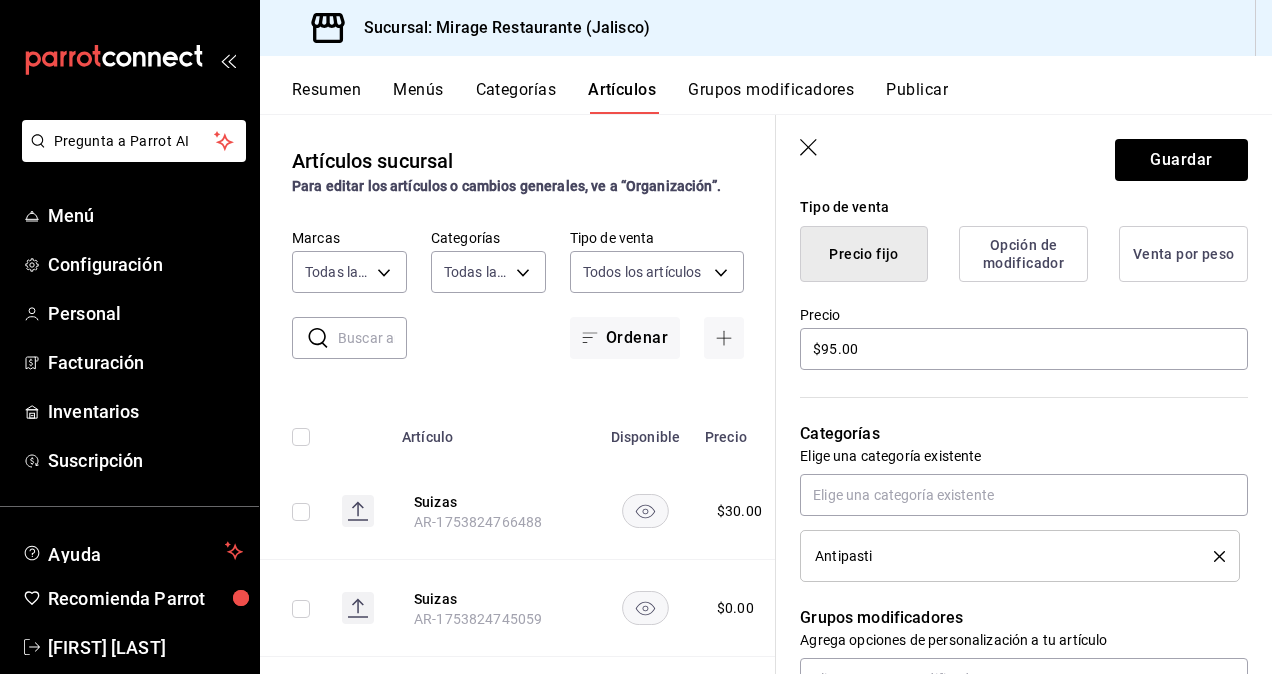 click on "Opción de modificador" at bounding box center [1023, 254] 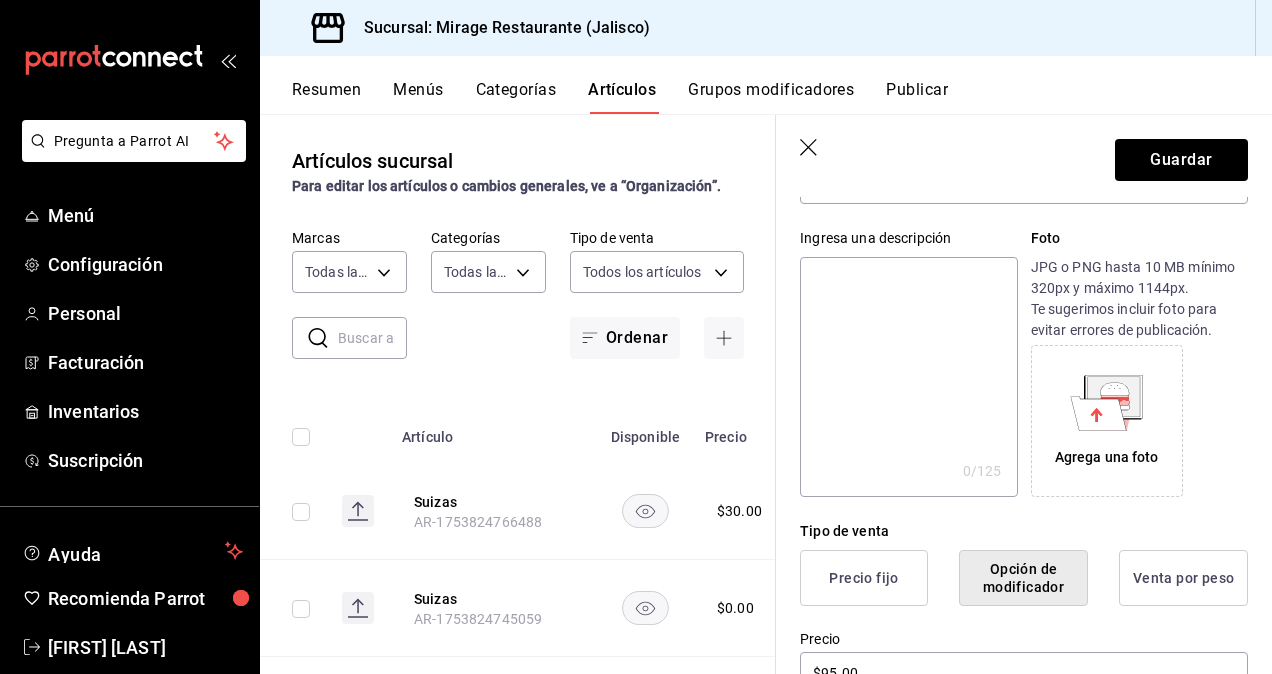 scroll, scrollTop: 0, scrollLeft: 0, axis: both 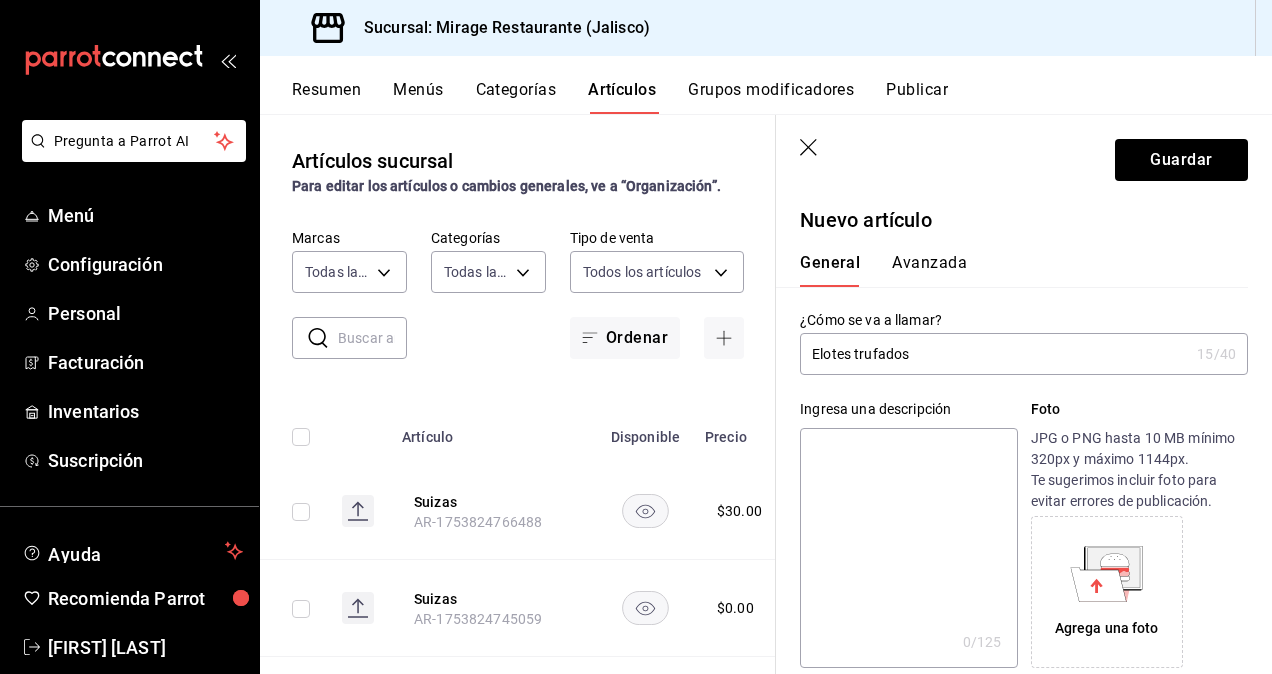 click 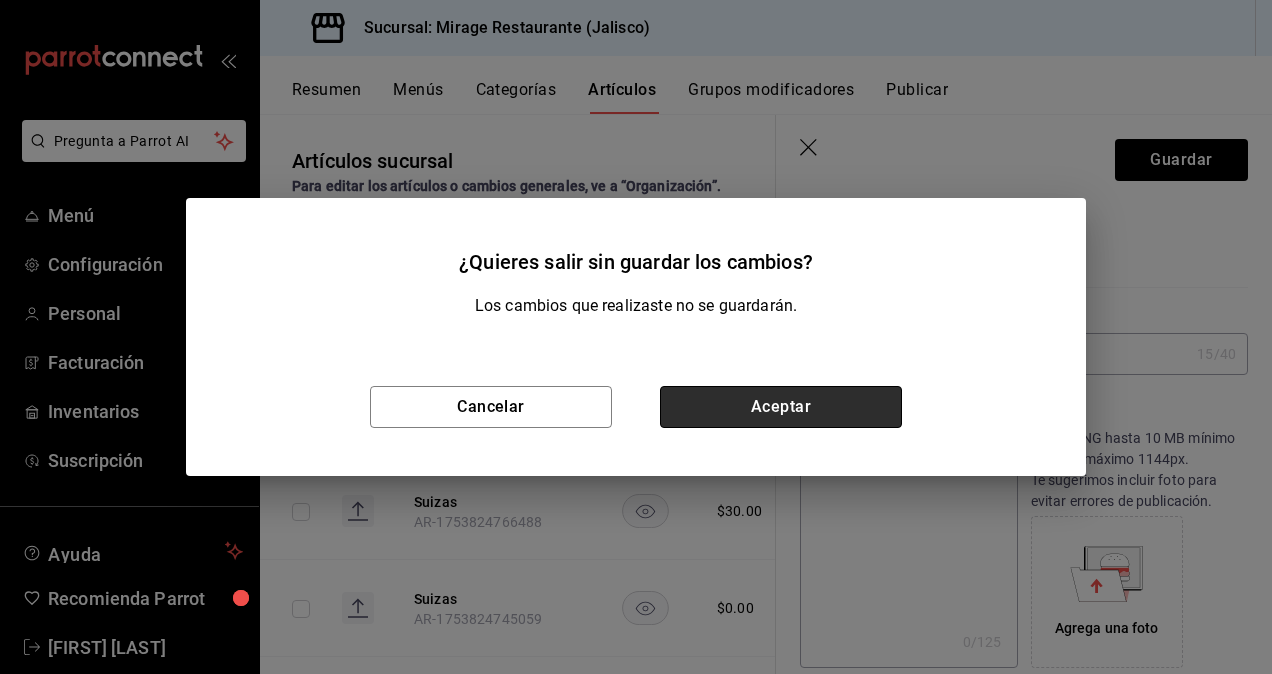 click on "Aceptar" at bounding box center (781, 407) 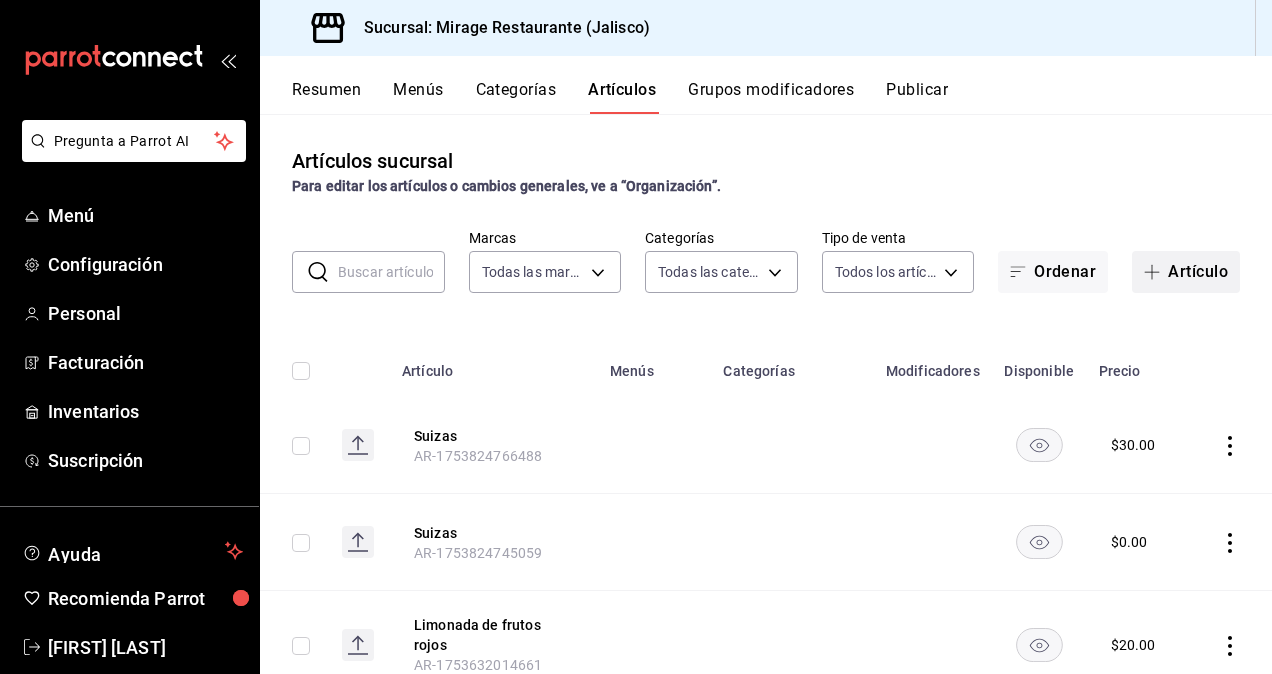 click on "Artículo" at bounding box center [1186, 272] 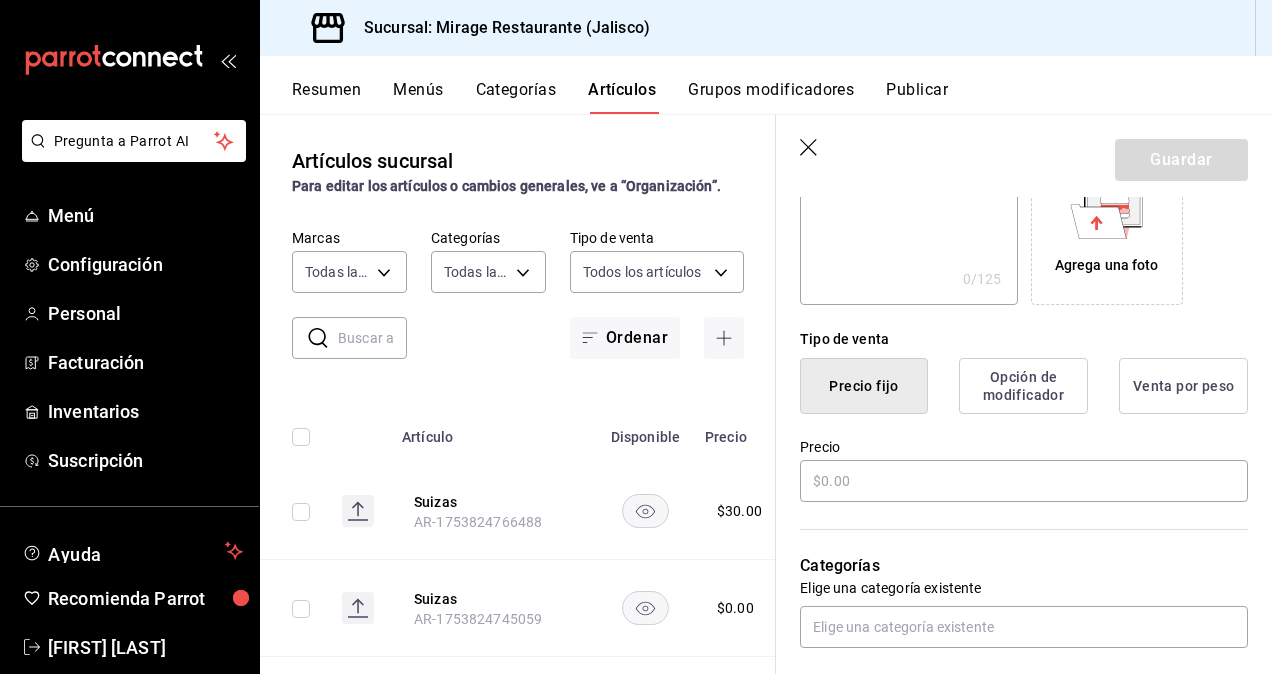 scroll, scrollTop: 377, scrollLeft: 0, axis: vertical 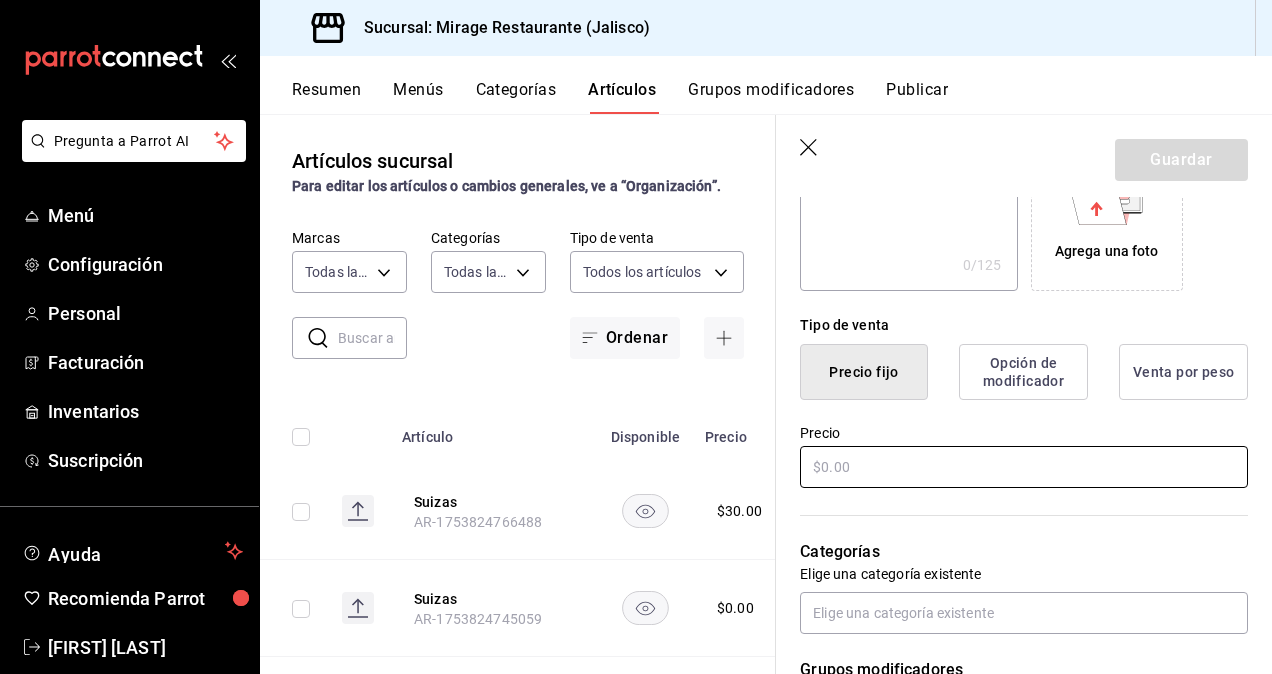 type on "Elote trufado" 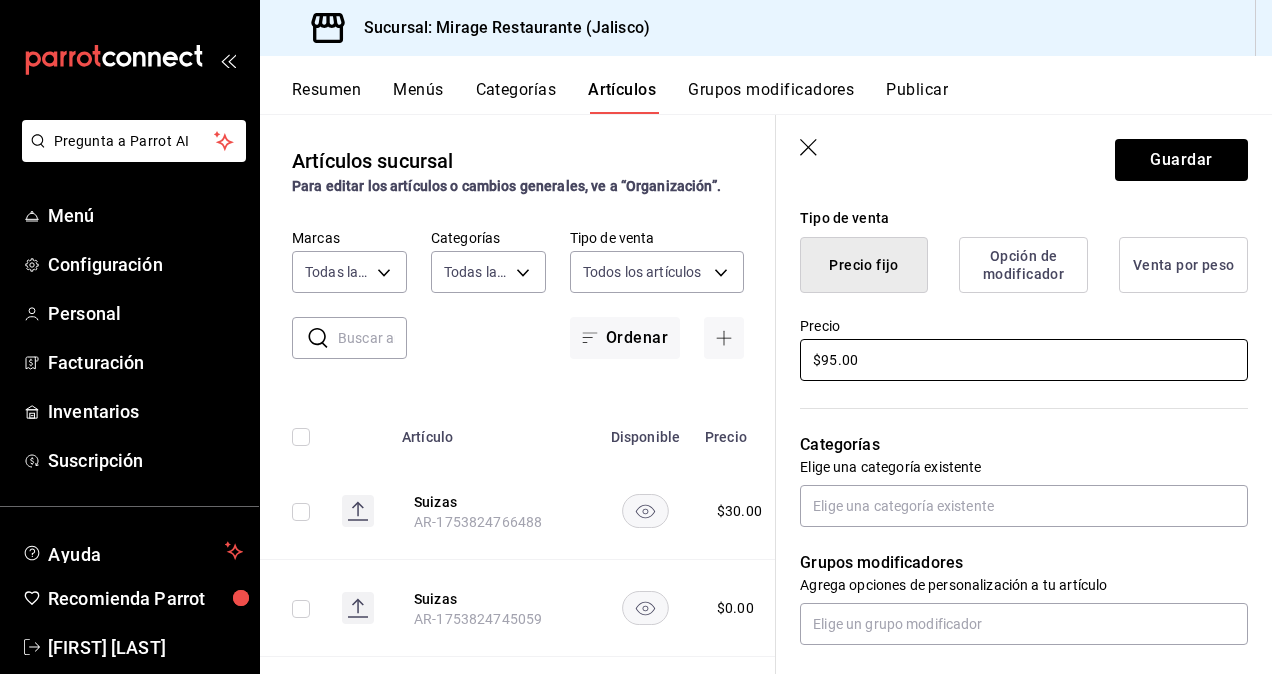 scroll, scrollTop: 489, scrollLeft: 0, axis: vertical 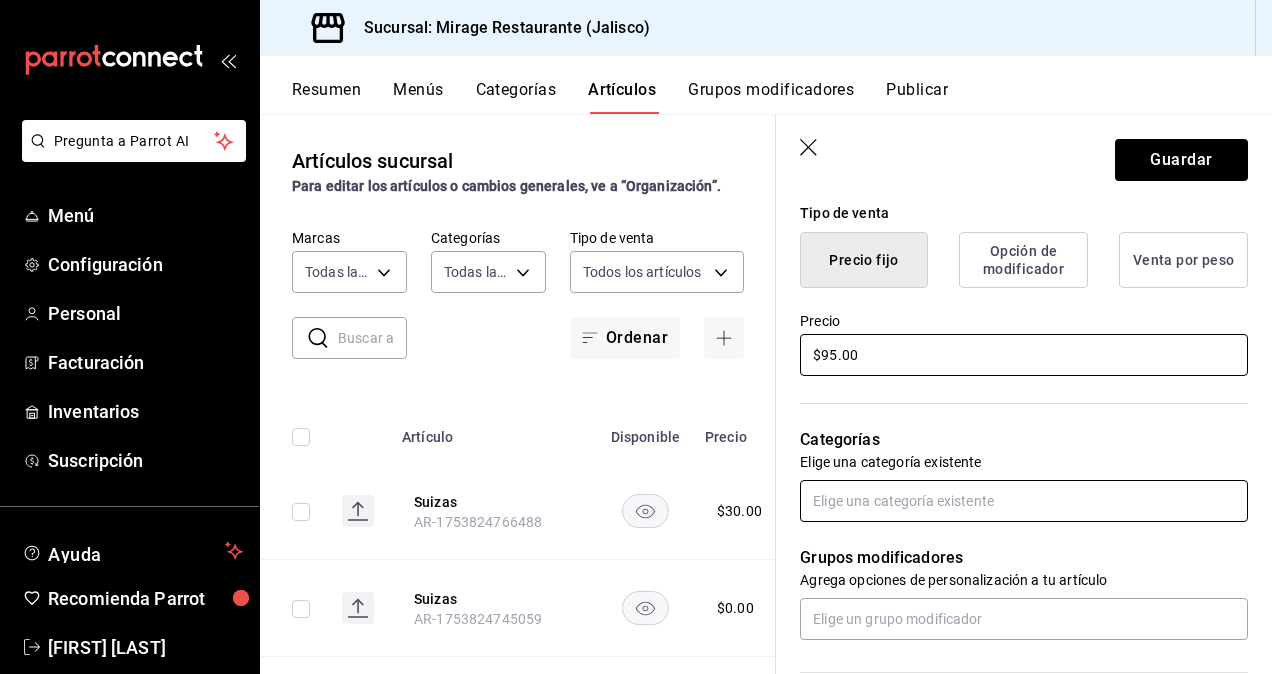 type on "$95.00" 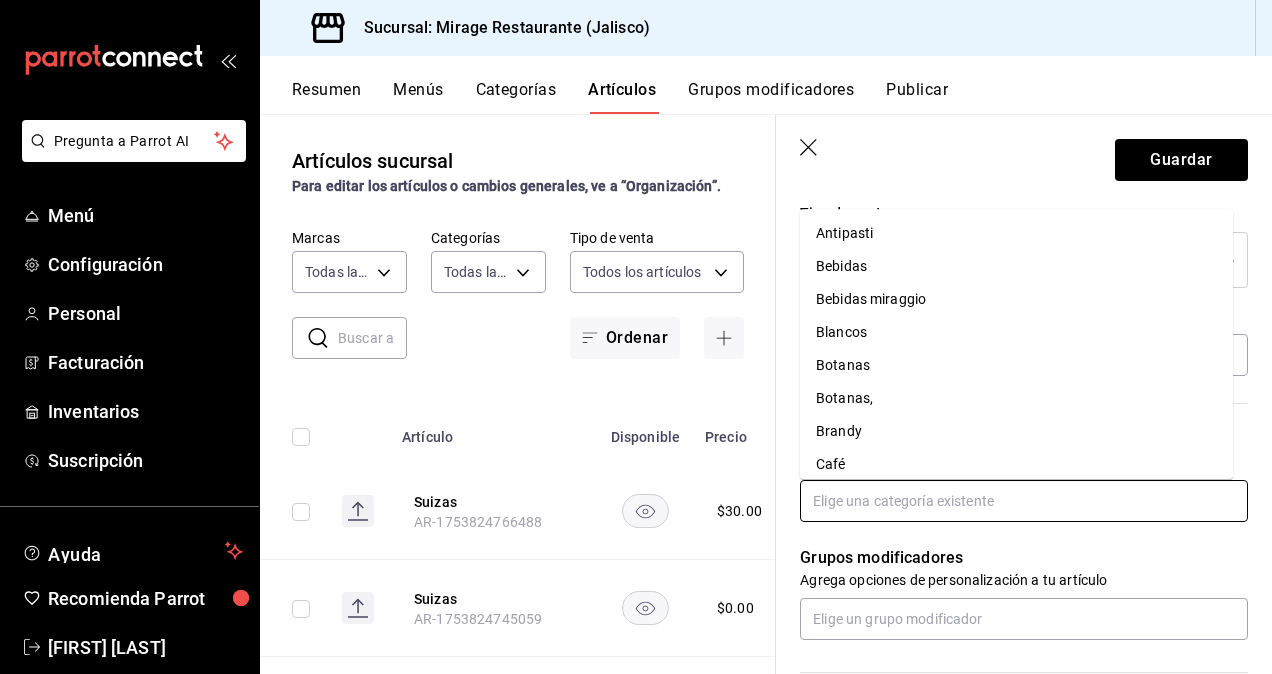click at bounding box center [1024, 501] 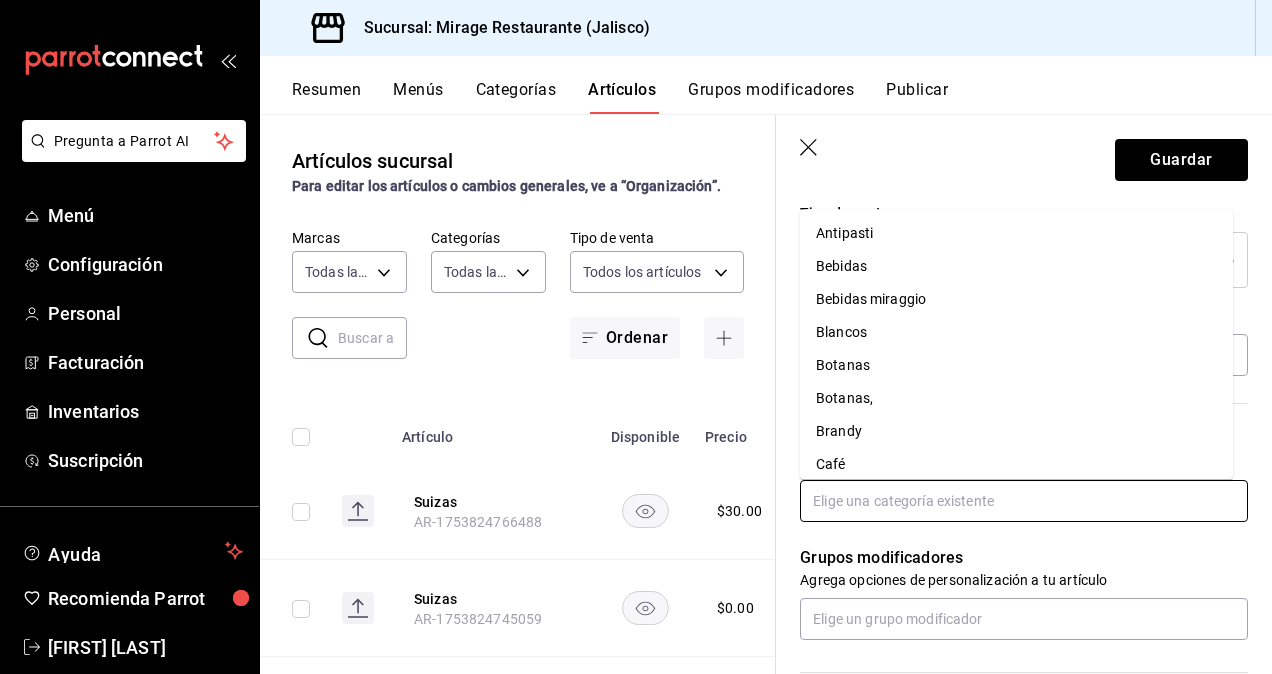 click on "Antipasti" at bounding box center (1016, 234) 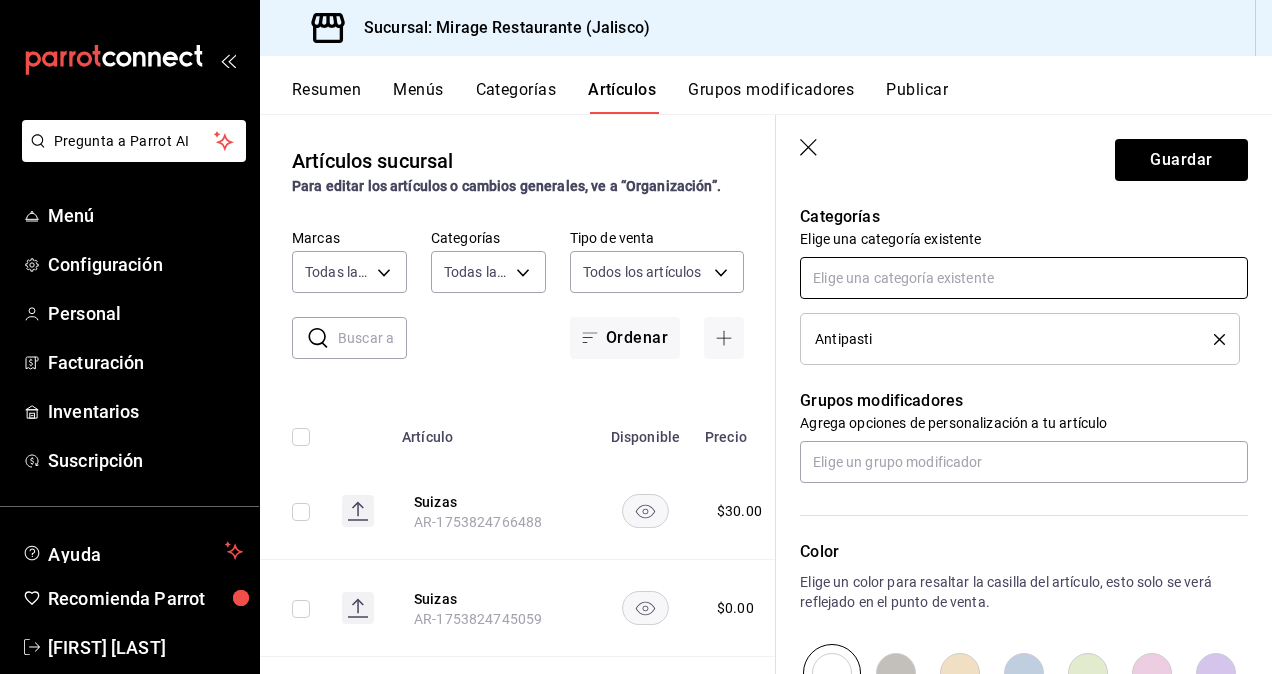 scroll, scrollTop: 713, scrollLeft: 0, axis: vertical 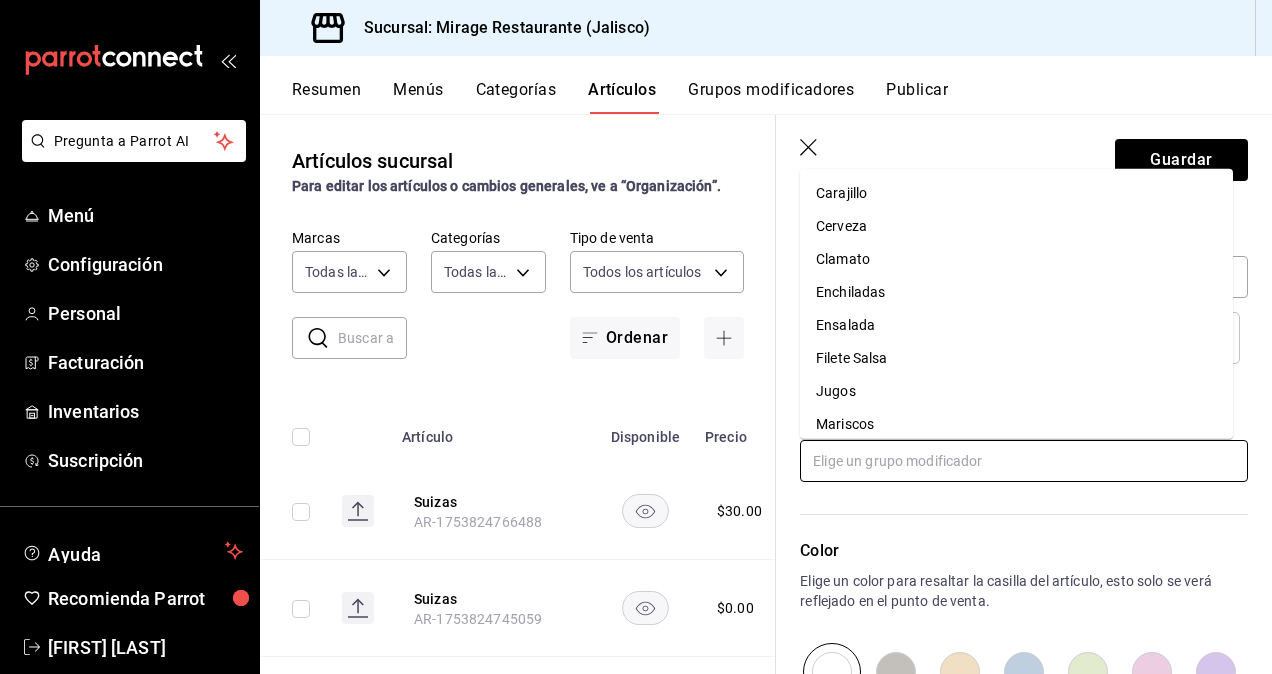 click at bounding box center [1024, 461] 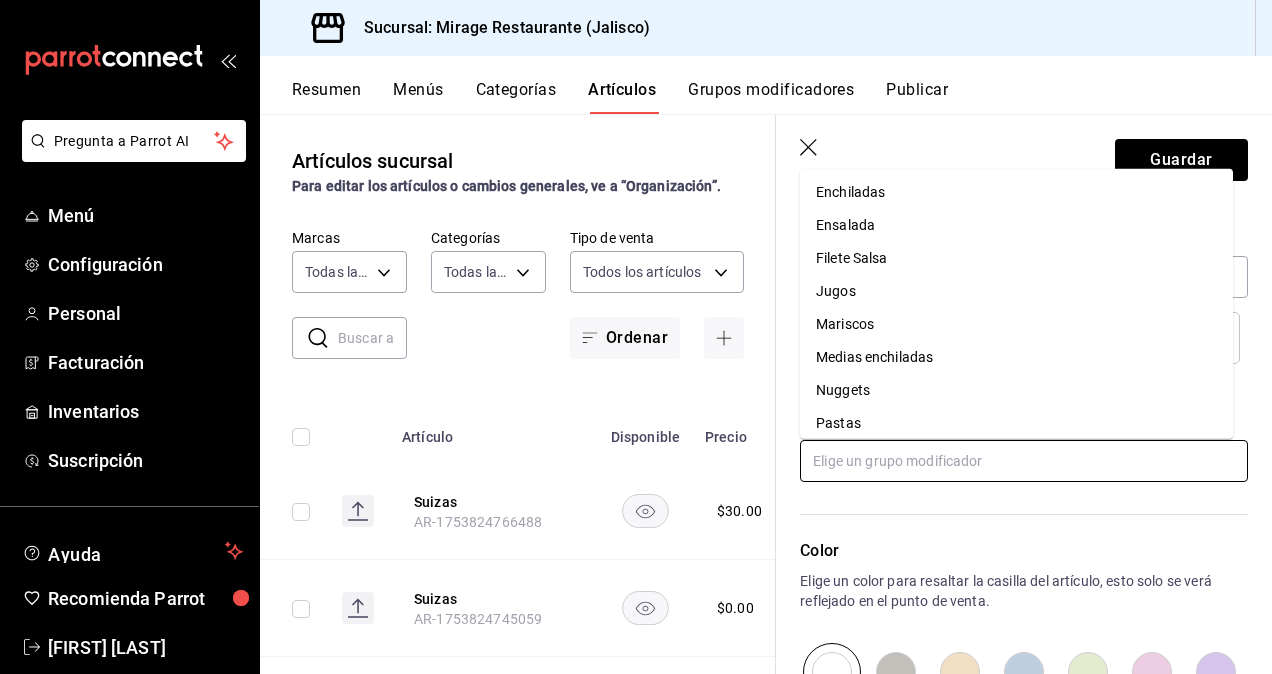 scroll, scrollTop: 0, scrollLeft: 0, axis: both 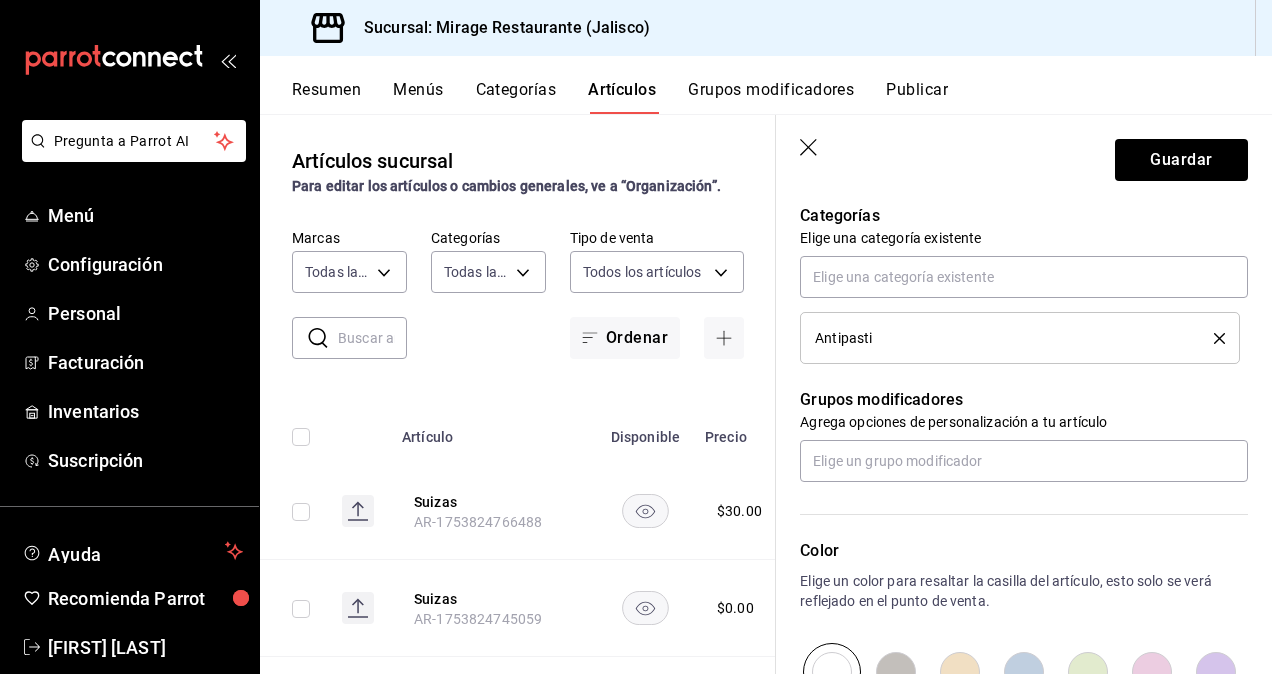 click on "Color Elige un color para resaltar la casilla del artículo, esto solo se verá reflejado en el punto de venta." at bounding box center (1012, 591) 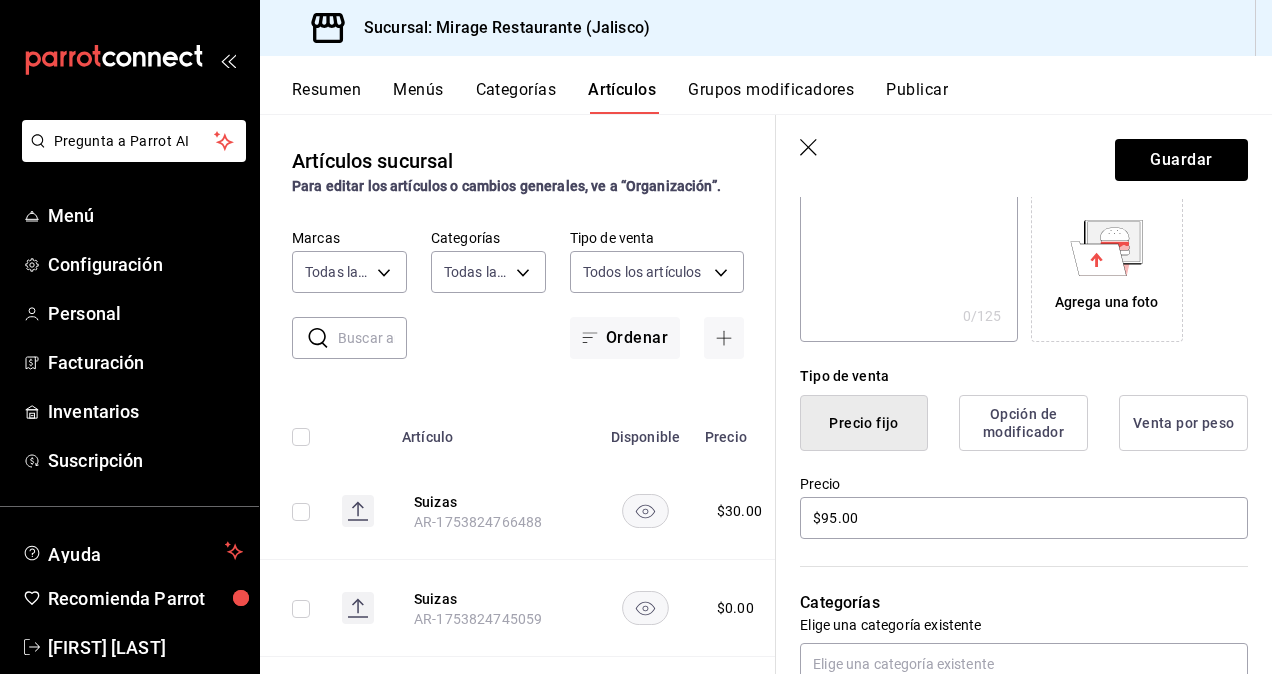 scroll, scrollTop: 307, scrollLeft: 0, axis: vertical 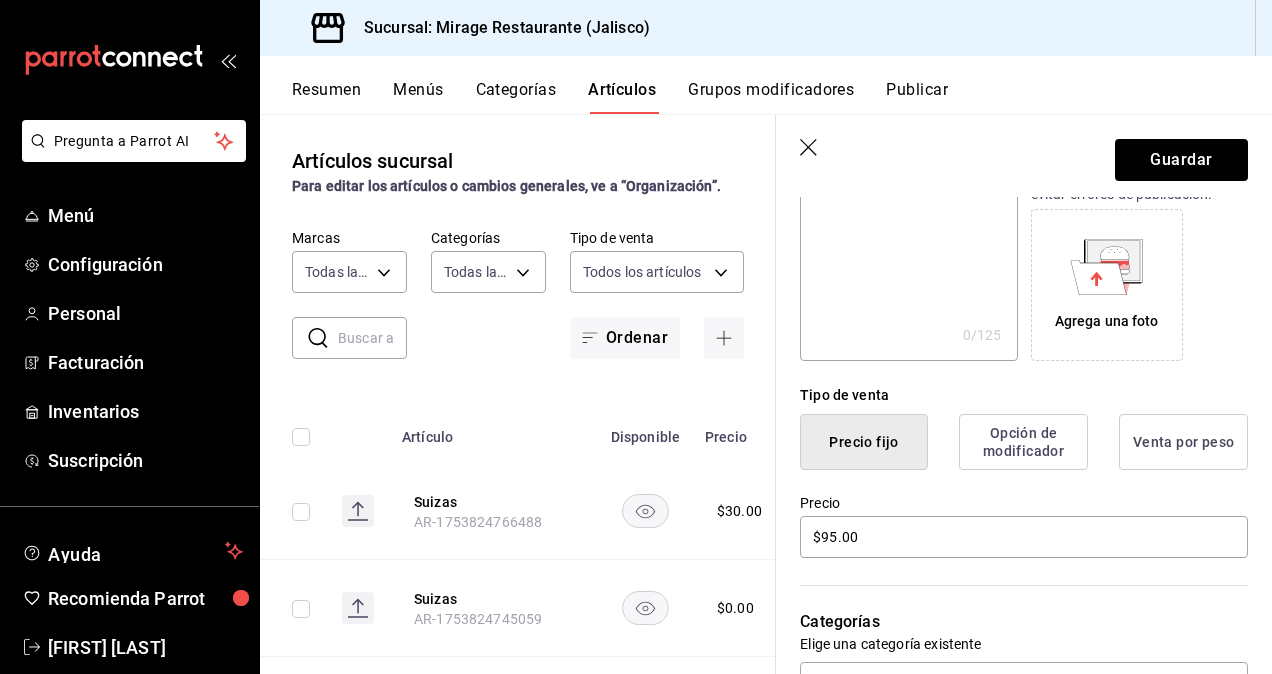 click on "Grupos modificadores" at bounding box center (771, 97) 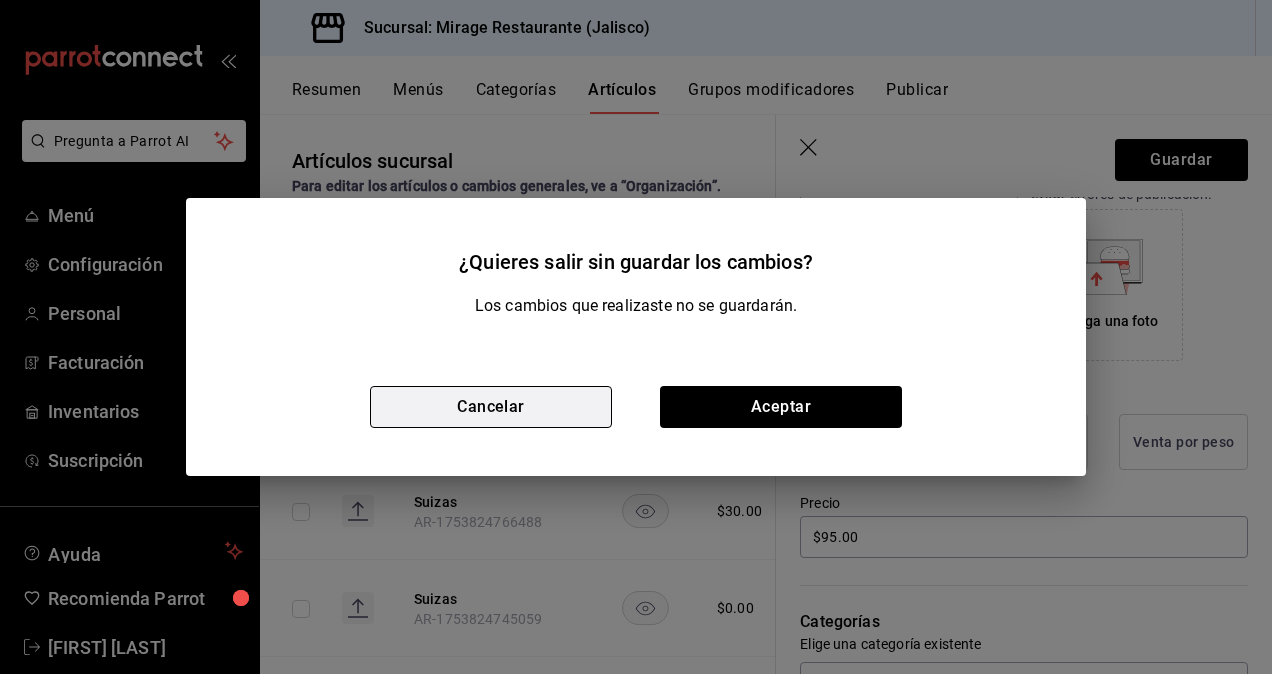 click on "Cancelar" at bounding box center [491, 407] 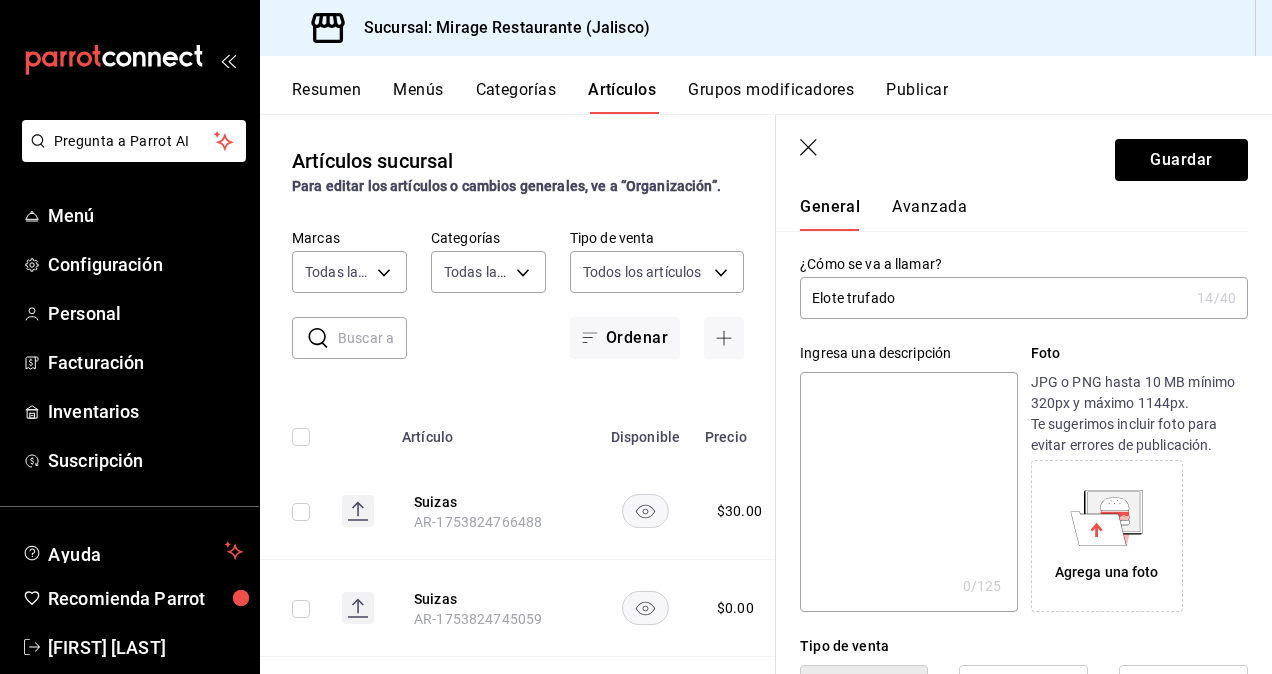 scroll, scrollTop: 19, scrollLeft: 0, axis: vertical 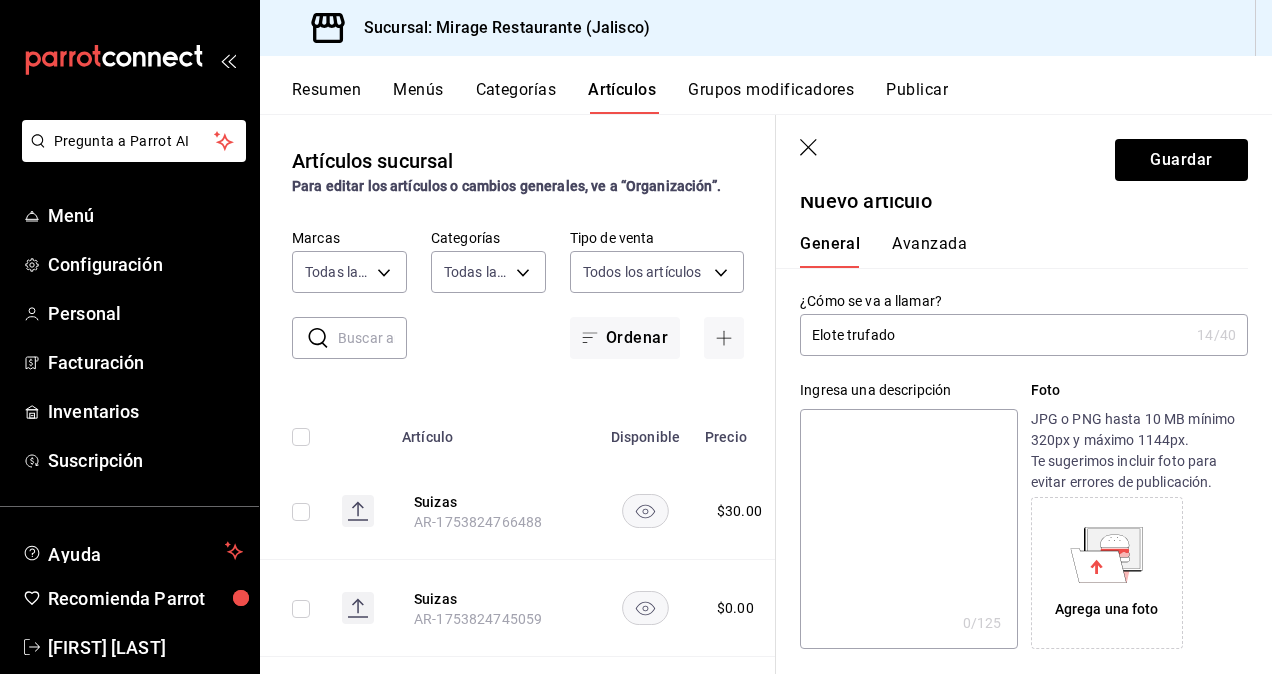 click 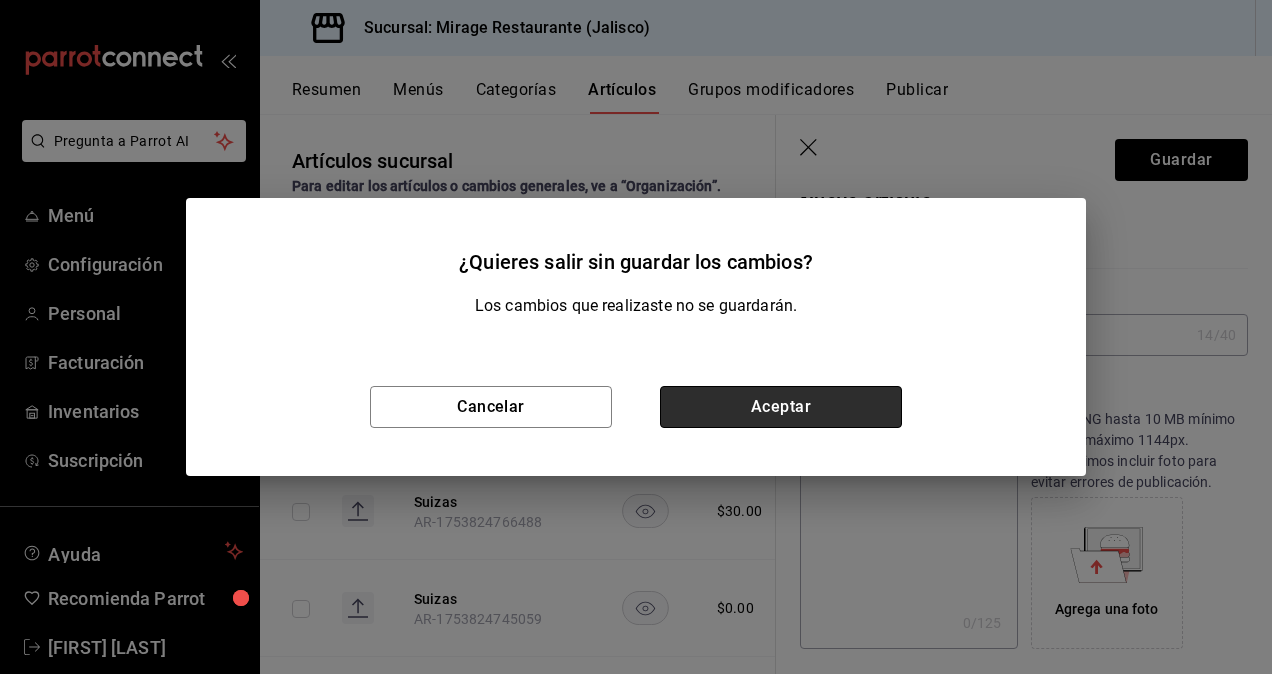 click on "Aceptar" at bounding box center (781, 407) 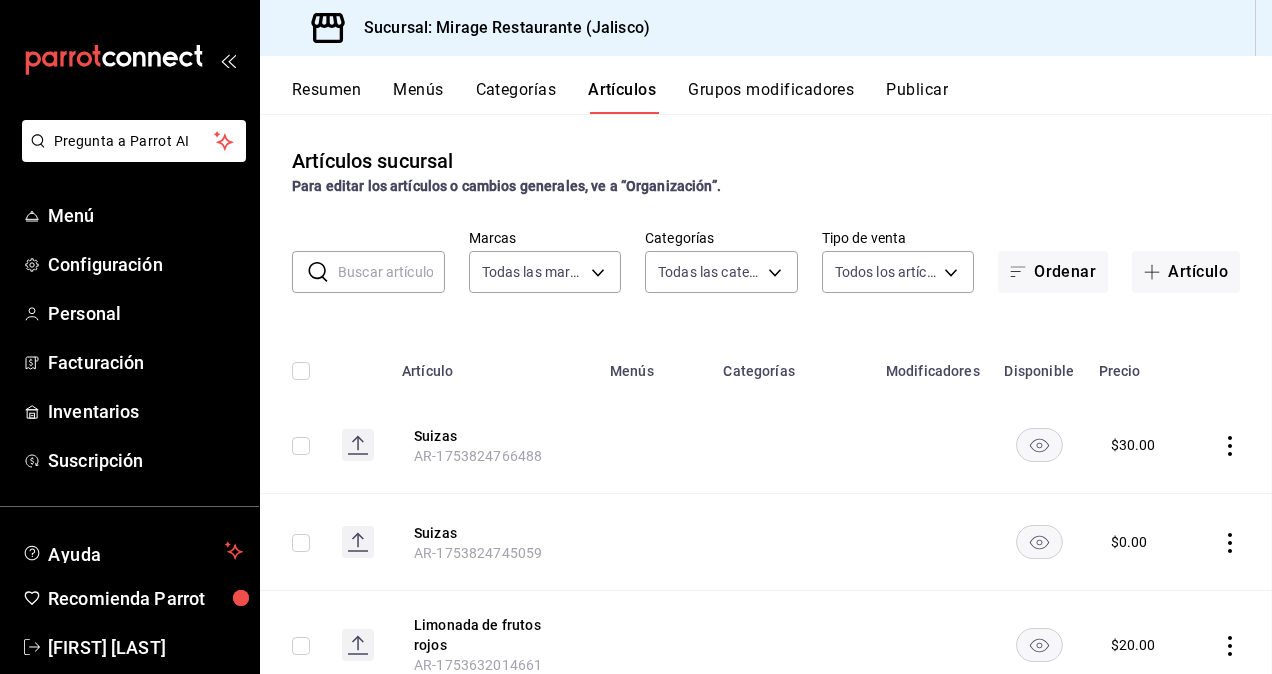 scroll, scrollTop: 0, scrollLeft: 0, axis: both 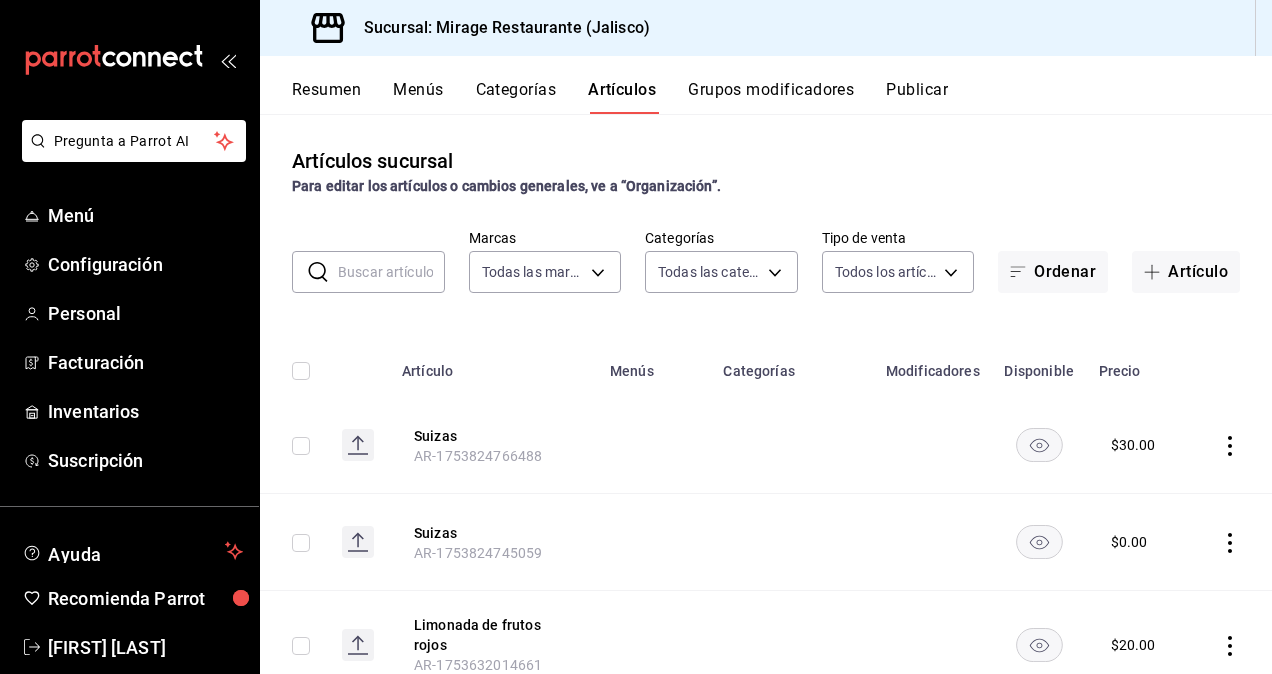 click on "Resumen Menús Categorías Artículos Grupos modificadores Publicar" at bounding box center (766, 85) 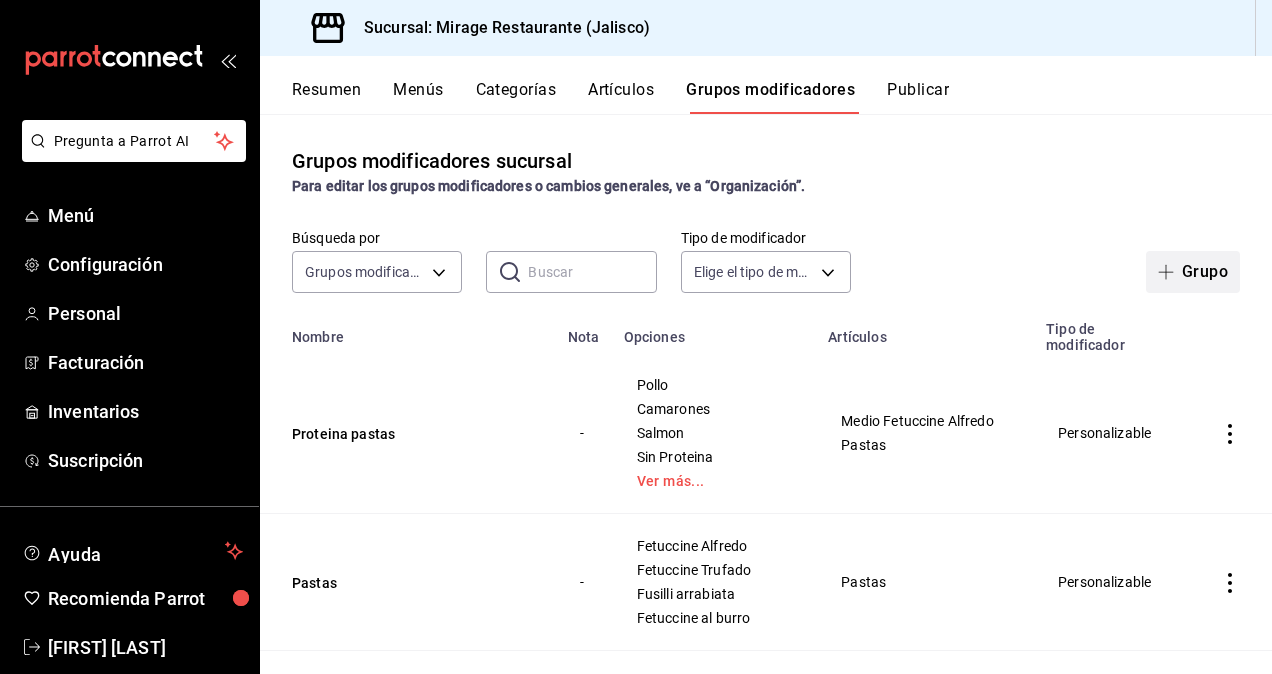 click on "Grupo" at bounding box center [1193, 272] 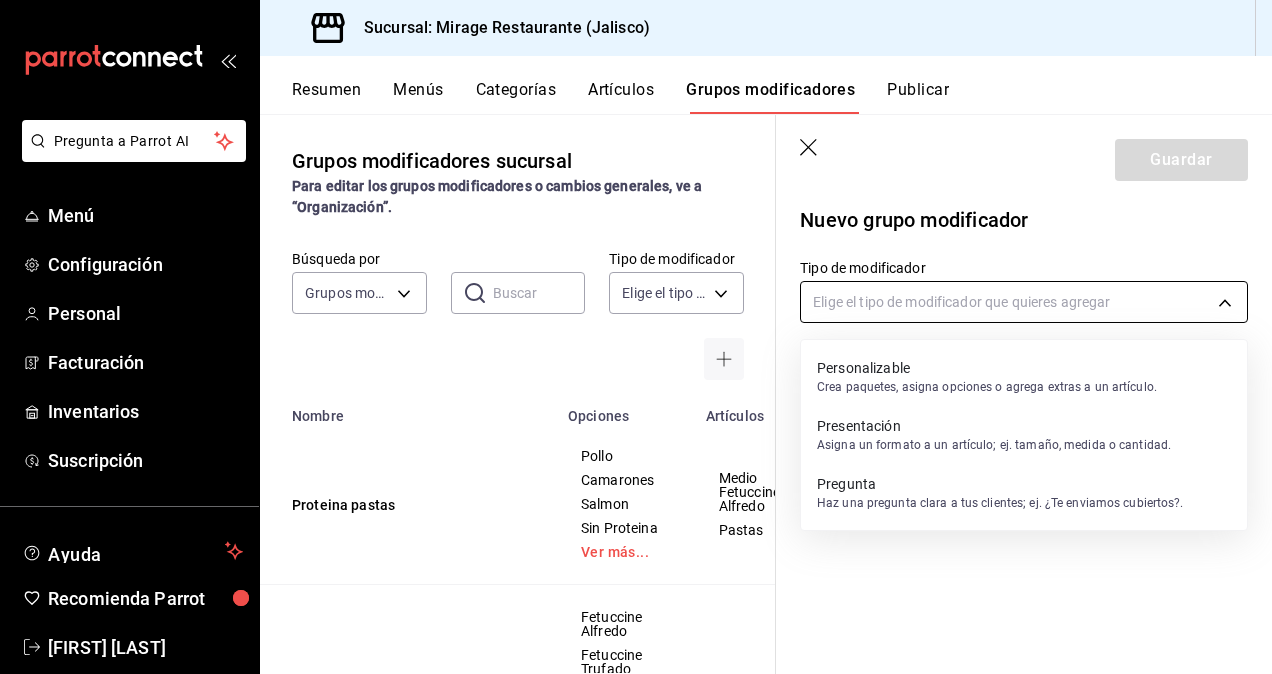 click on "Pregunta a Parrot AI Menú   Configuración   Personal   Facturación   Inventarios   Suscripción   Ayuda Recomienda Parrot   [FIRST] [LAST]   Sugerir nueva función   Sucursal: Mirage Restaurante ([STATE]) Resumen Menús Categorías Artículos Grupos modificadores Publicar Grupos modificadores sucursal Para editar los grupos modificadores o cambios generales, ve a “Organización”. Búsqueda por Grupos modificadores GROUP ​ ​ Tipo de modificador Elige el tipo de modificador Nombre Opciones Artículos Proteina pastas Pollo Camarones Salmon Sin Proteina Ver más... Medio Fetuccine Alfredo Pastas Pastas Fetuccine Alfredo Fetuccine Trufado Fusilli arrabiata Fetuccine al burro Pastas Pizza Napolitana Pepperoni Tartufata Margherita Caprichosa Ver más... Pizza Napolitana Medias enchiladas pollo queso Suizas Medias Enchiladas Carajillo Licor 43 Baileys Divorciado Carajillo Clamato Mineral Sal y limon Con salsas Clamato Clamato Jugos Guayaba Mango Fresa Uva Jugo Boing Vampiro Con alcohol Sin alcohol Vampiro" at bounding box center (636, 337) 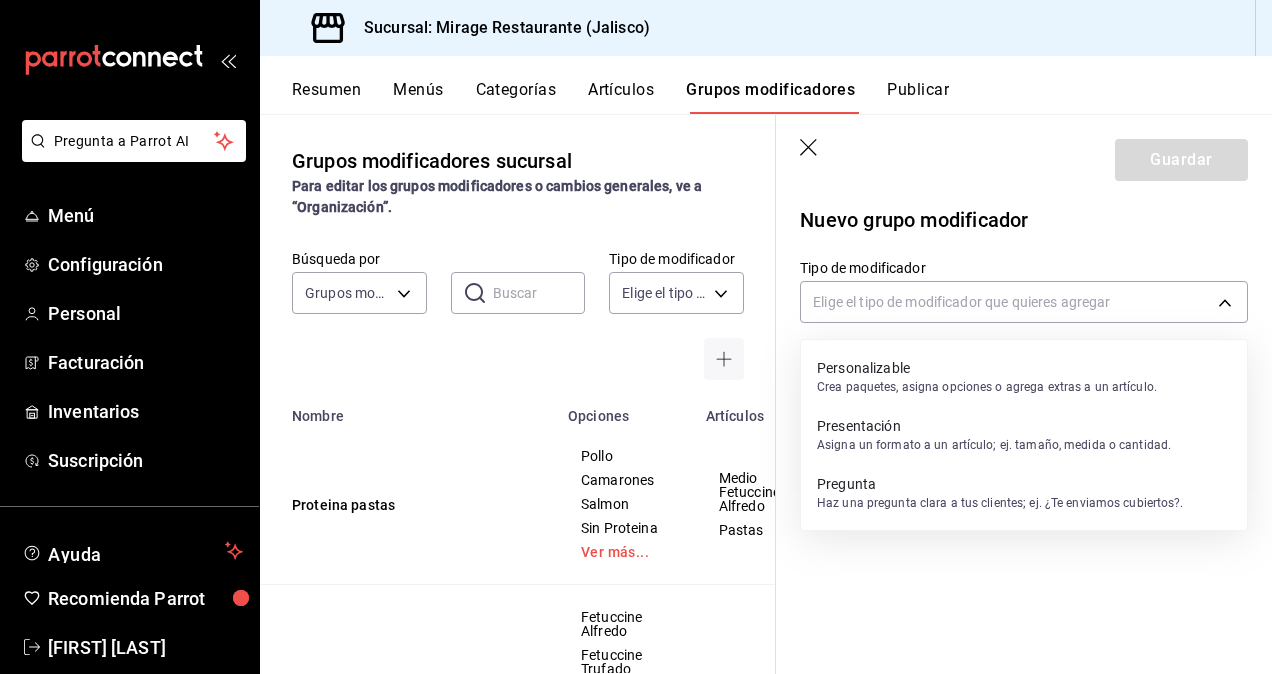 click at bounding box center (636, 337) 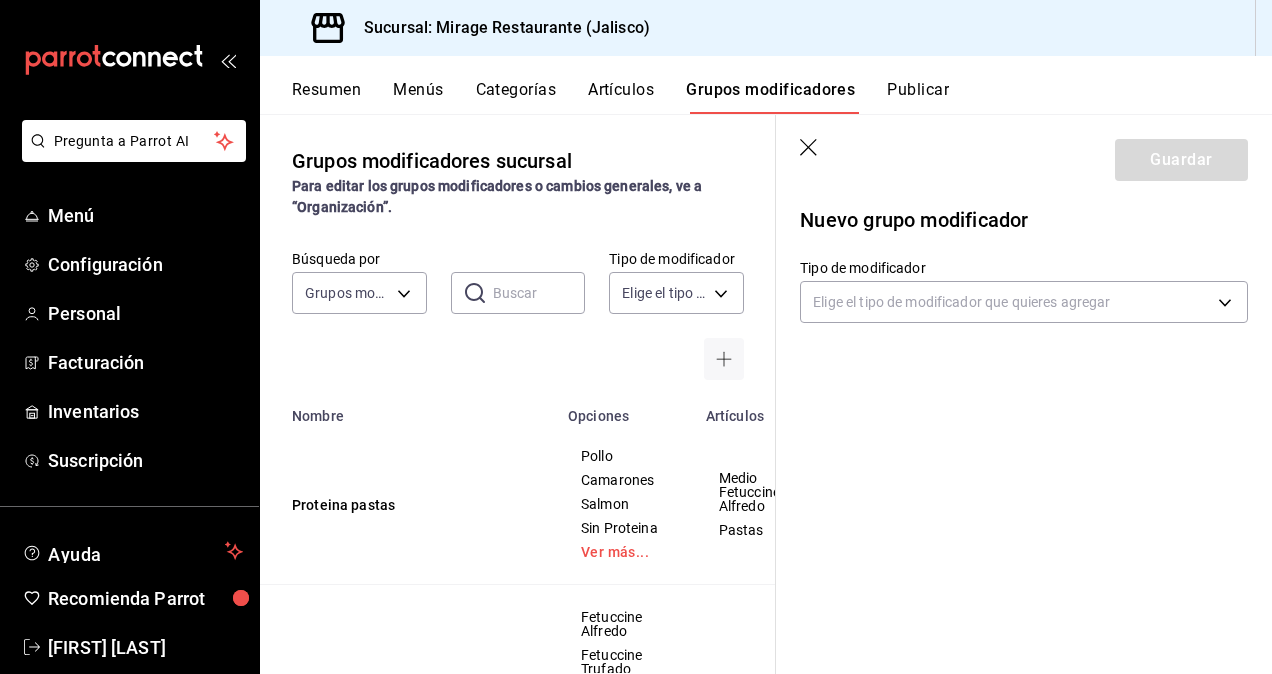 click 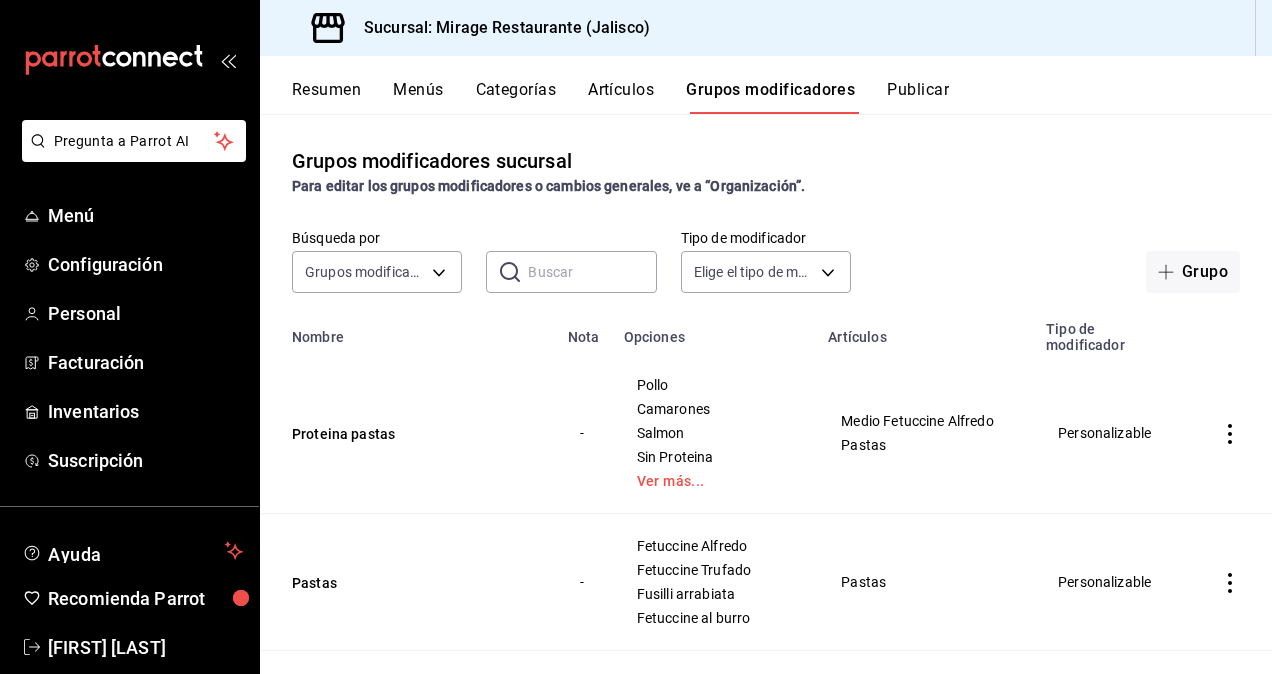 click on "Artículos" at bounding box center [621, 97] 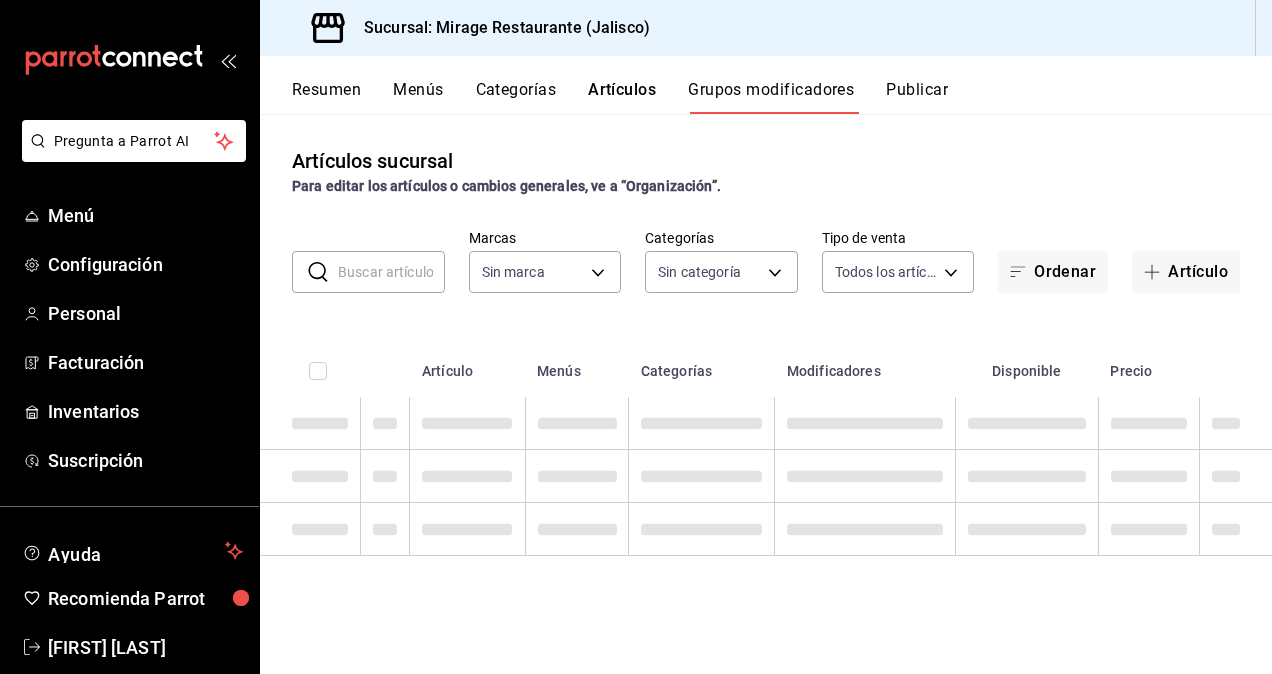 type on "fd44f9d9-2552-44ba-a783-b01c8222cad6" 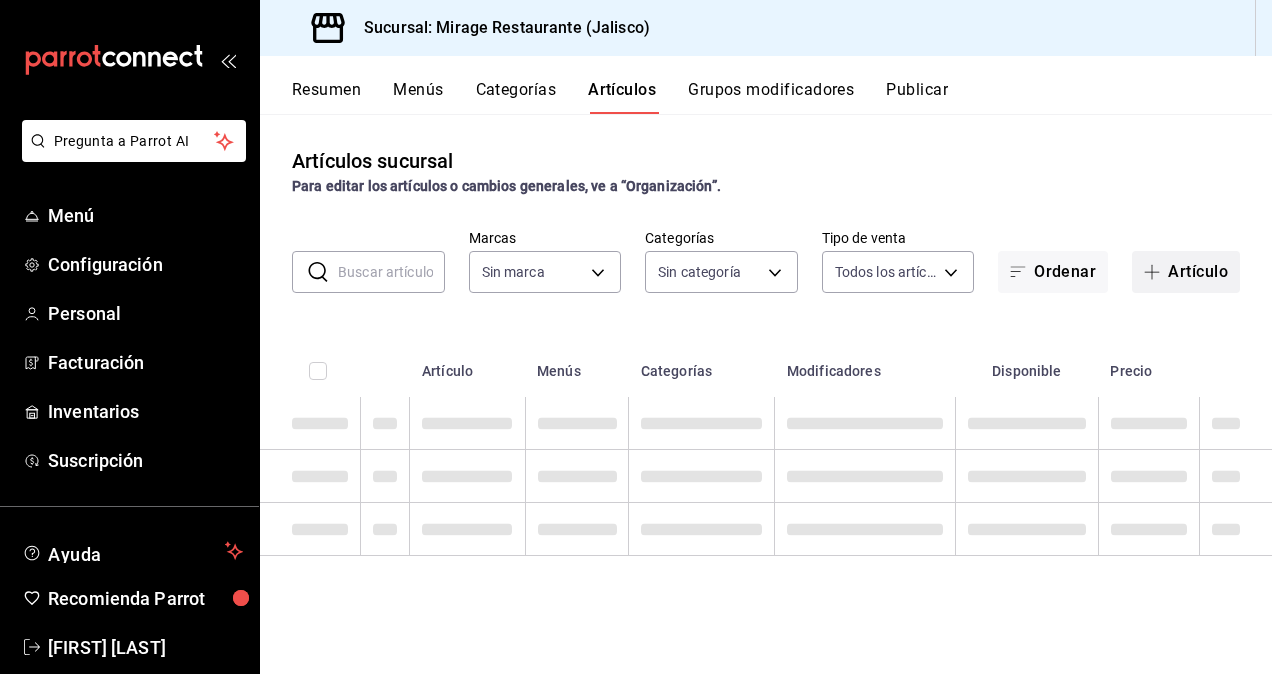 type on "fd44f9d9-2552-44ba-a783-b01c8222cad6" 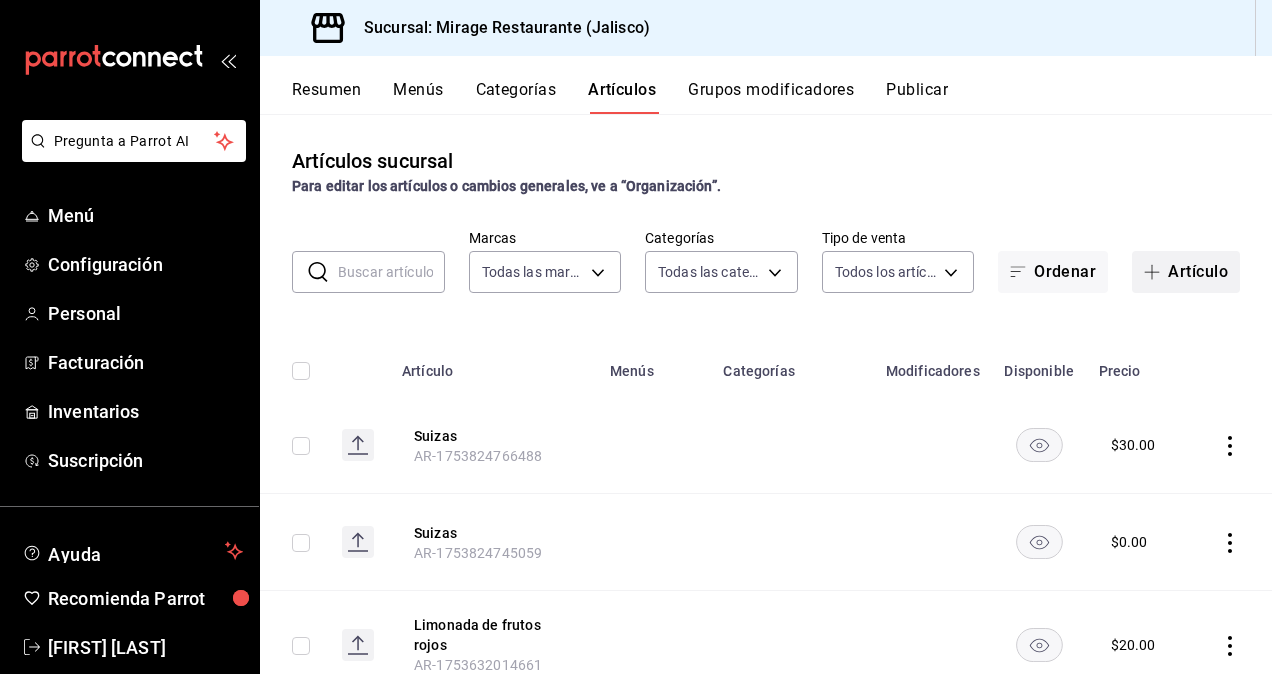 type on "[UUID],[UUID],[UUID],[UUID],[UUID],[UUID],[UUID],[UUID],[UUID],[UUID],[UUID],[UUID],[UUID],[UUID],[UUID],[UUID],[UUID],[UUID],[UUID],[UUID],[UUID],[UUID],[UUID],[UUID],[UUID],[UUID],[UUID],[UUID]" 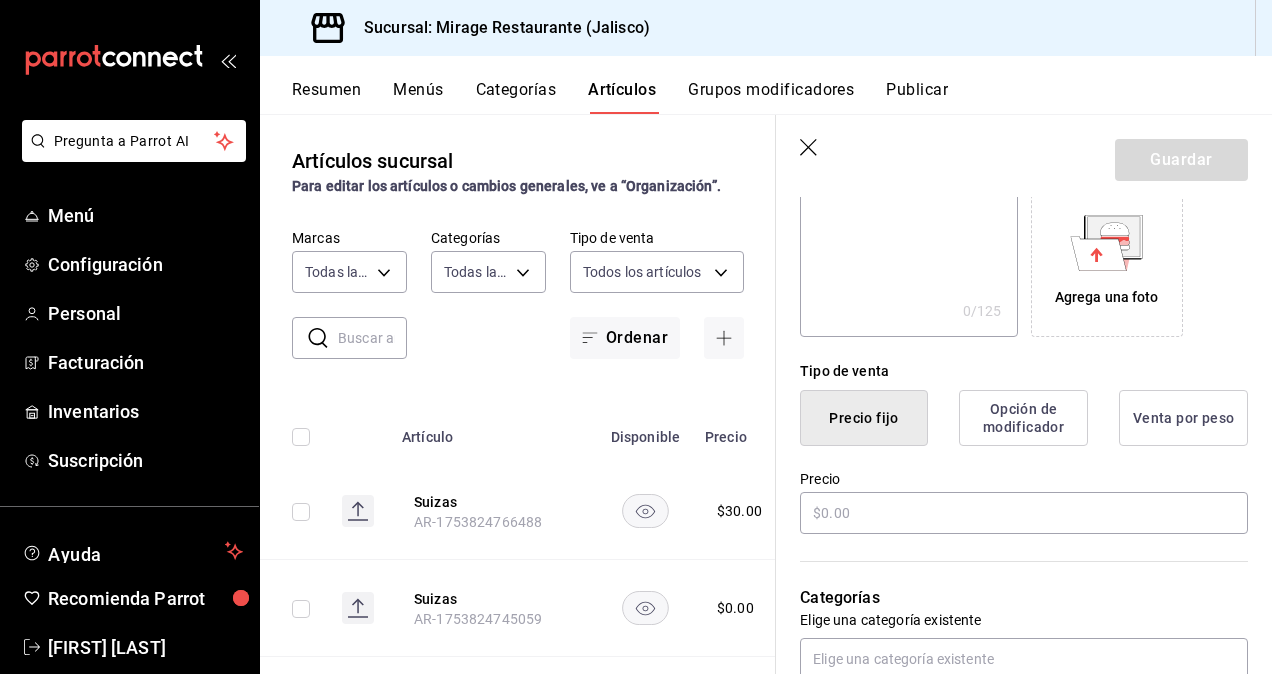 scroll, scrollTop: 334, scrollLeft: 0, axis: vertical 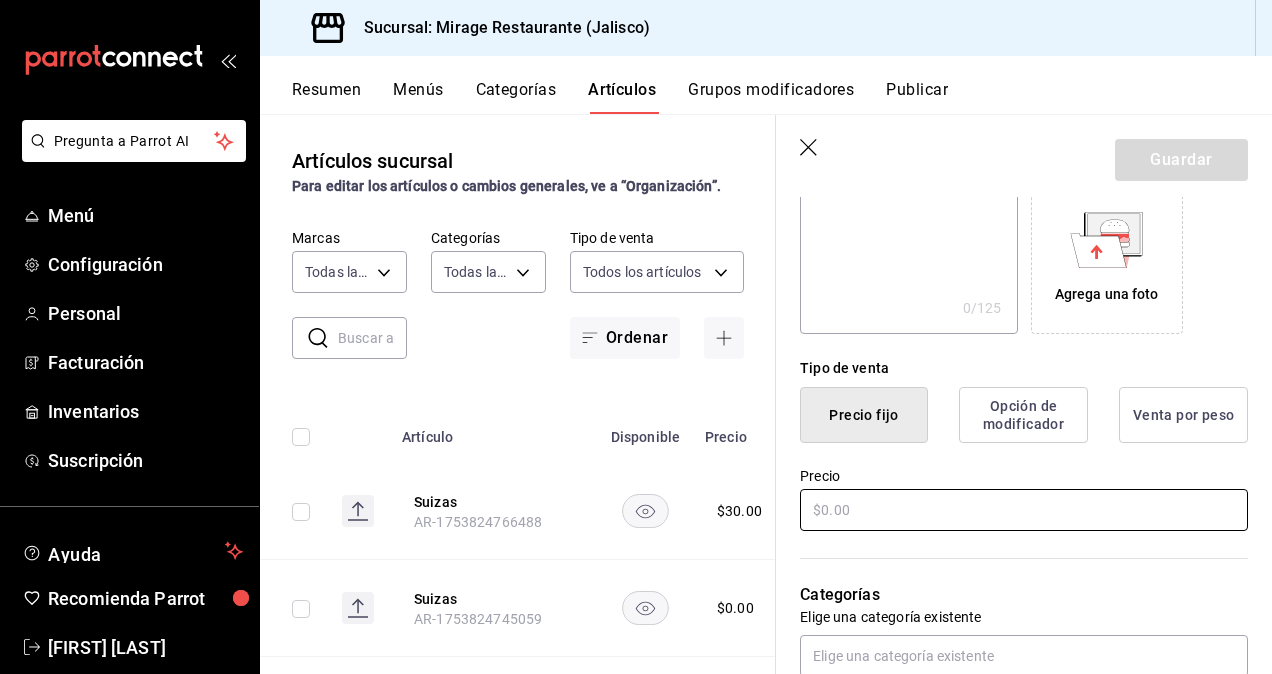 type on "Elote trufado" 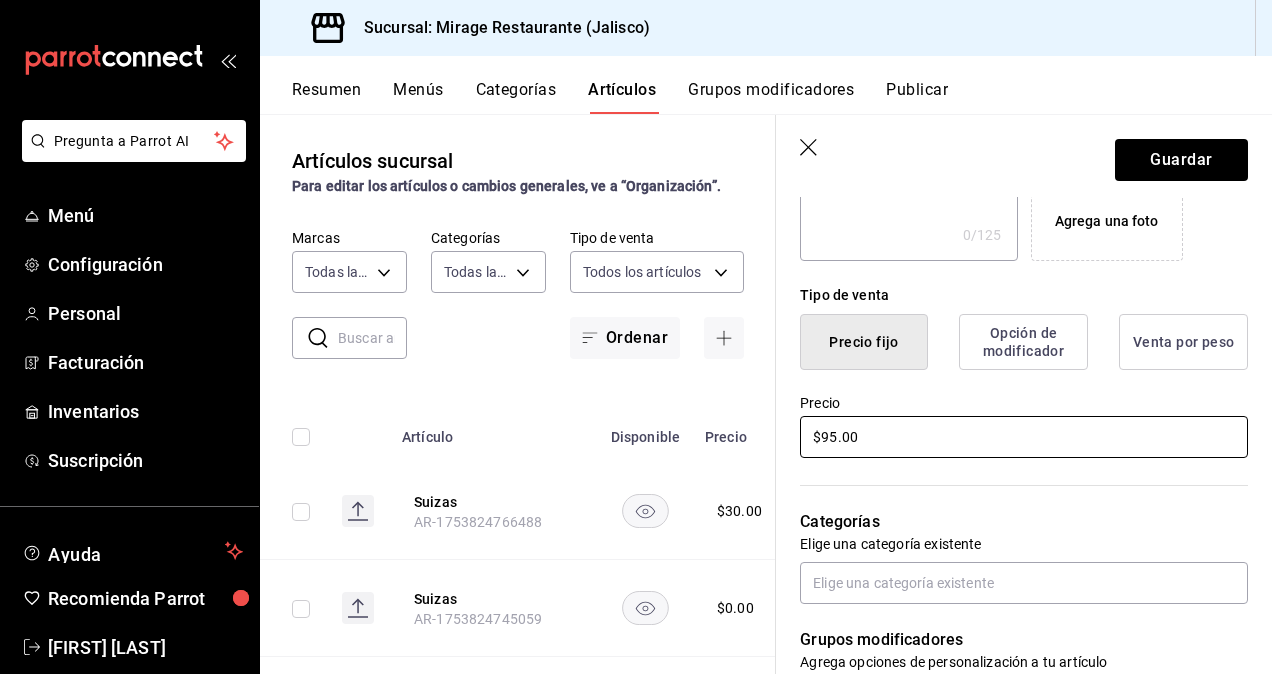 scroll, scrollTop: 408, scrollLeft: 0, axis: vertical 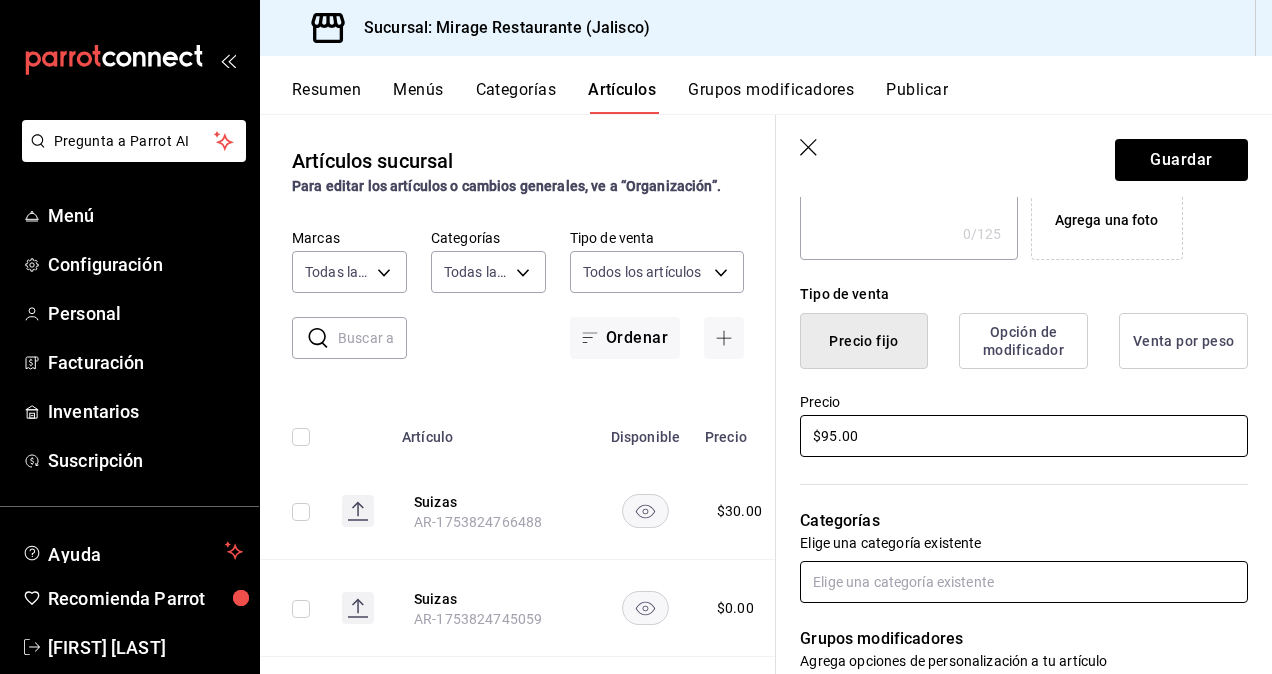 type on "$95.00" 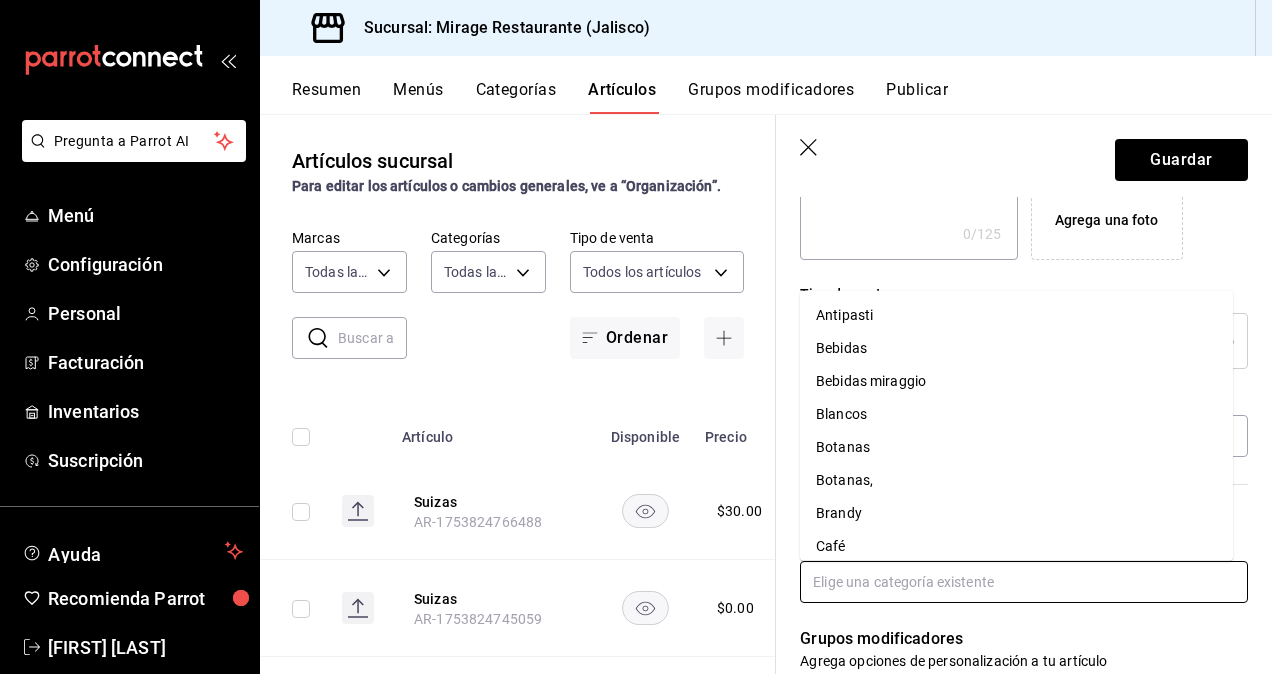click at bounding box center (1024, 582) 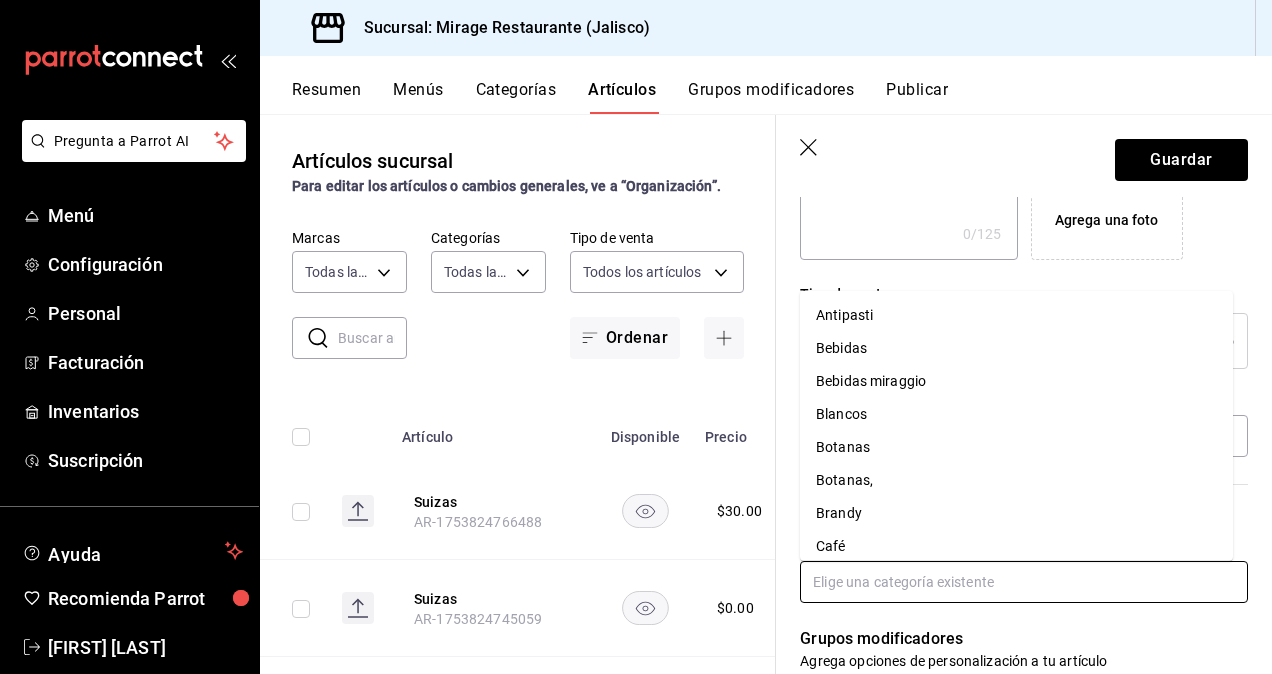 click on "Antipasti" at bounding box center [1016, 315] 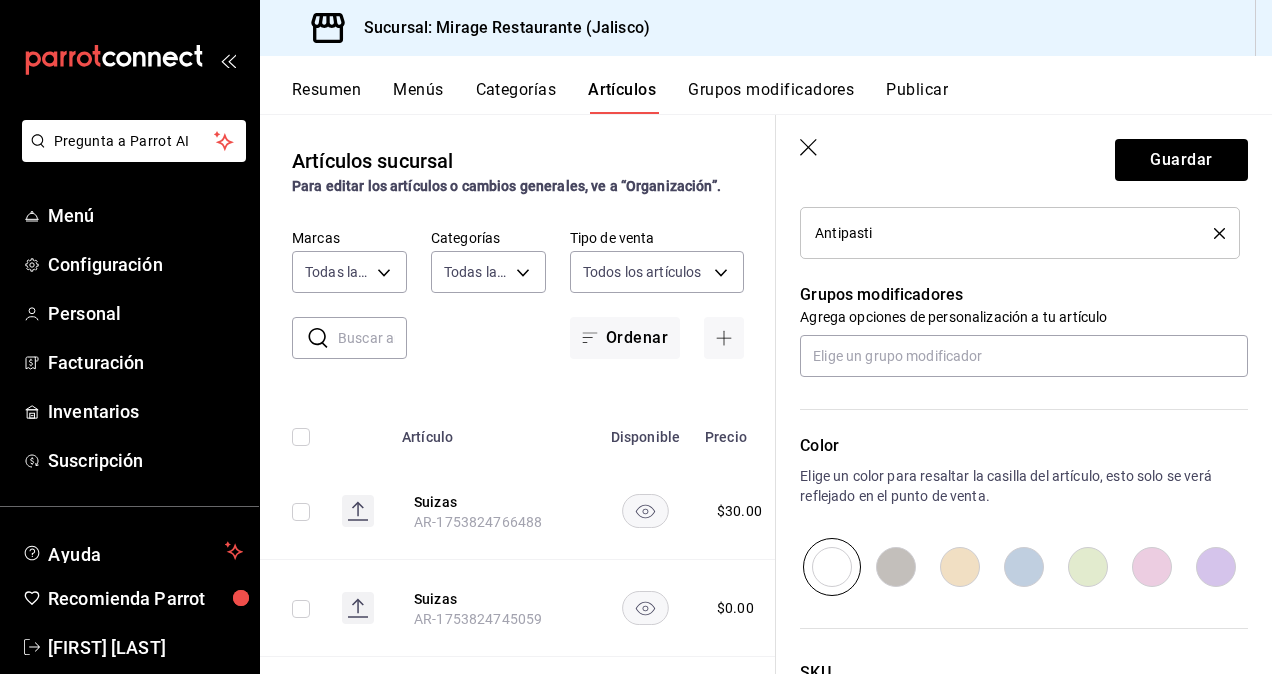 scroll, scrollTop: 819, scrollLeft: 0, axis: vertical 